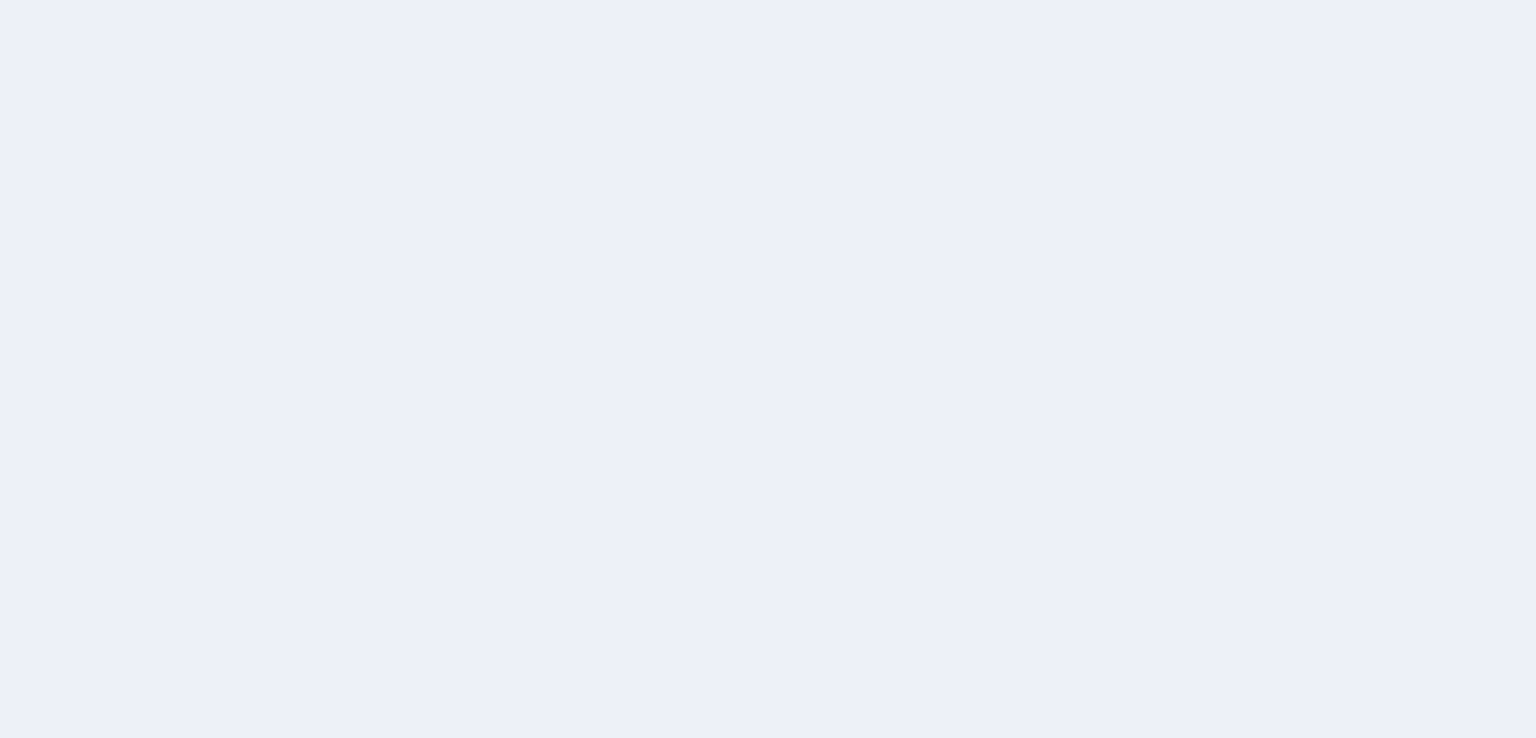 scroll, scrollTop: 0, scrollLeft: 0, axis: both 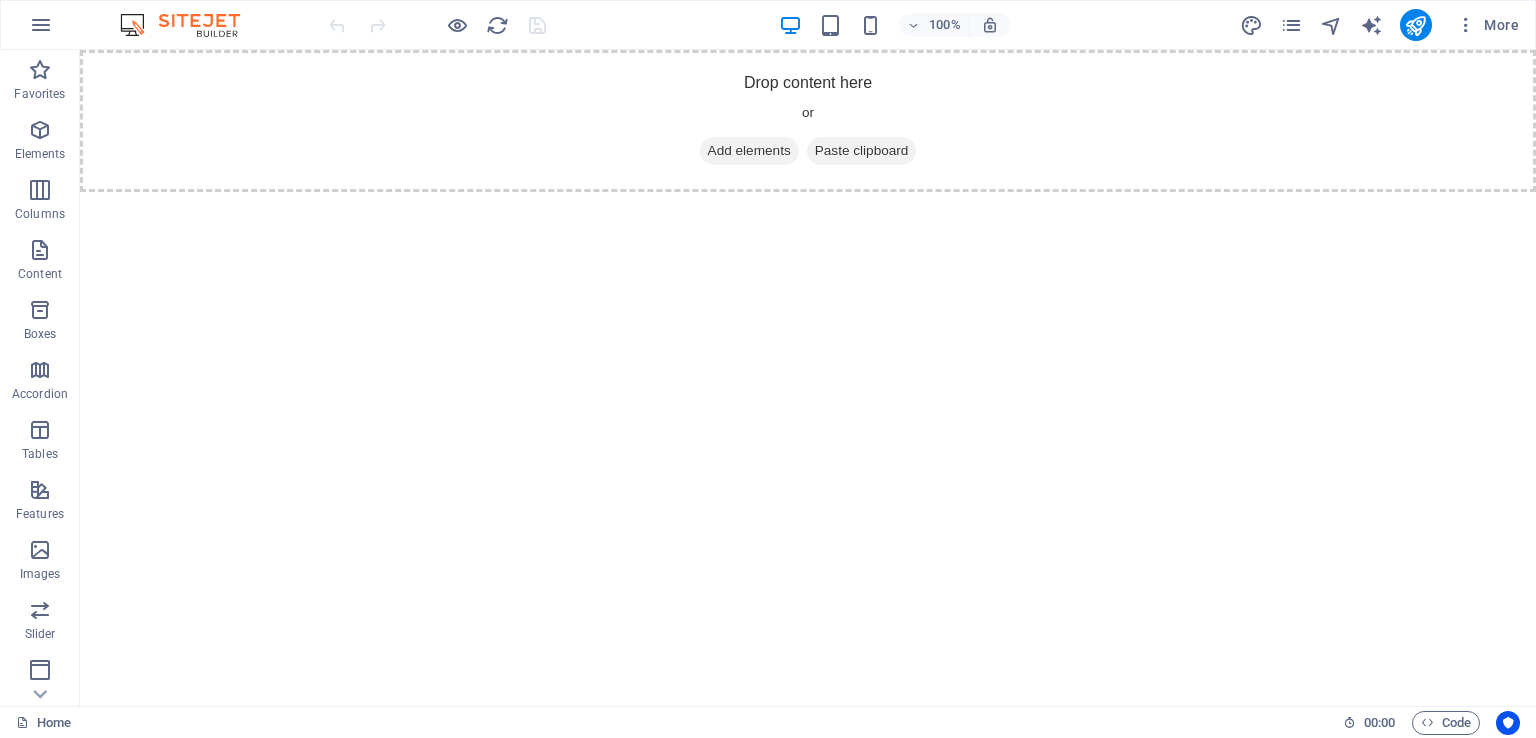 click on "100%" at bounding box center (894, 25) 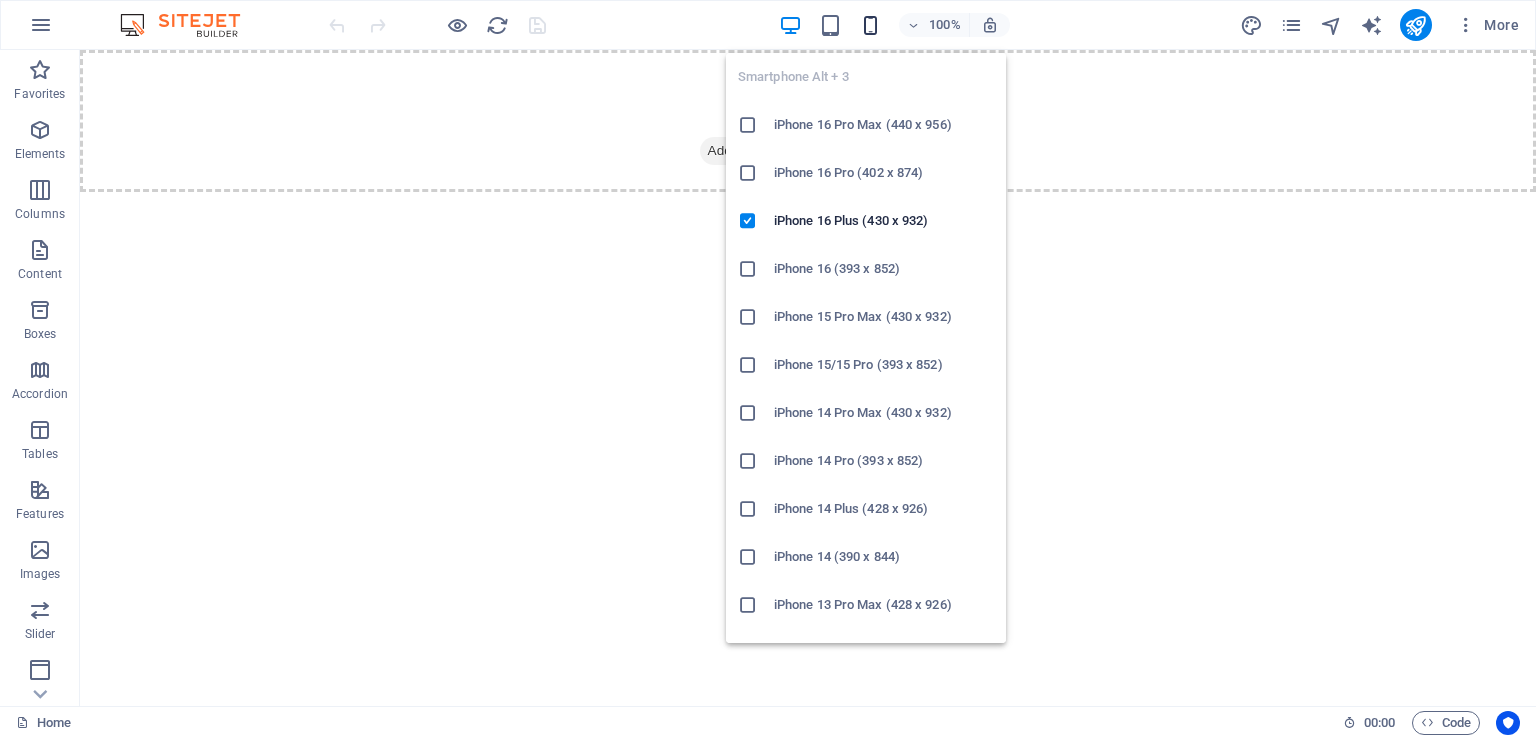 click at bounding box center (870, 25) 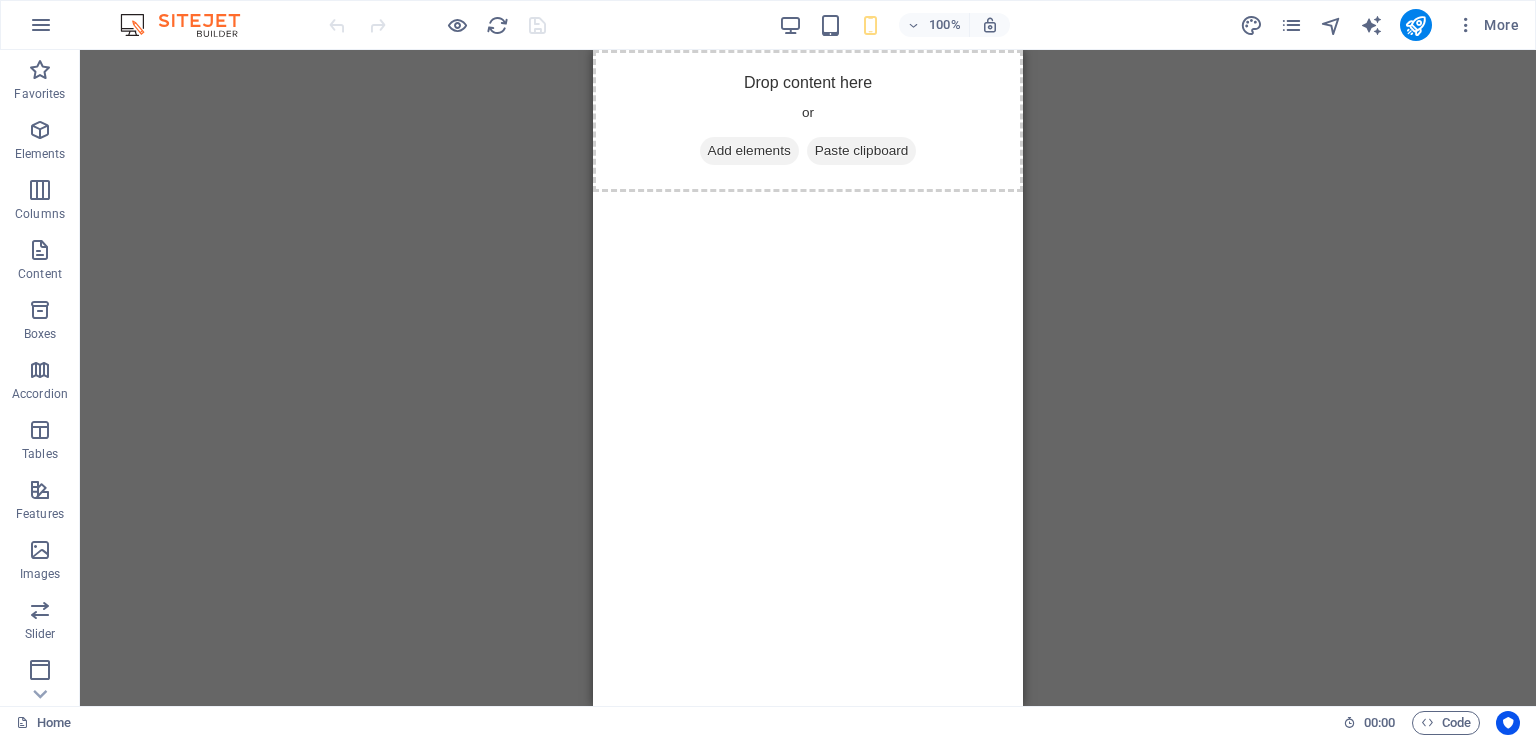 click on "Drag here to replace the existing content. Press “Ctrl” if you want to create a new element.
Placeholder" at bounding box center [808, 378] 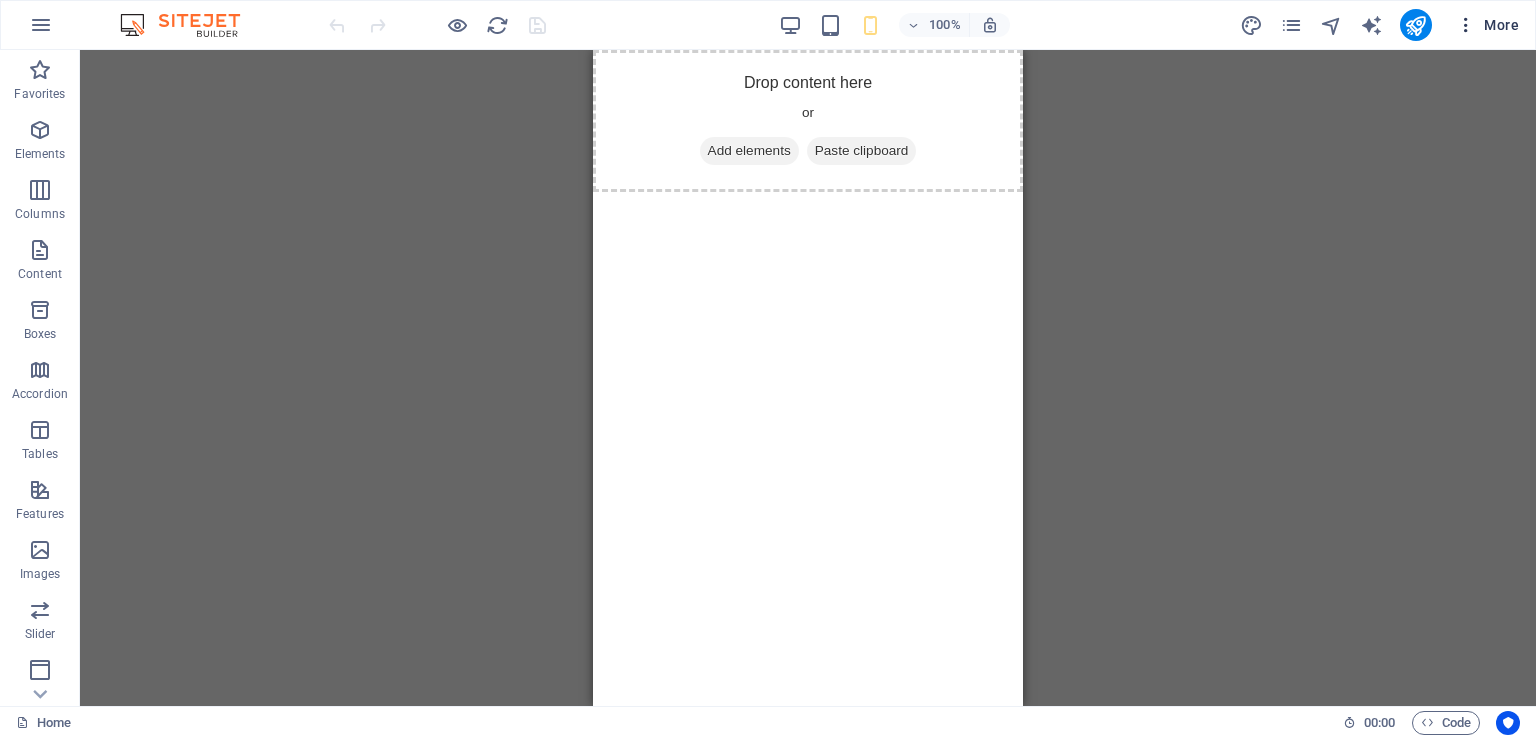 click at bounding box center [1466, 25] 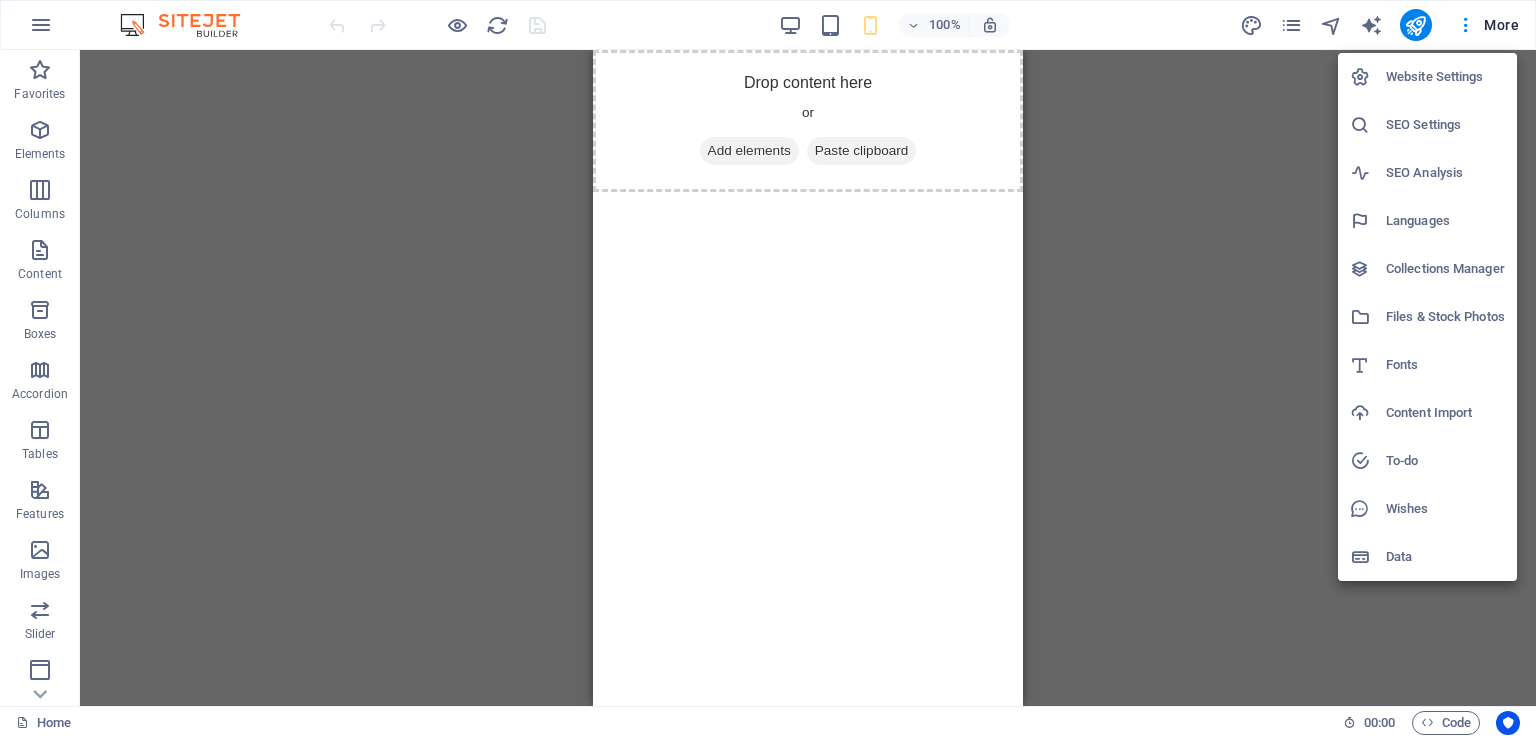 click at bounding box center (768, 369) 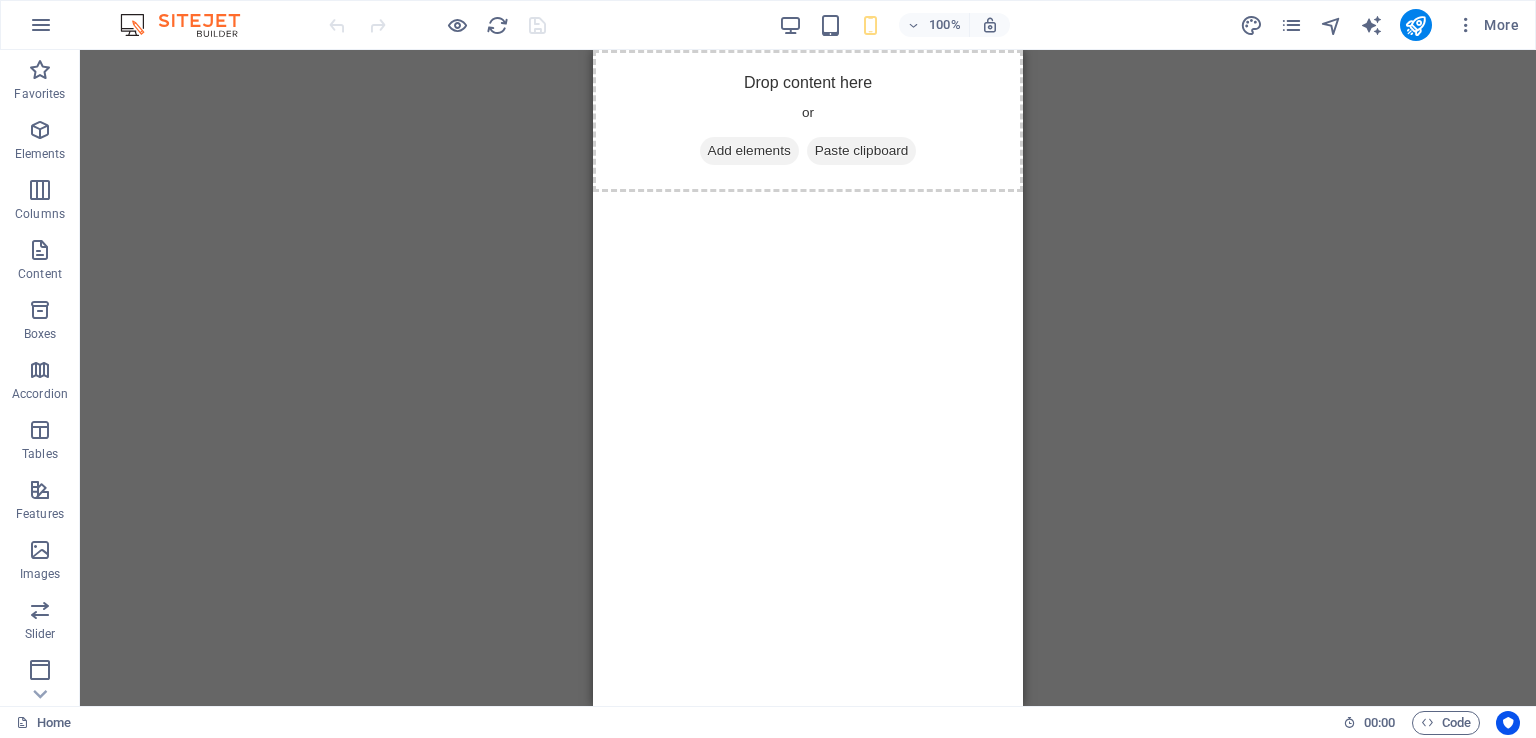 click on "More" at bounding box center [1487, 25] 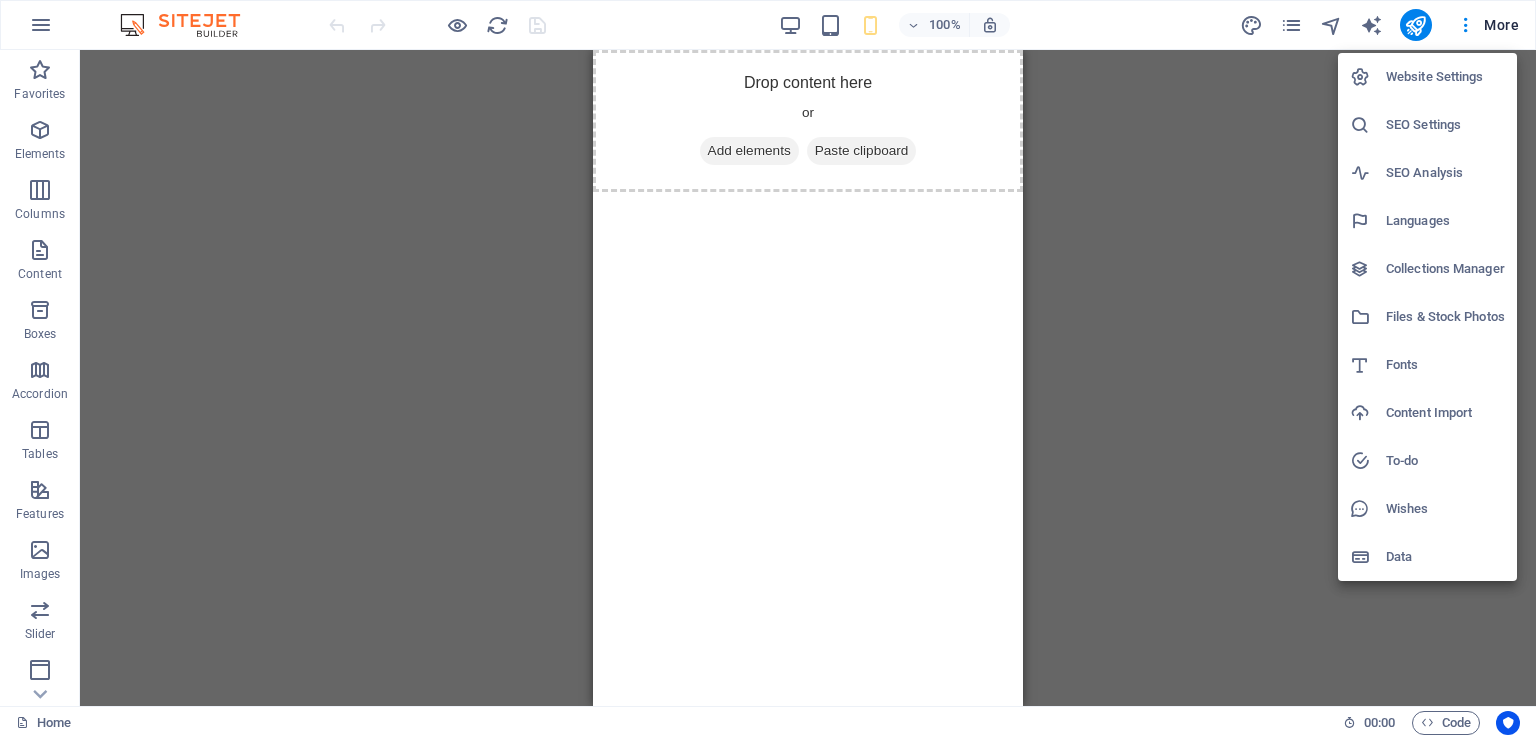 click at bounding box center (768, 369) 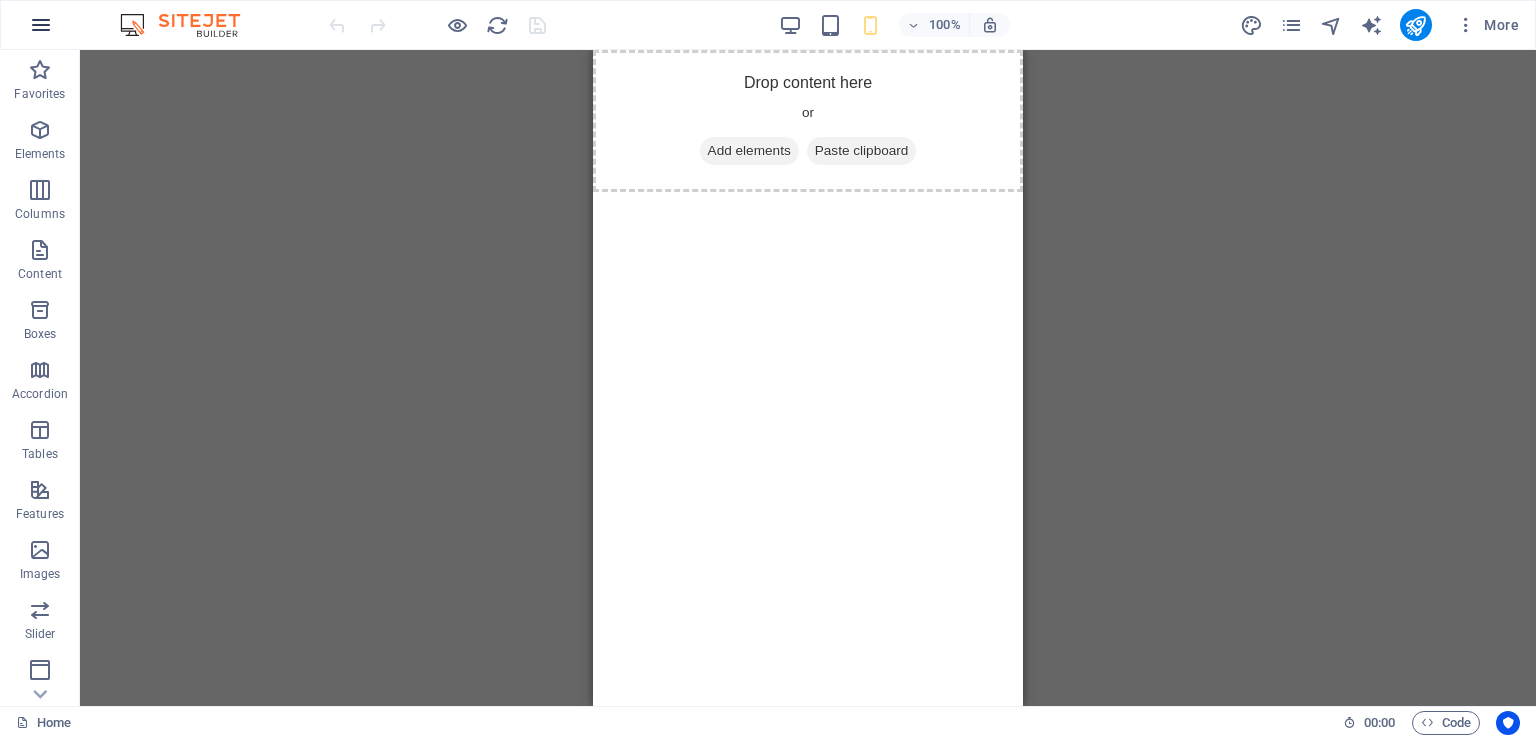 click at bounding box center [41, 25] 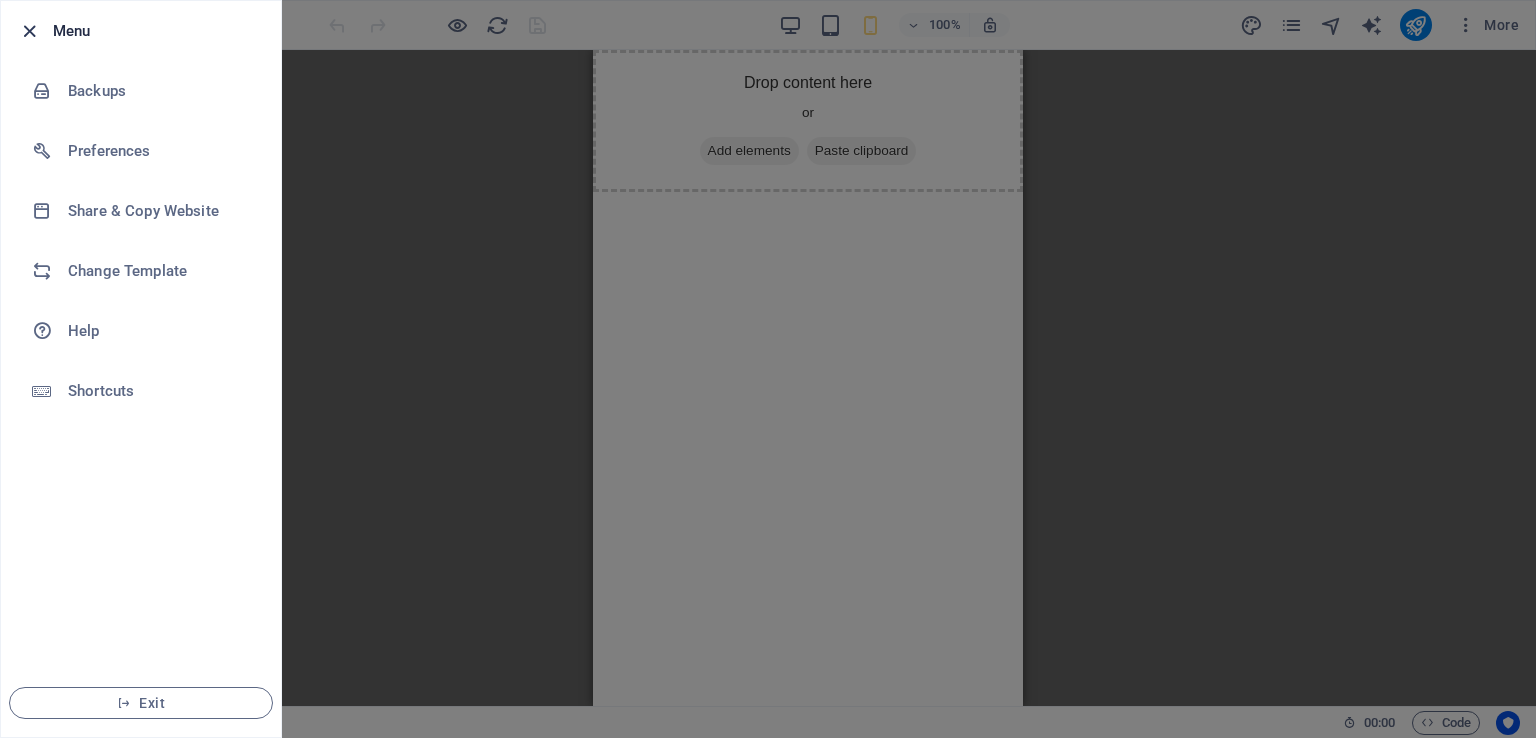 click at bounding box center (29, 31) 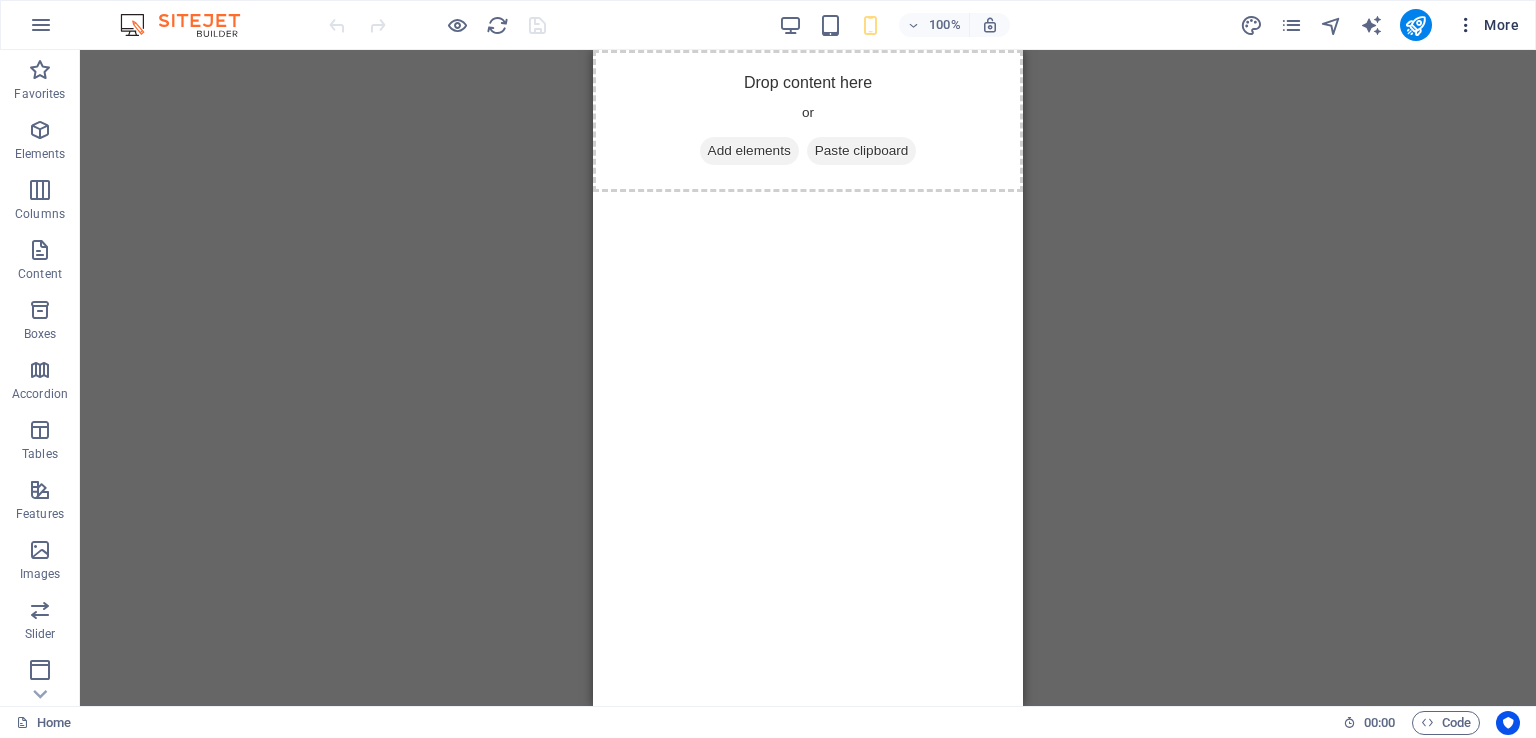 click at bounding box center (1466, 25) 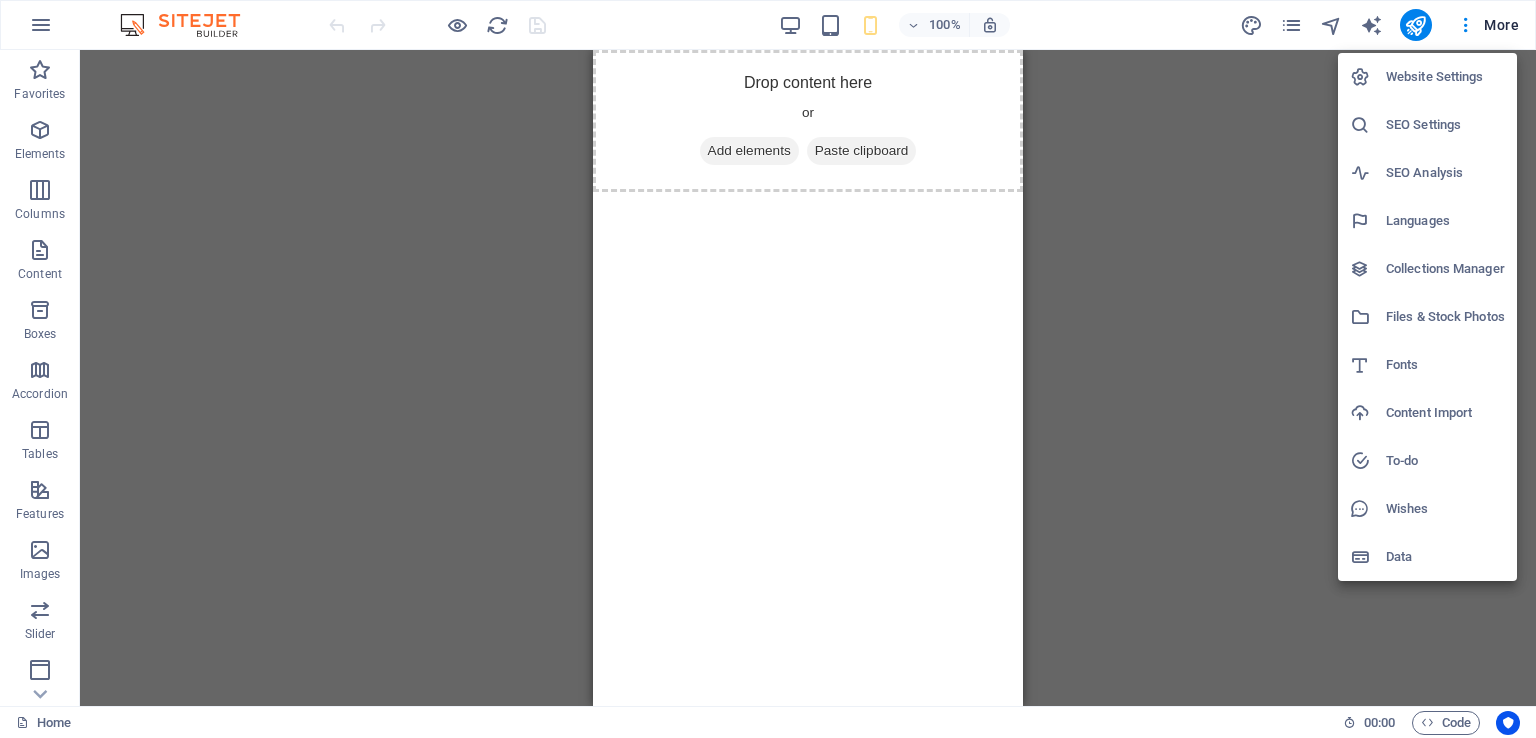 drag, startPoint x: 720, startPoint y: 266, endPoint x: 464, endPoint y: 18, distance: 356.4267 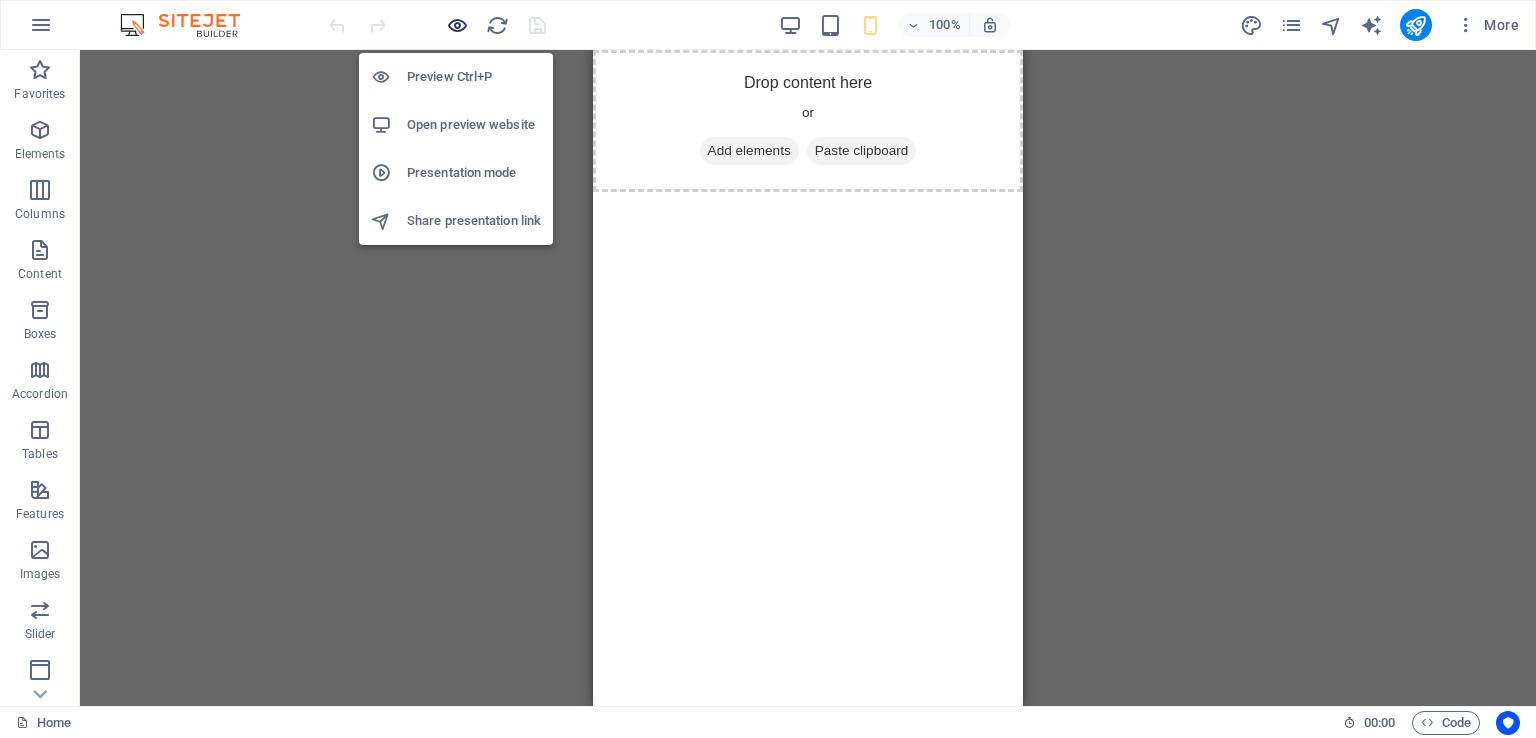 click at bounding box center [457, 25] 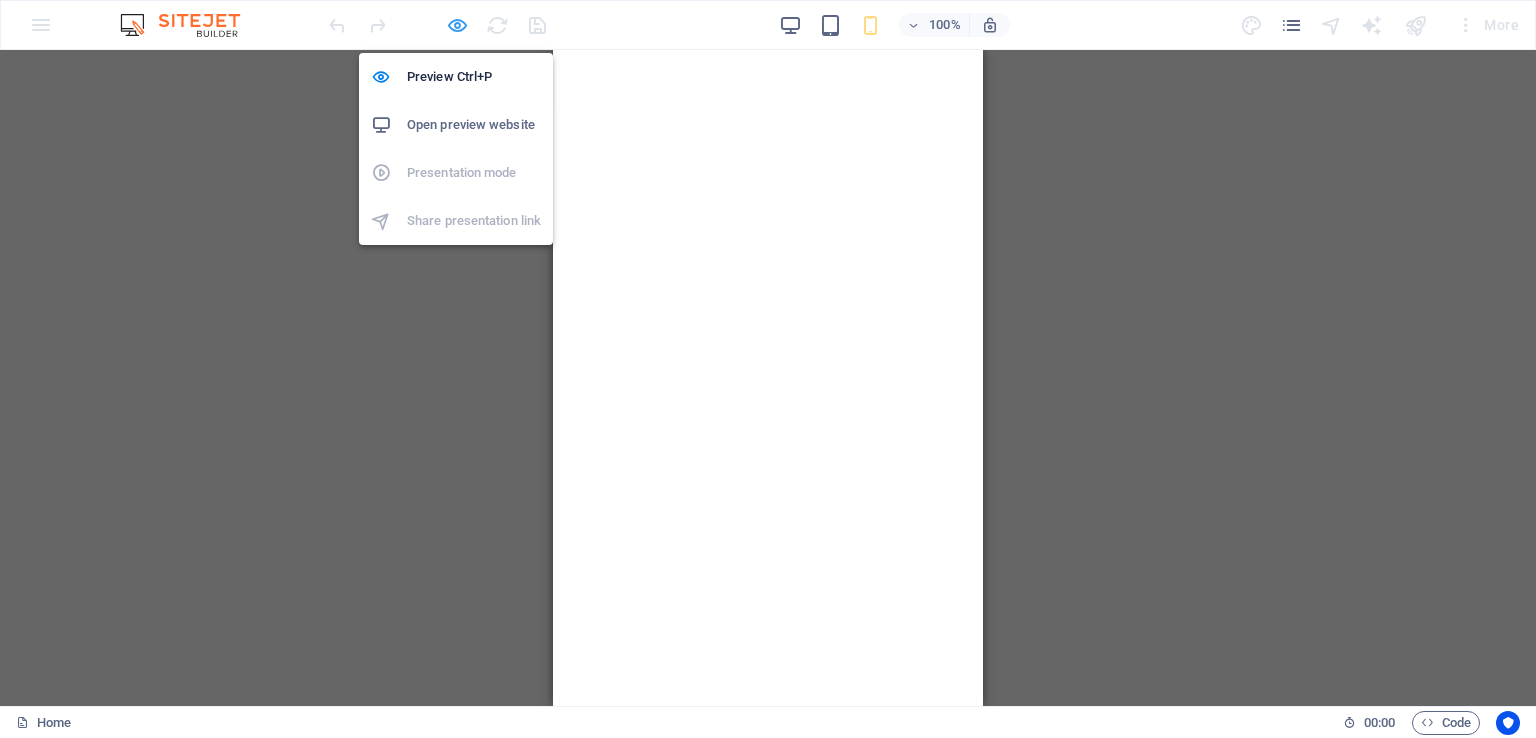 click at bounding box center [457, 25] 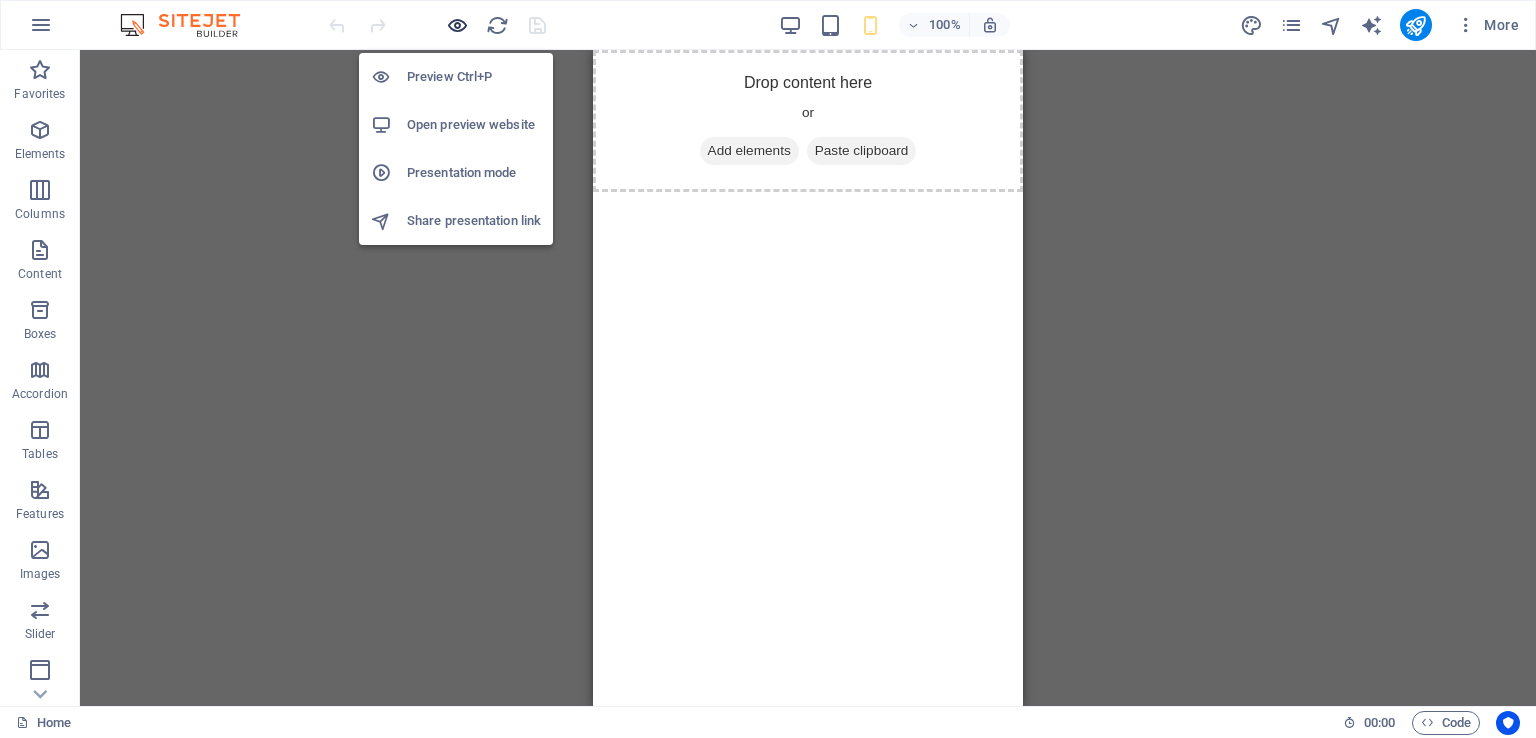 click at bounding box center (457, 25) 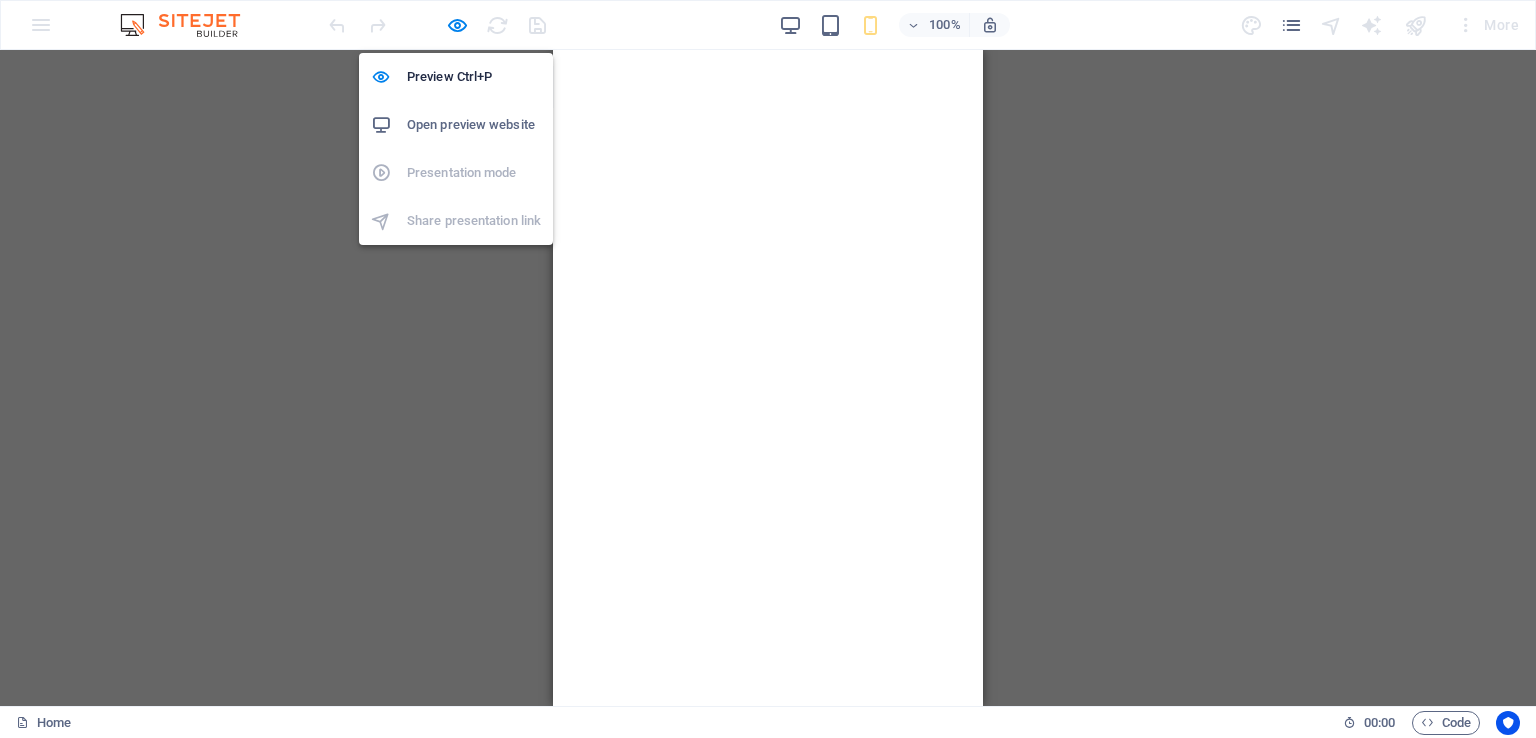 click on "Open preview website" at bounding box center [474, 125] 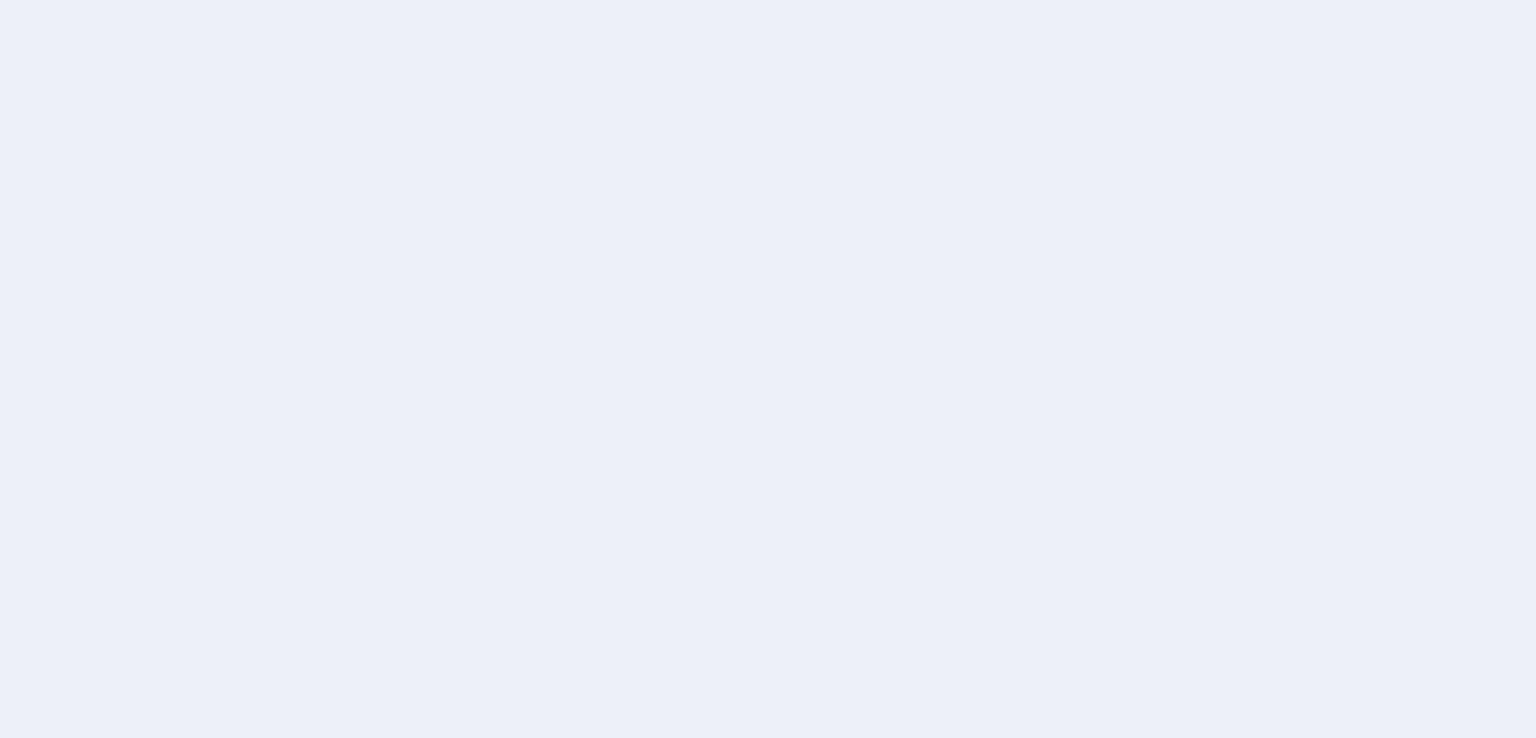 scroll, scrollTop: 0, scrollLeft: 0, axis: both 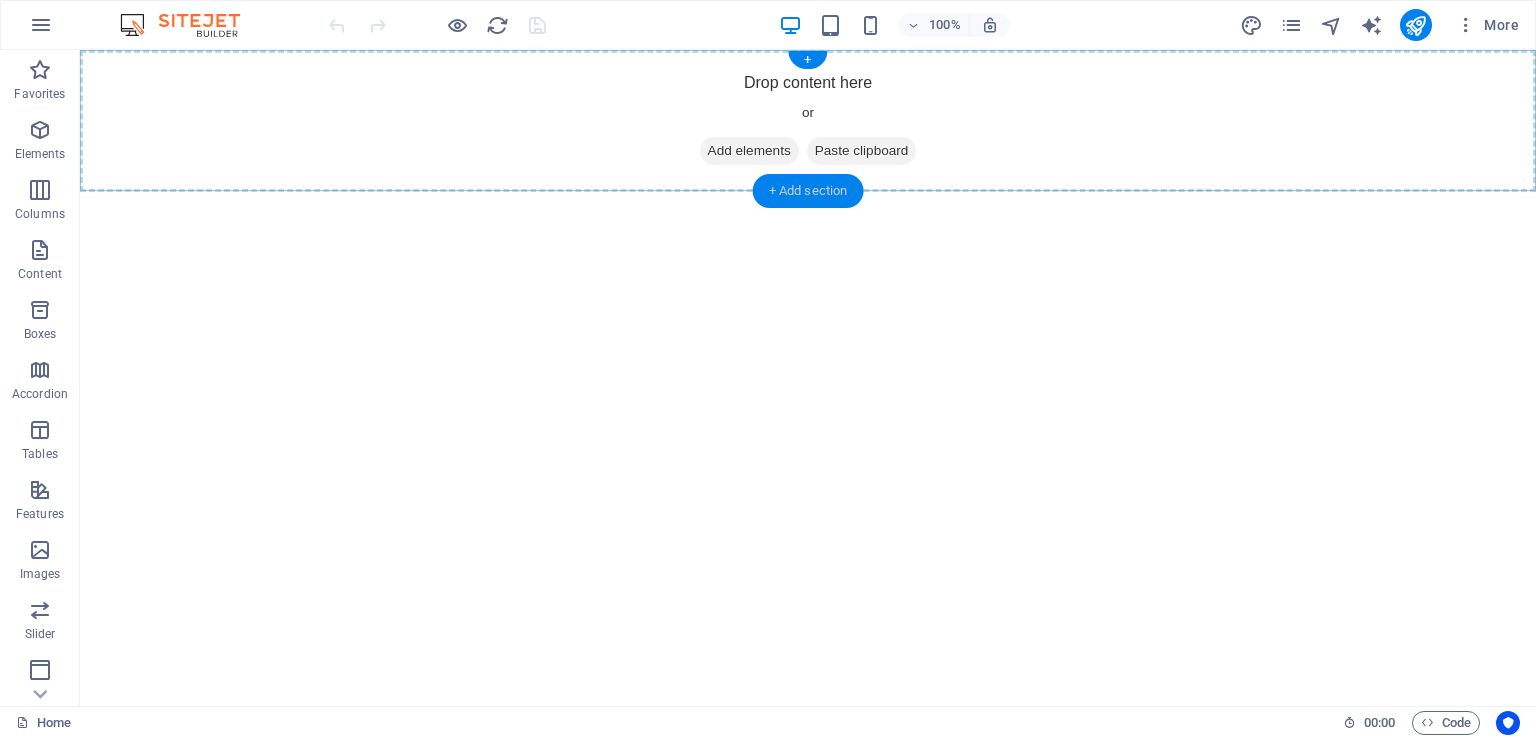 click on "+ Add section" at bounding box center (808, 191) 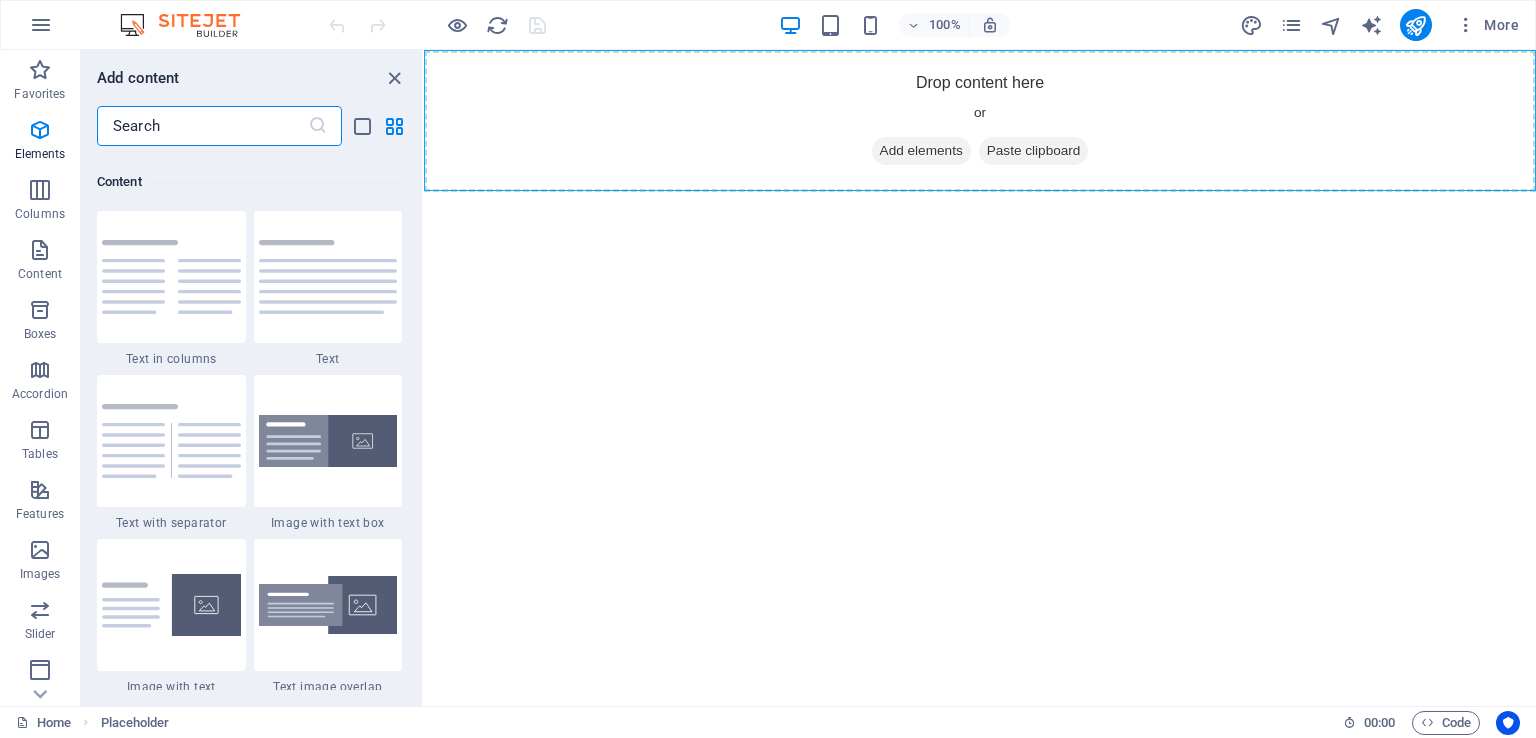 scroll, scrollTop: 3499, scrollLeft: 0, axis: vertical 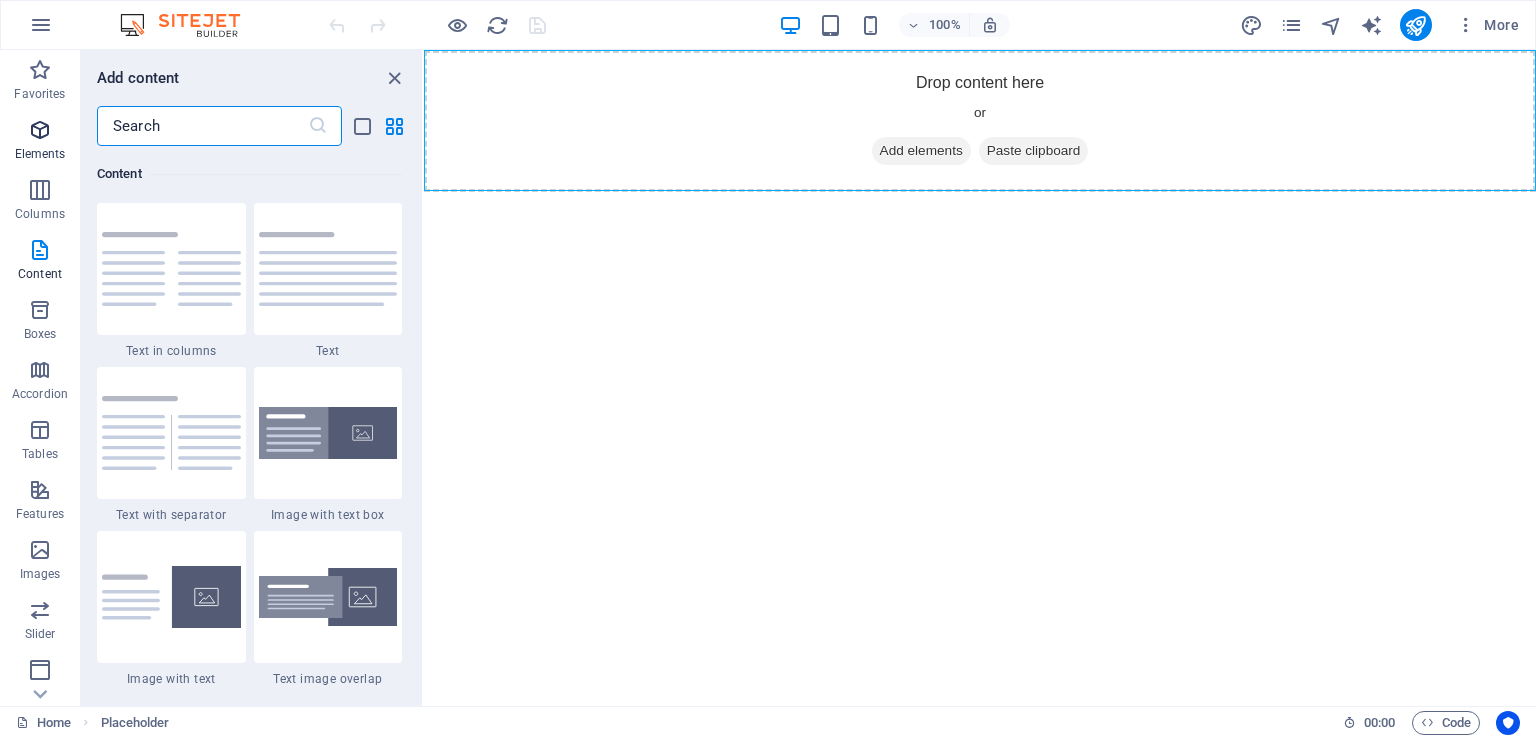 click at bounding box center [40, 130] 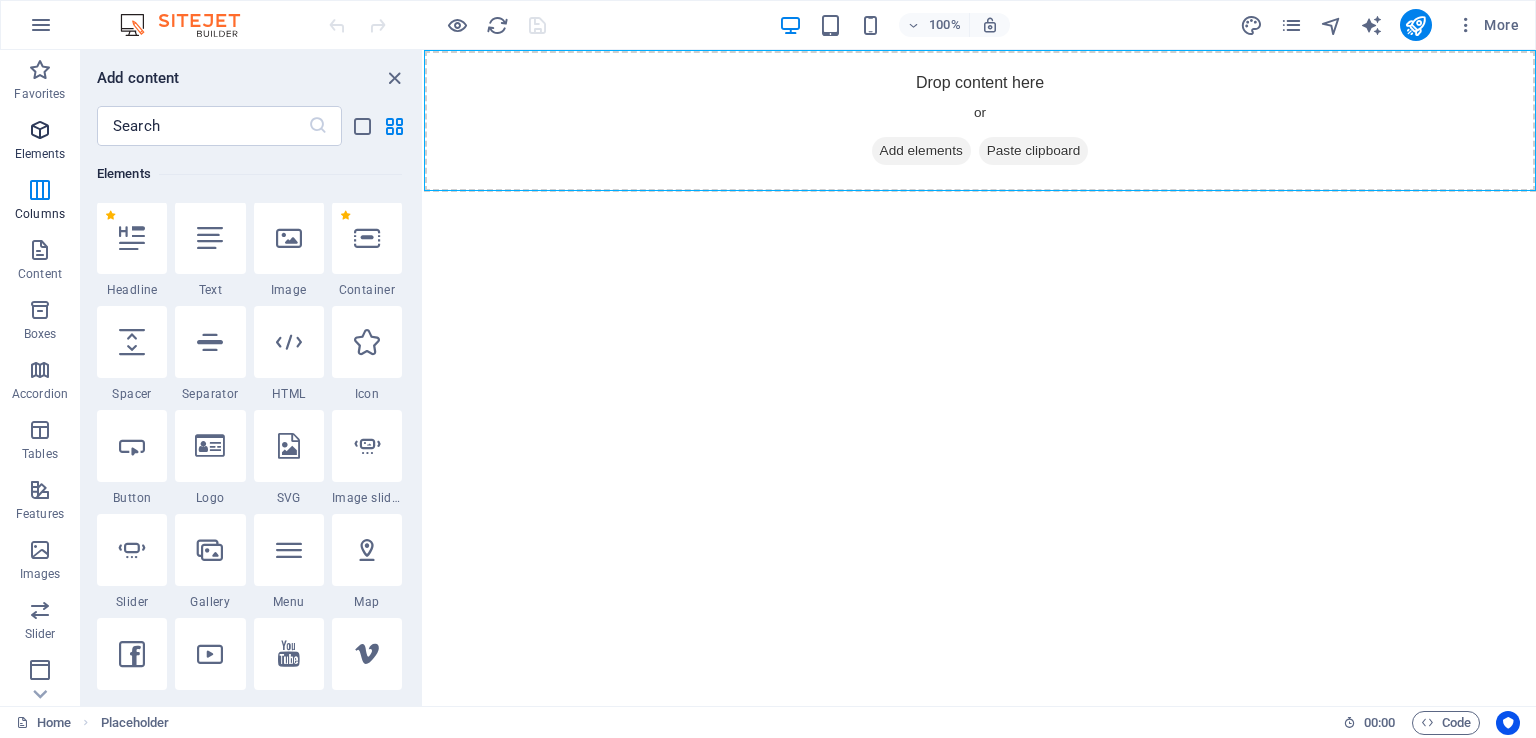scroll, scrollTop: 212, scrollLeft: 0, axis: vertical 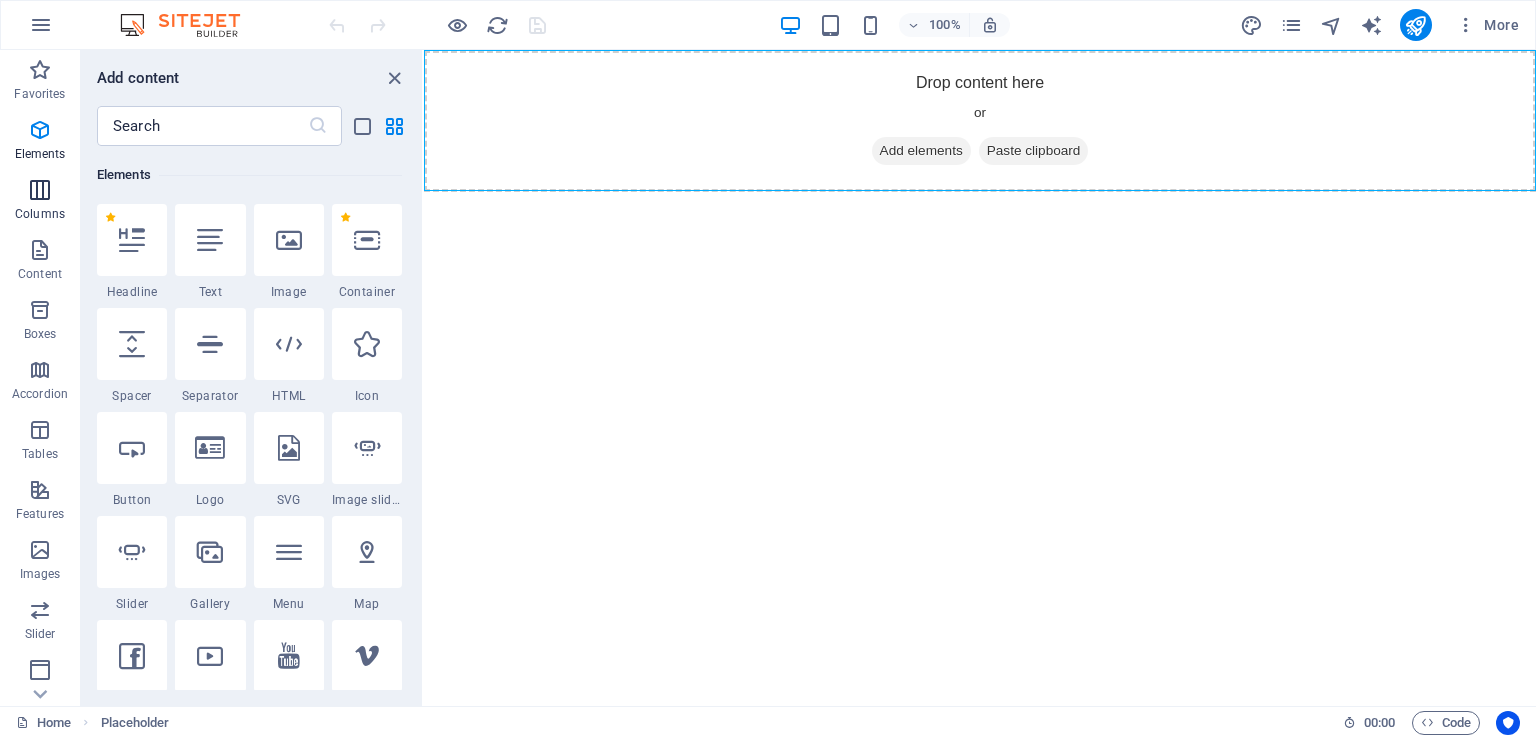 click at bounding box center (40, 190) 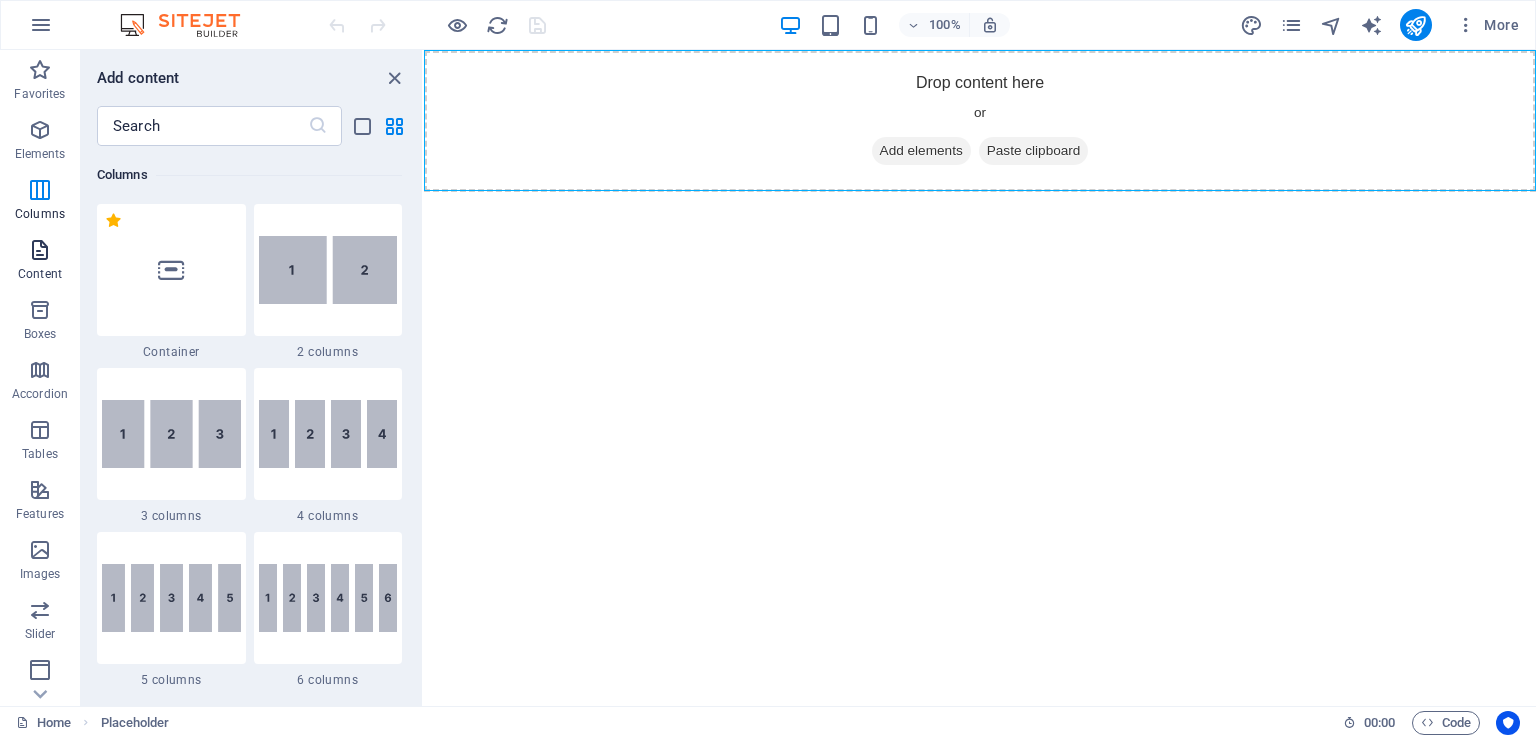 click at bounding box center (40, 250) 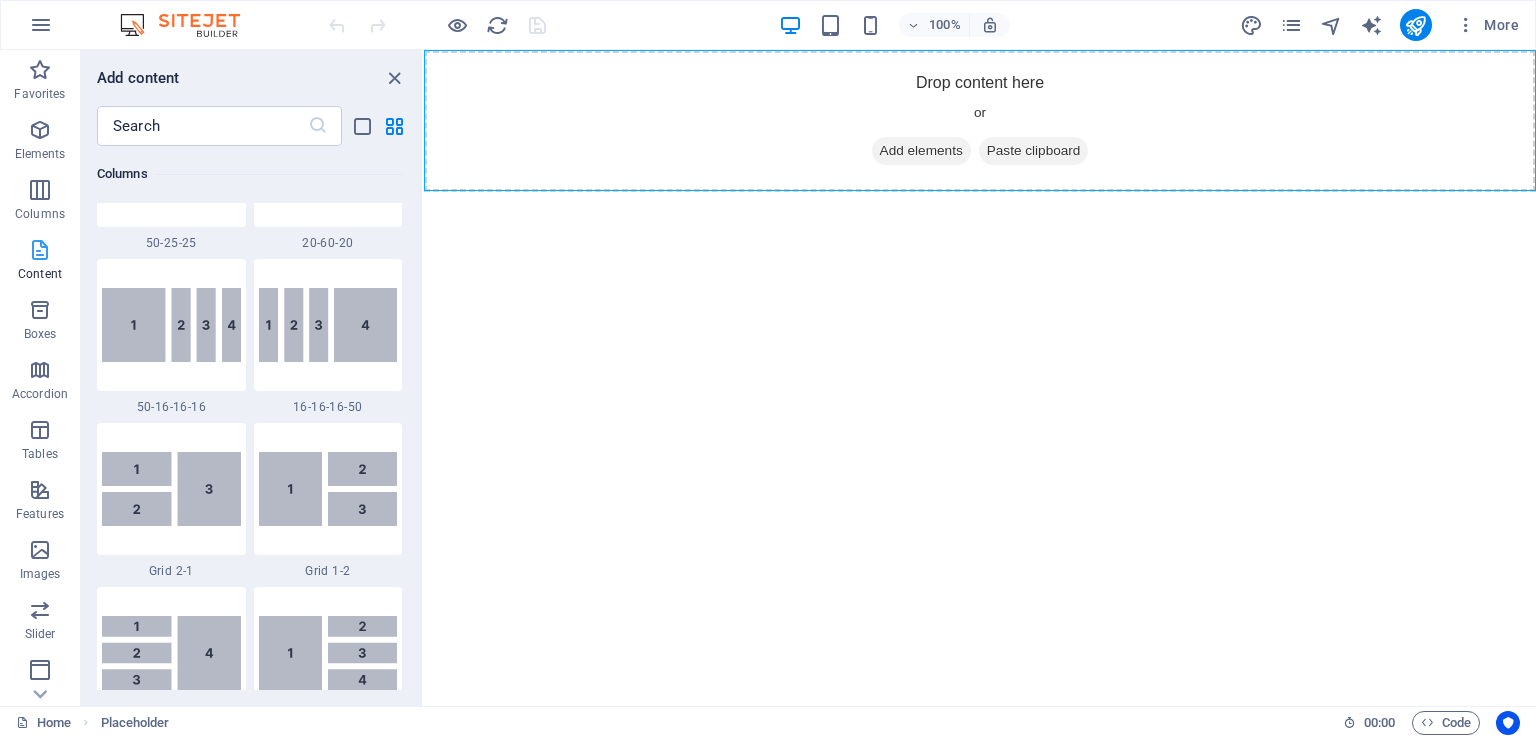 scroll, scrollTop: 3498, scrollLeft: 0, axis: vertical 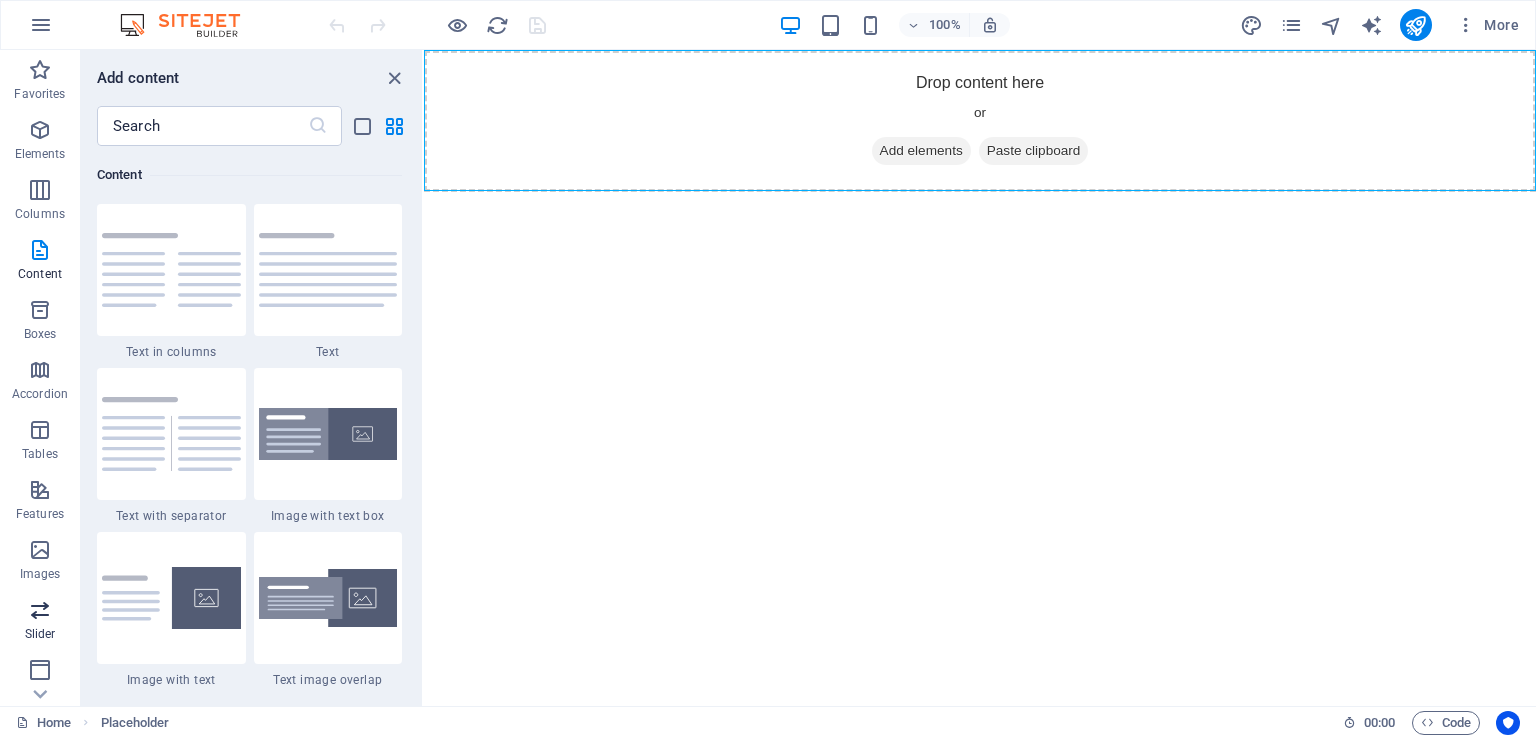 click at bounding box center (40, 610) 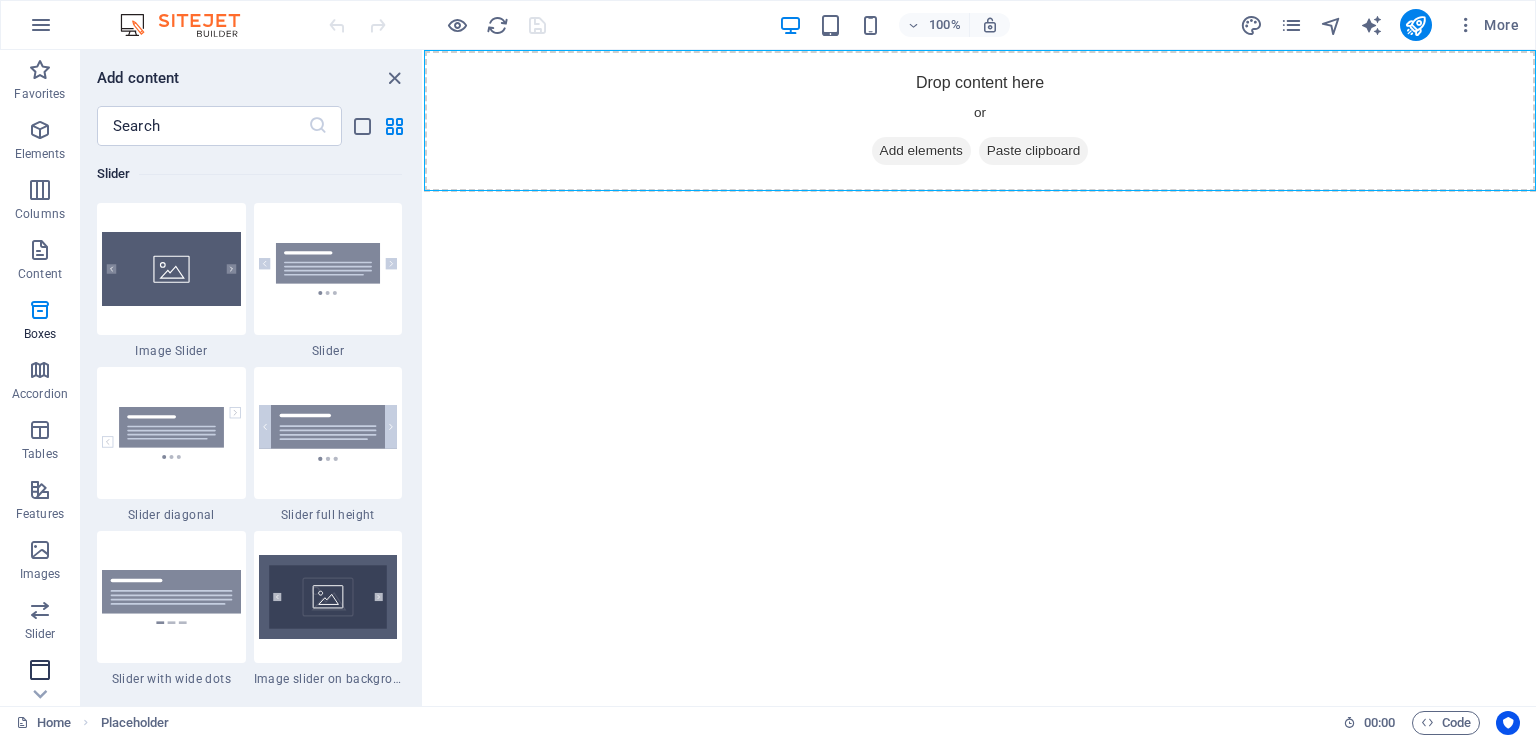click at bounding box center [40, 670] 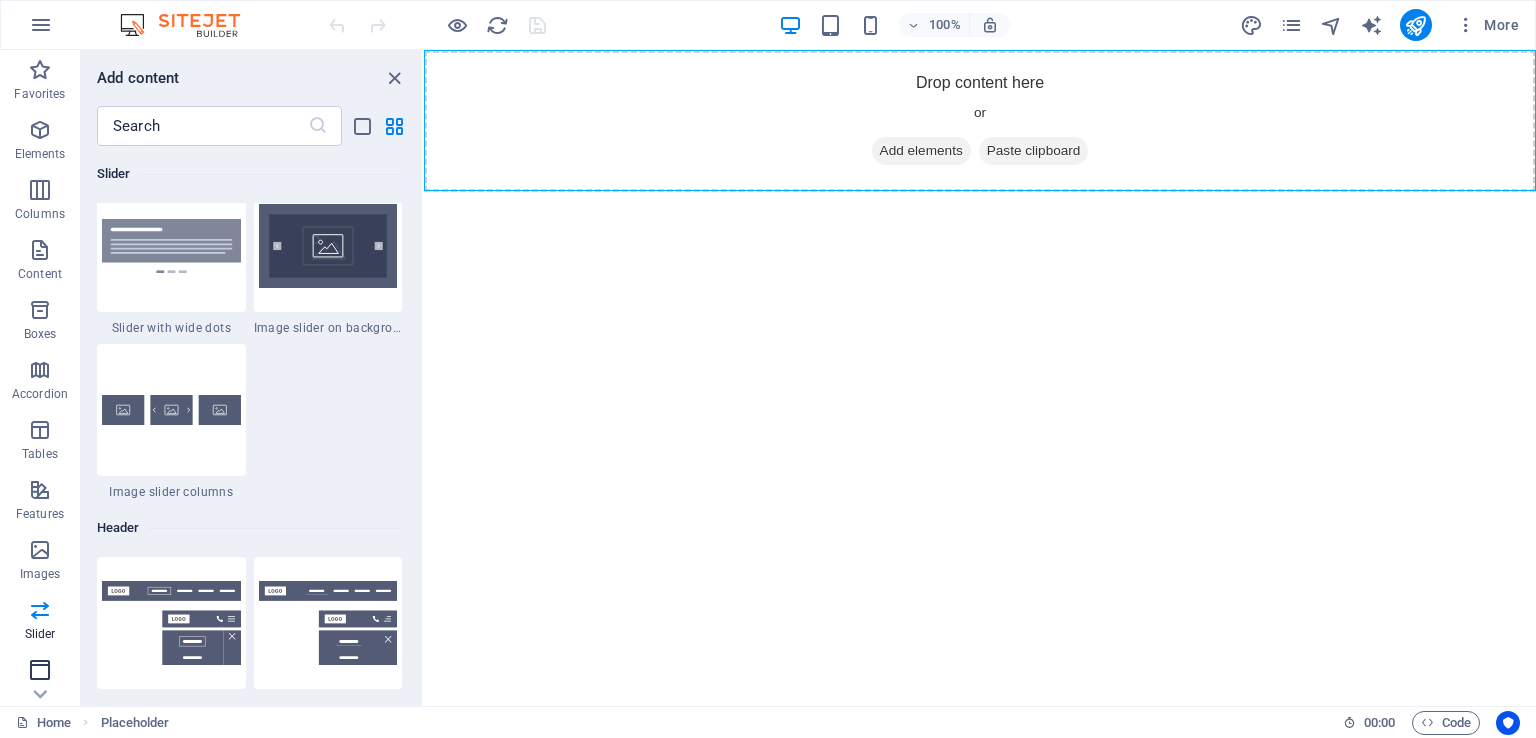 scroll, scrollTop: 12041, scrollLeft: 0, axis: vertical 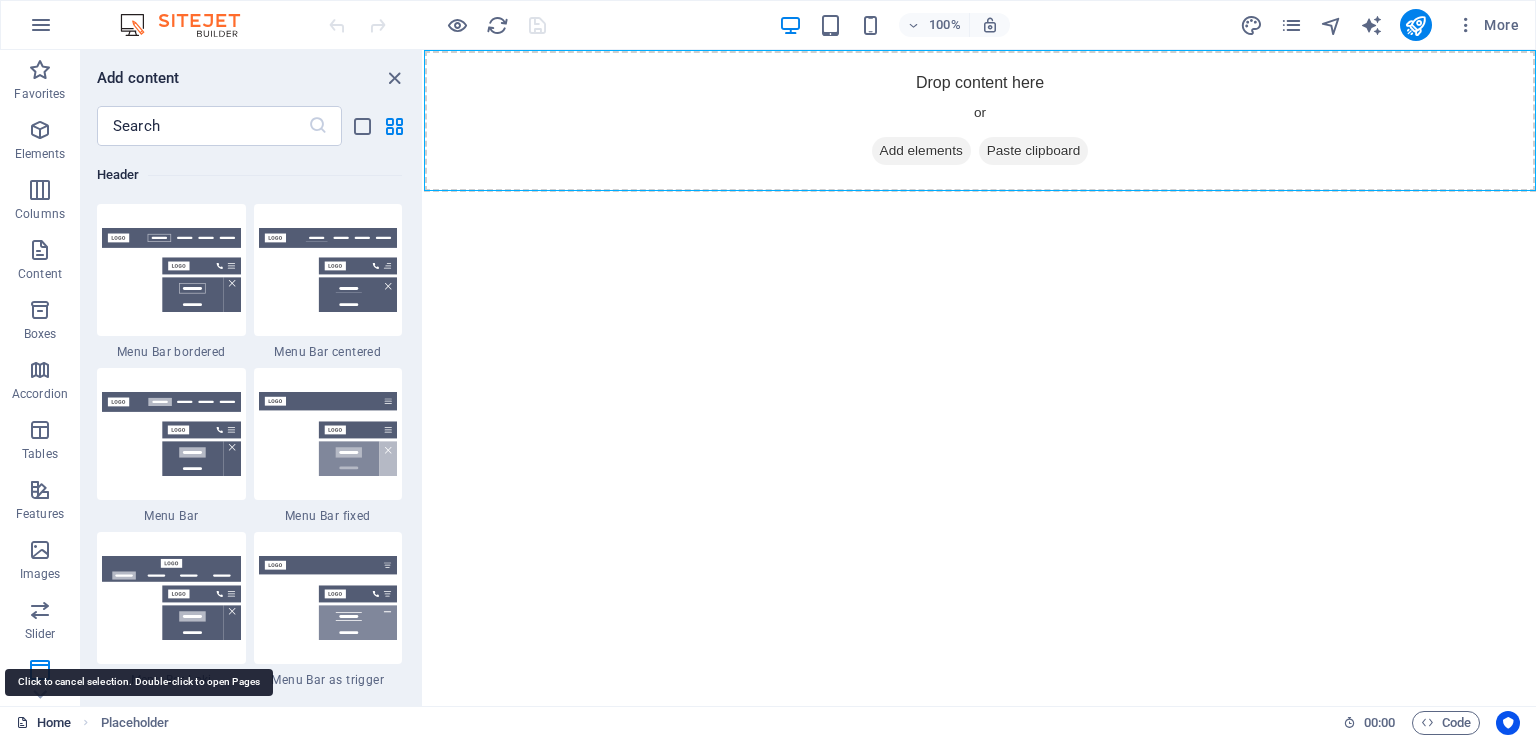 click on "Home" at bounding box center [43, 723] 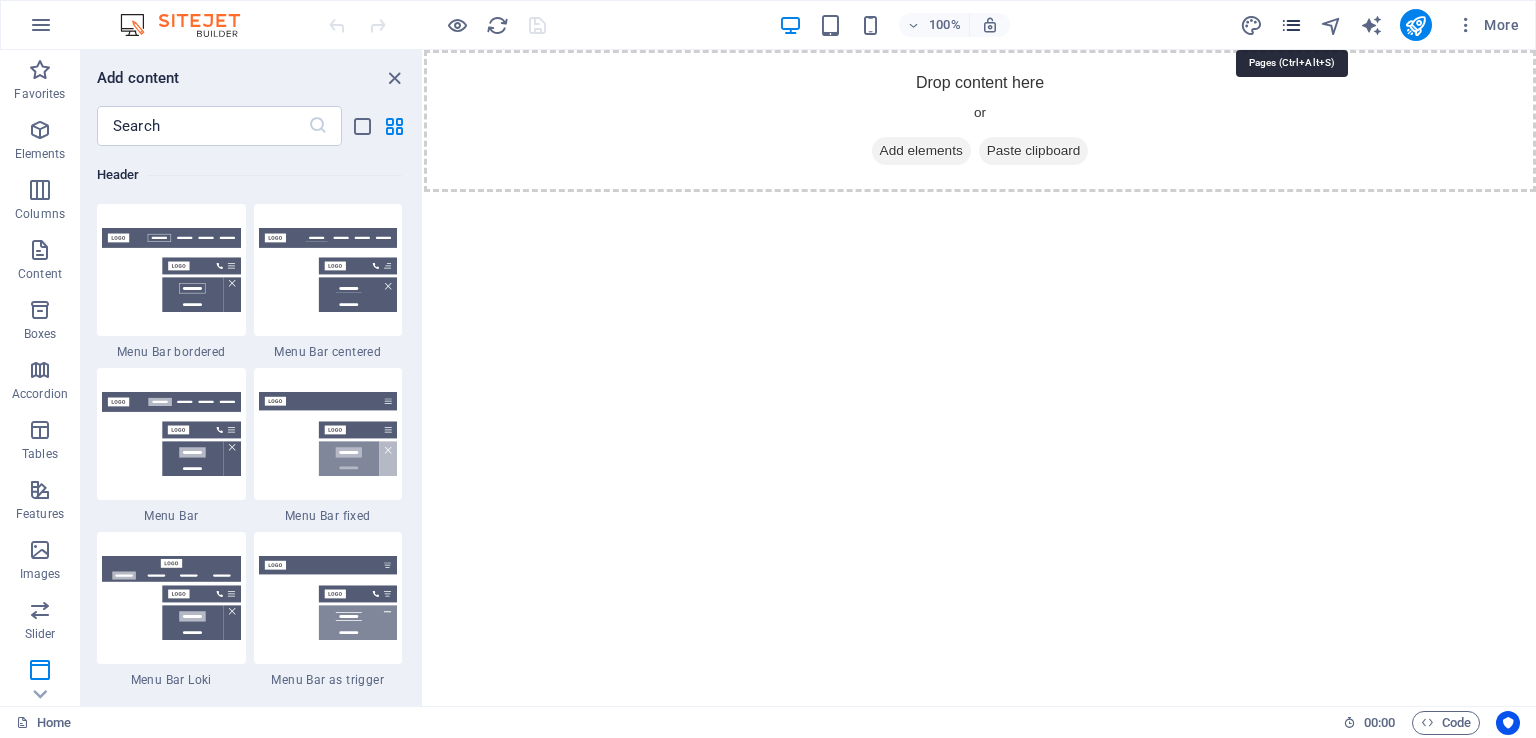 click at bounding box center [1291, 25] 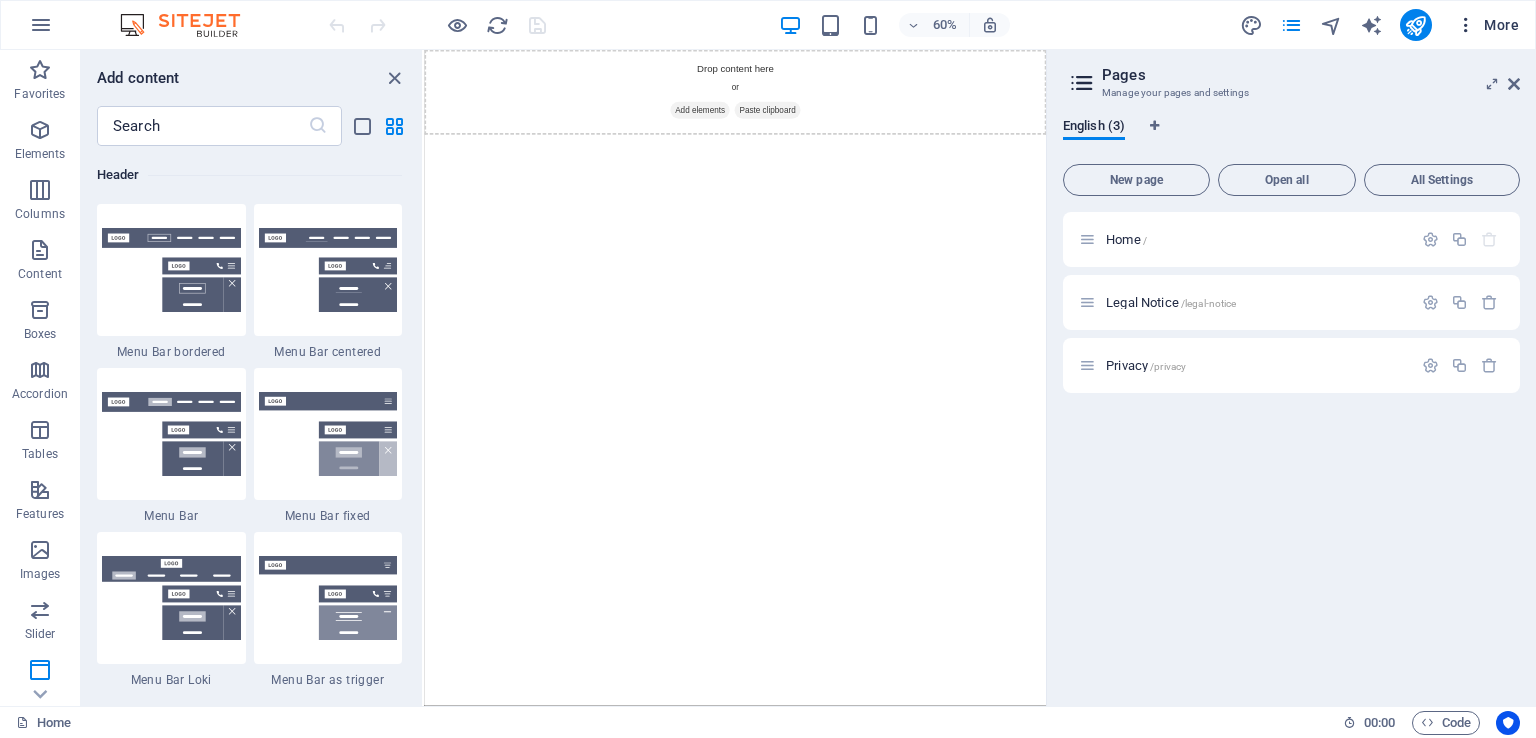 click on "More" at bounding box center [1487, 25] 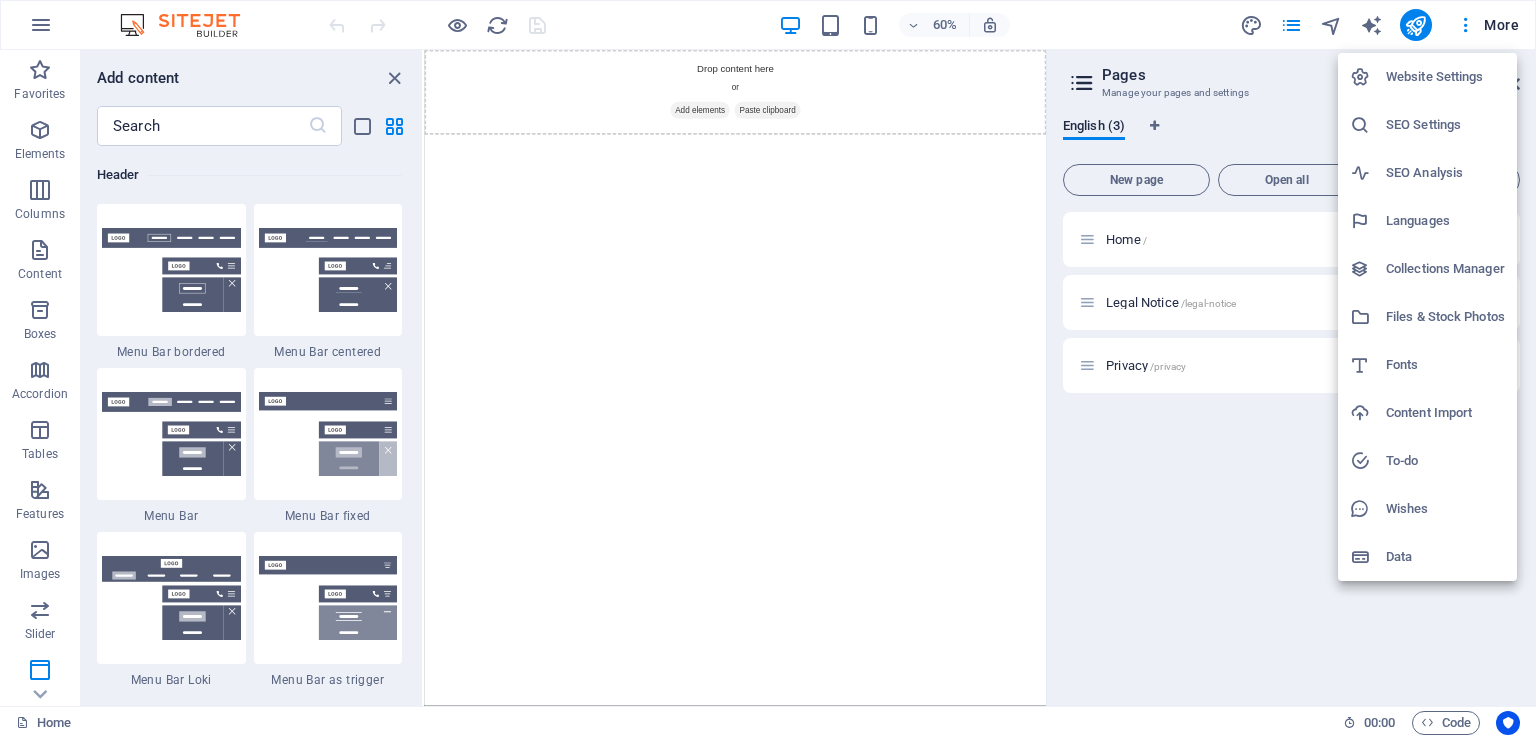 click on "SEO Settings" at bounding box center [1445, 125] 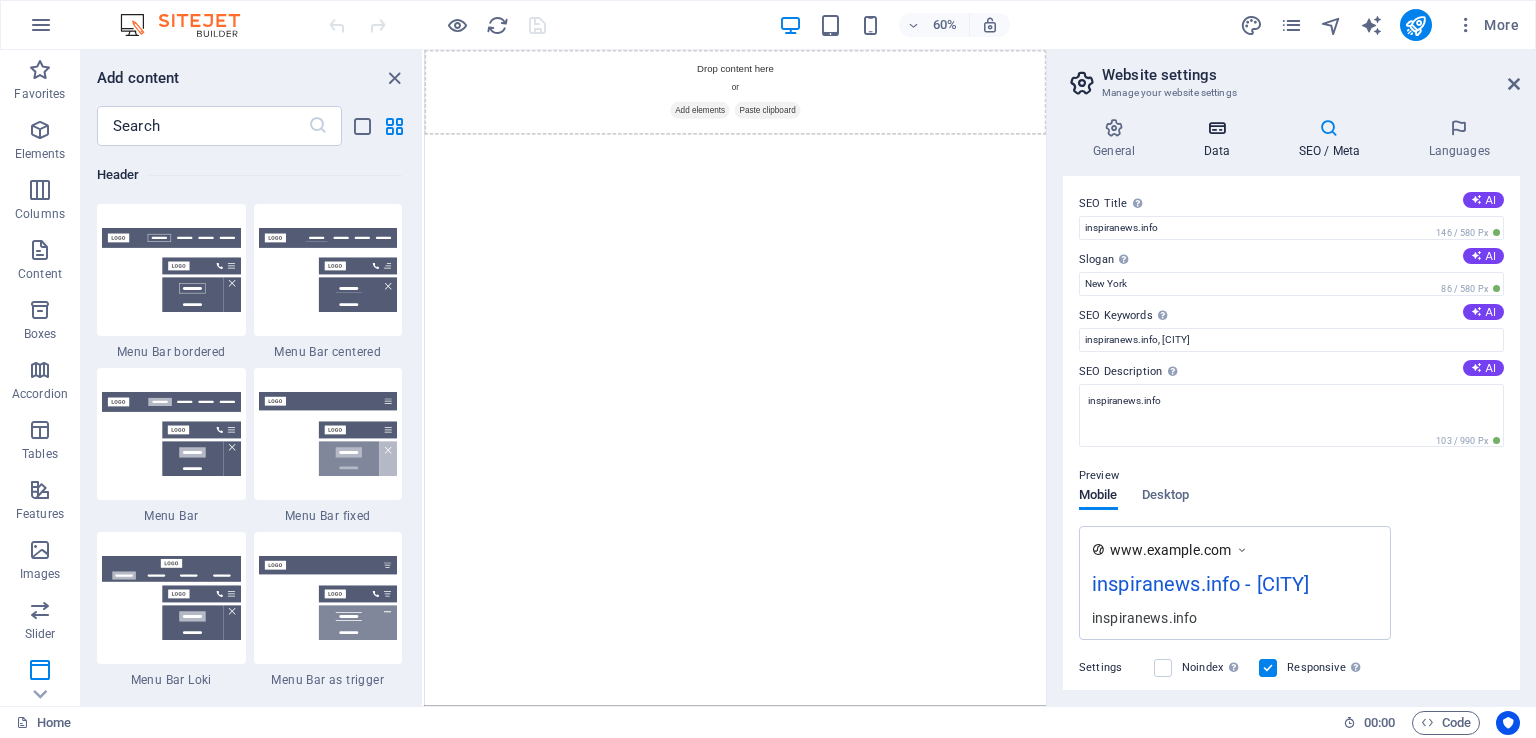 click on "Data" at bounding box center [1220, 139] 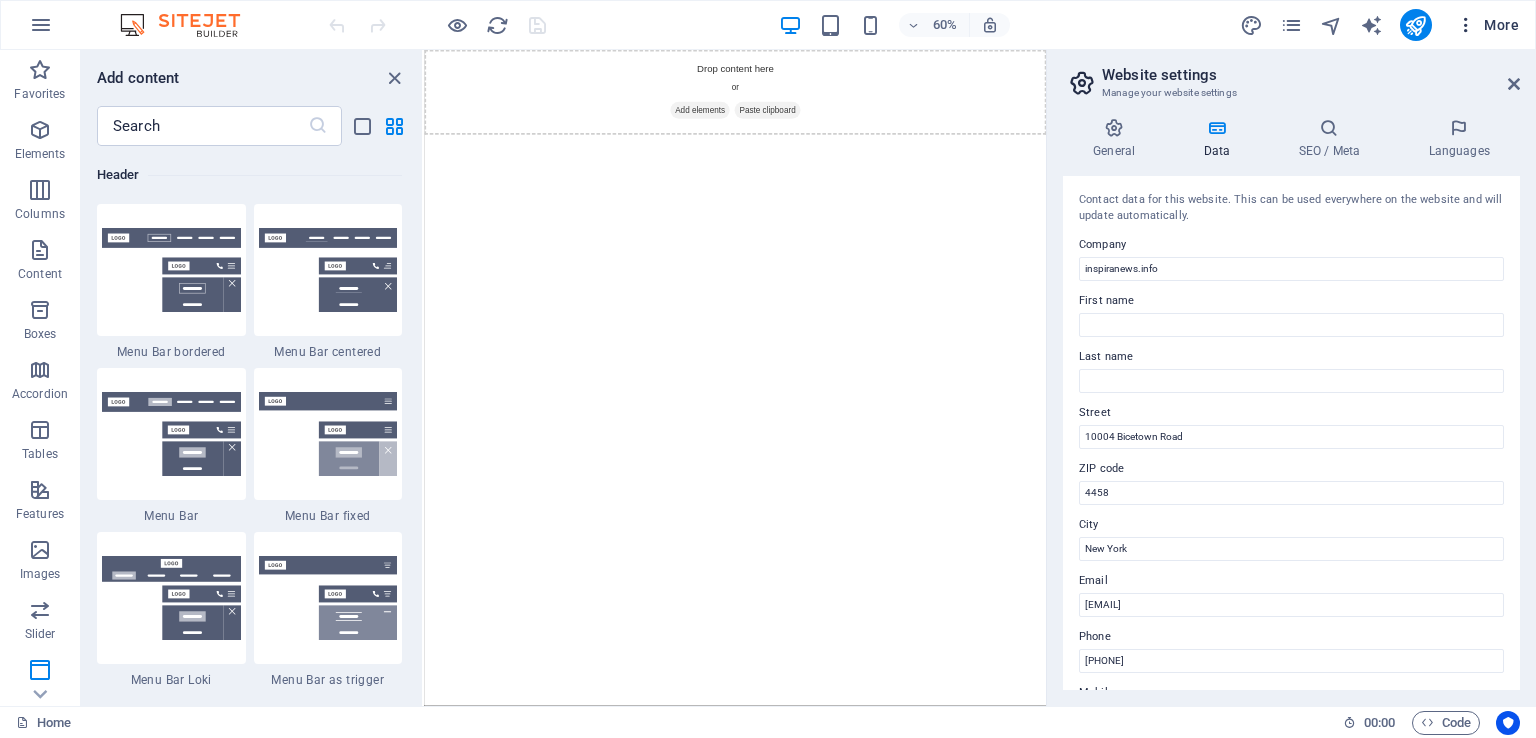 click on "More" at bounding box center [1487, 25] 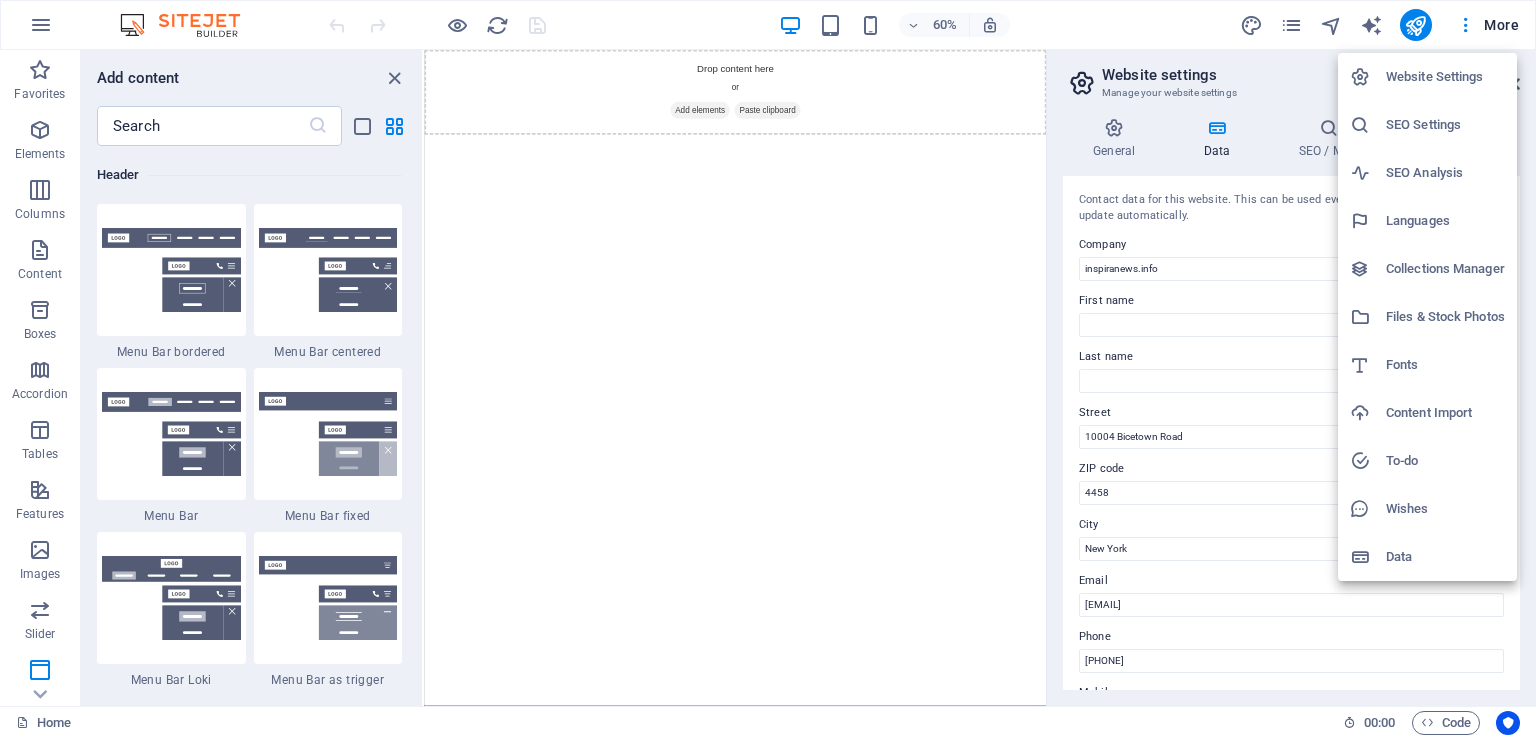 click on "Content Import" at bounding box center (1445, 413) 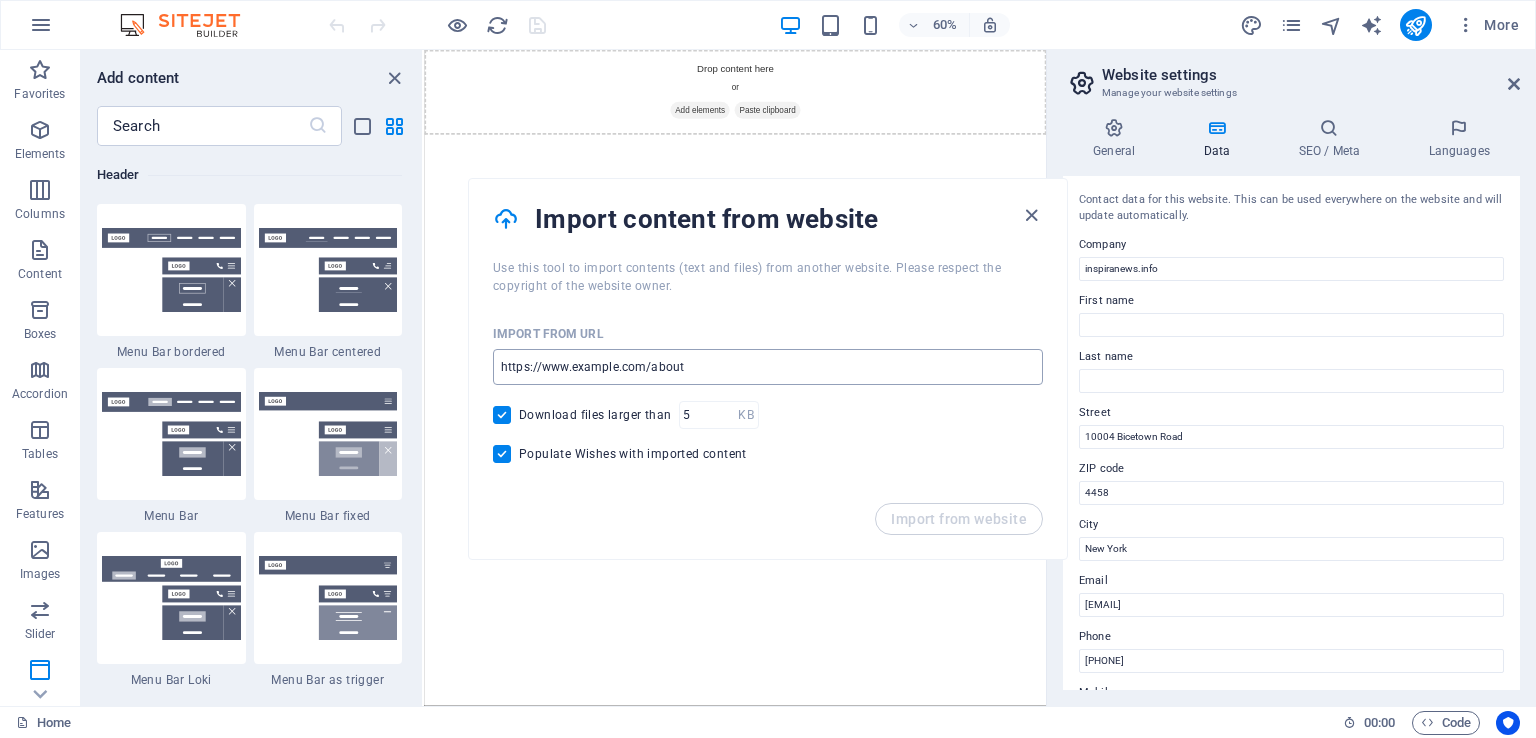 click at bounding box center (768, 367) 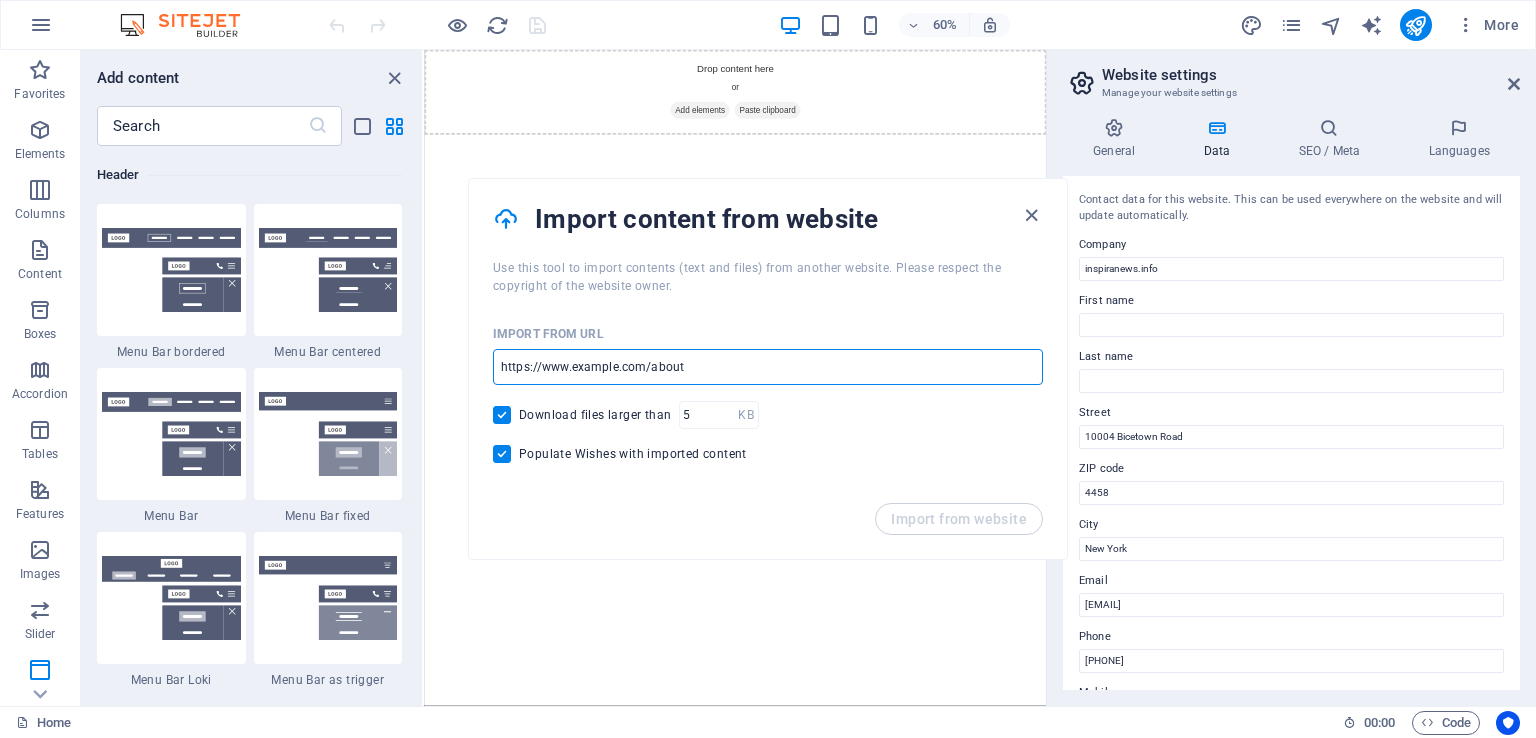 click at bounding box center [768, 367] 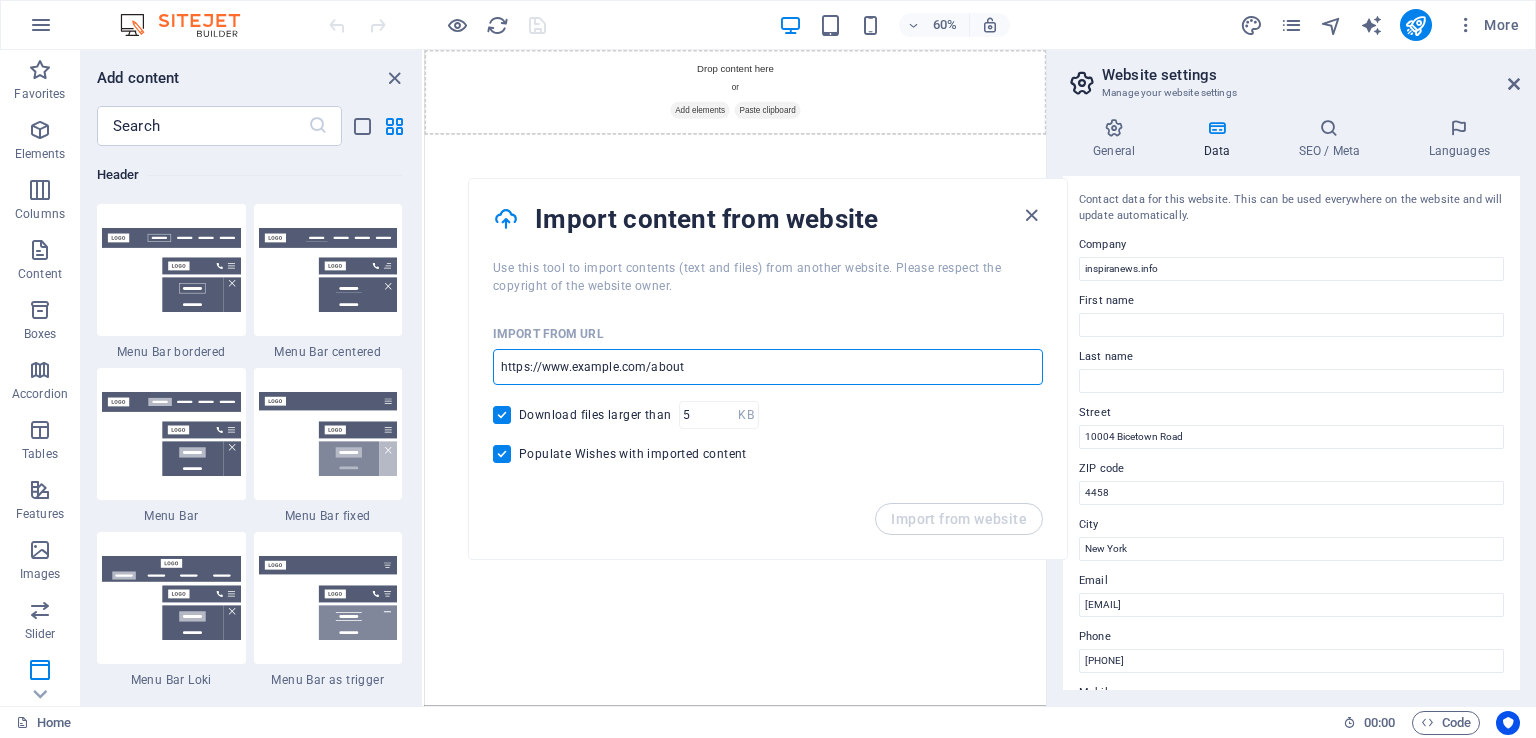 drag, startPoint x: 765, startPoint y: 361, endPoint x: 408, endPoint y: 355, distance: 357.0504 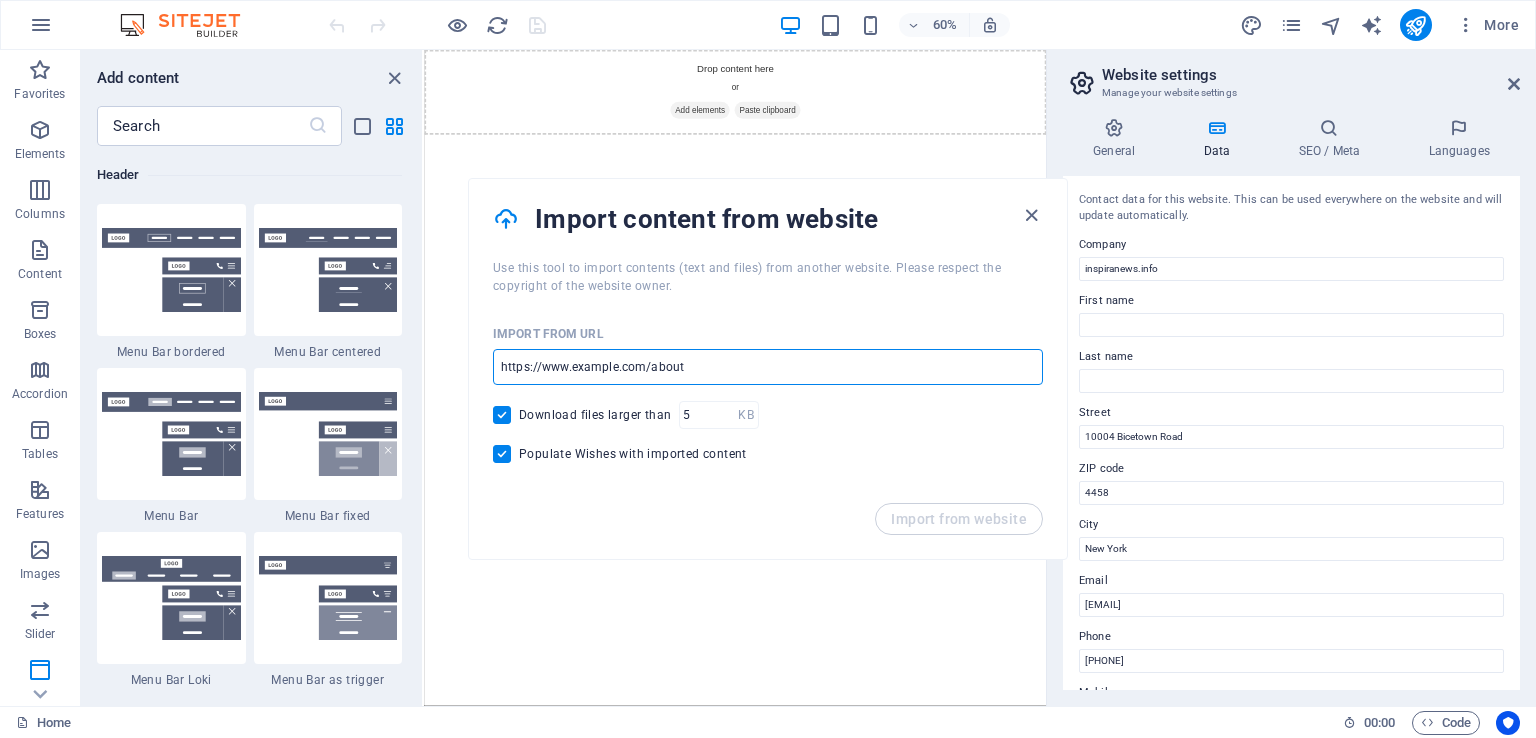 click at bounding box center [768, 367] 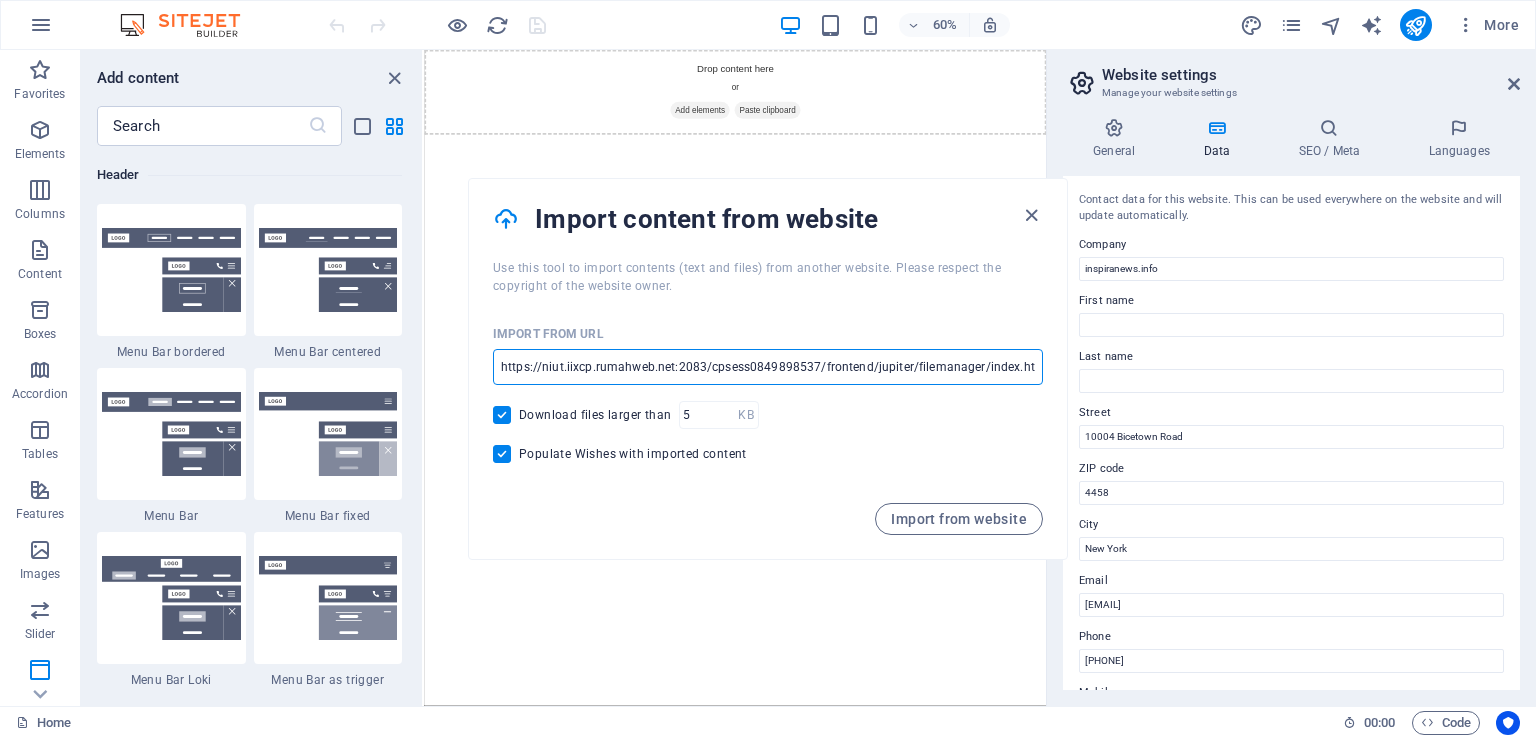scroll, scrollTop: 0, scrollLeft: 237, axis: horizontal 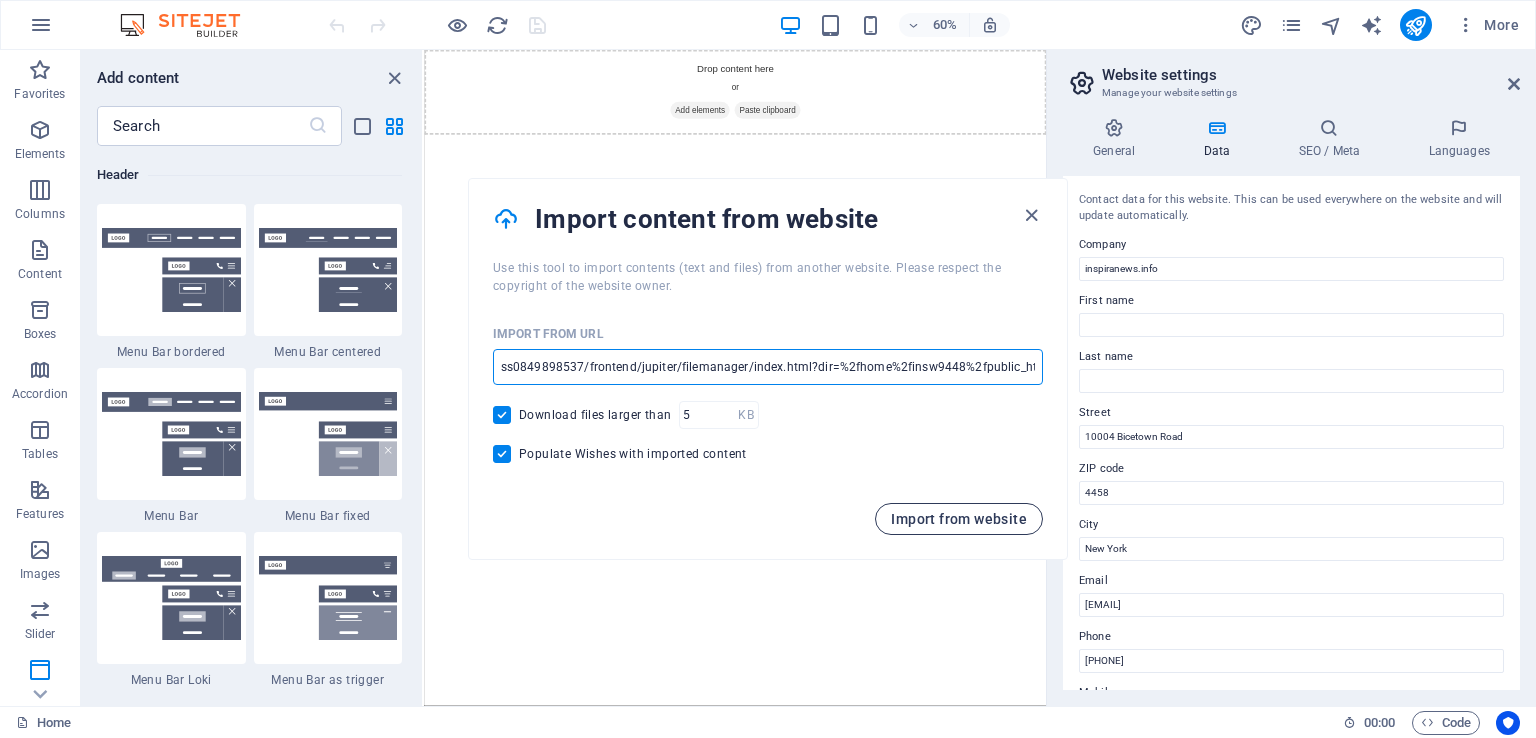 type on "https://niut.iixcp.rumahweb.net:2083/cpsess0849898537/frontend/jupiter/filemanager/index.html?dir=%2fhome%2finsw9448%2fpublic_html" 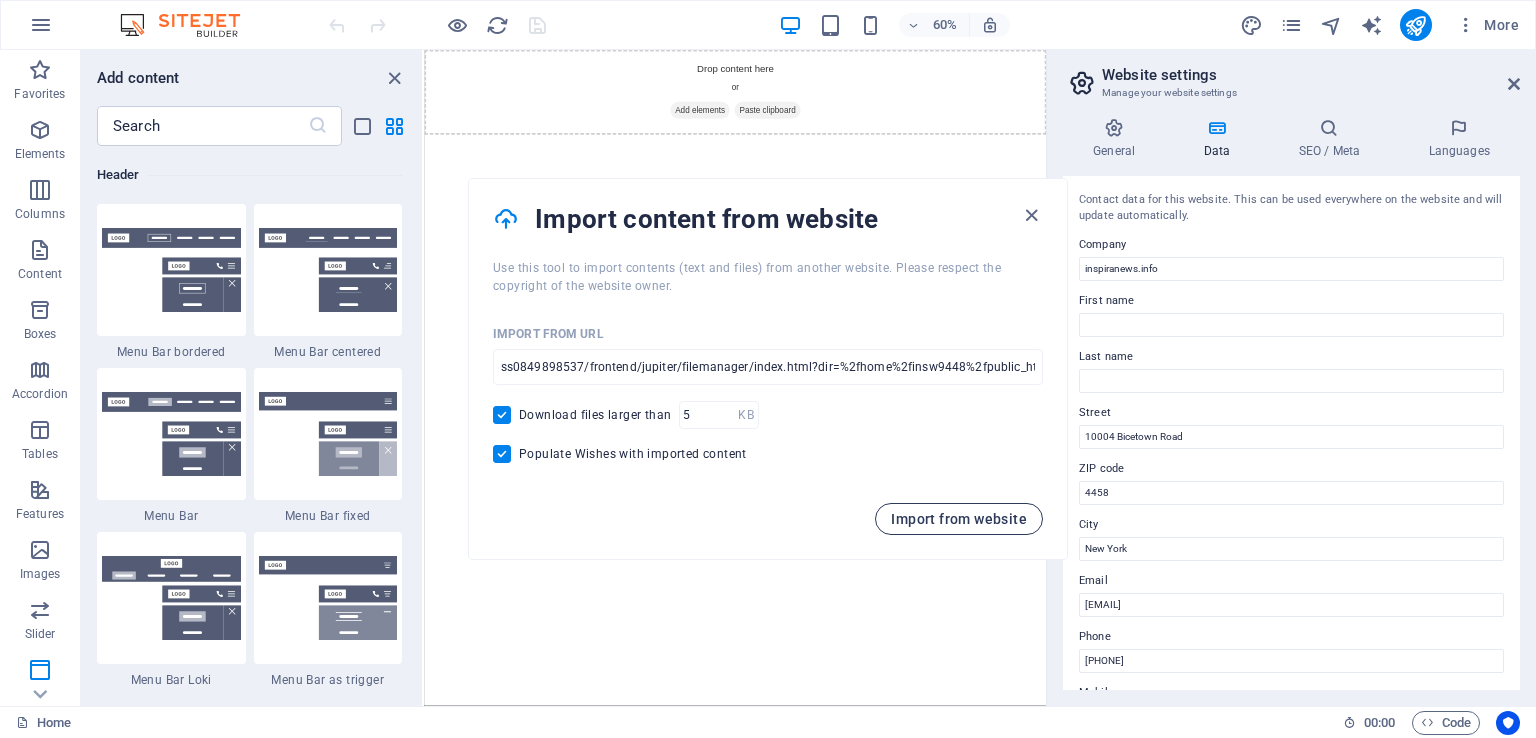 click on "Import from website" at bounding box center [959, 519] 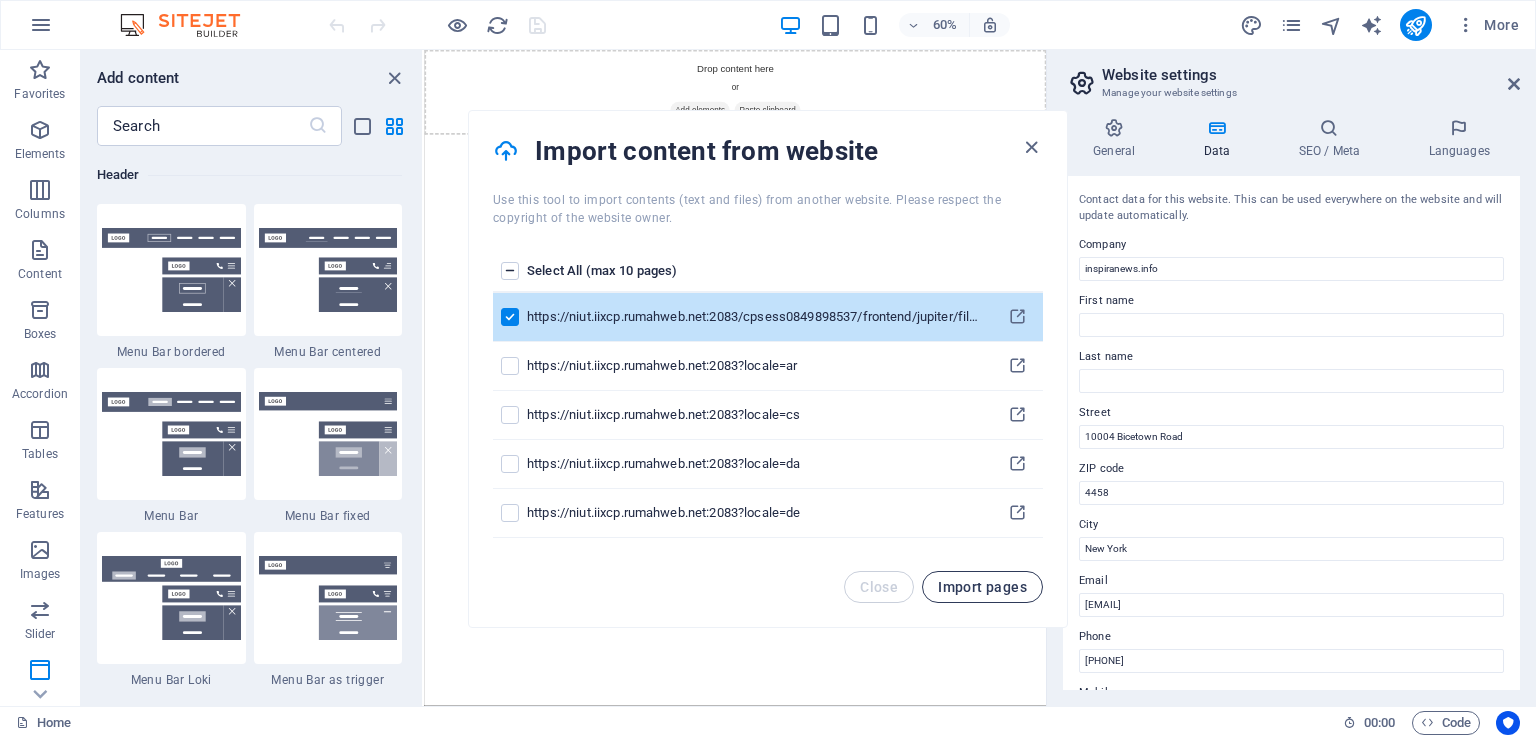 click on "Import pages" at bounding box center (982, 587) 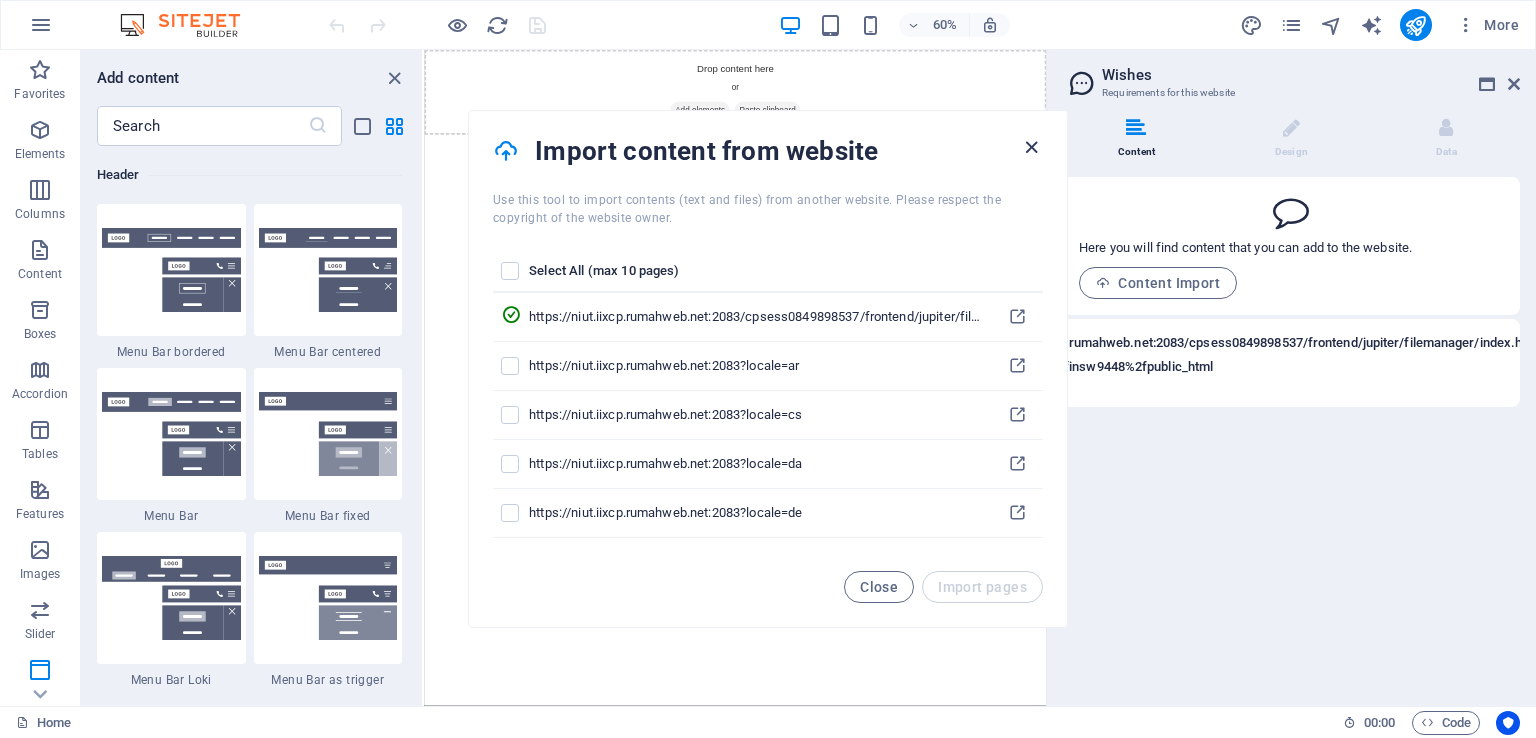 click on "Import content from website" at bounding box center [768, 151] 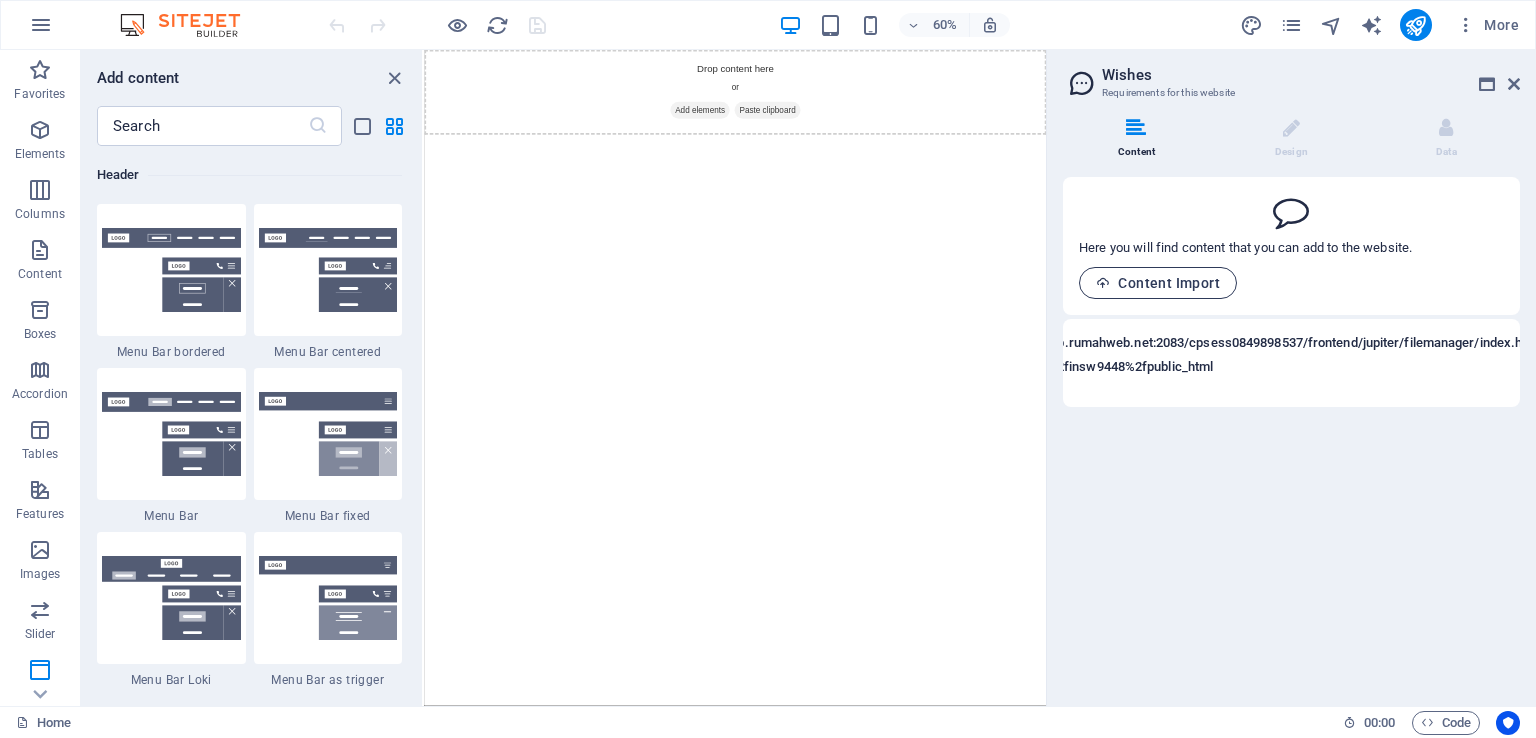 click on "Content Import" at bounding box center (1158, 283) 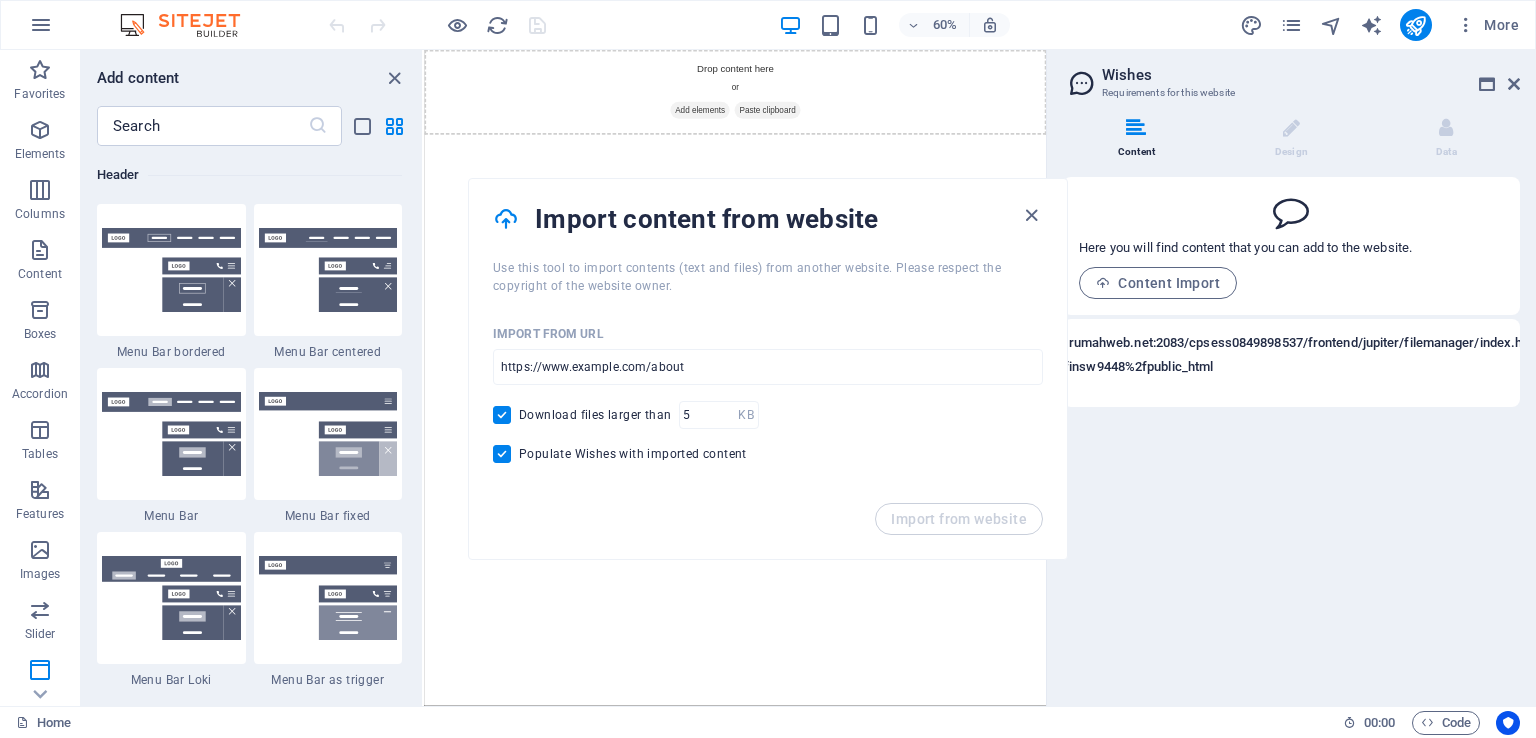 click on "Import from website" at bounding box center [768, 531] 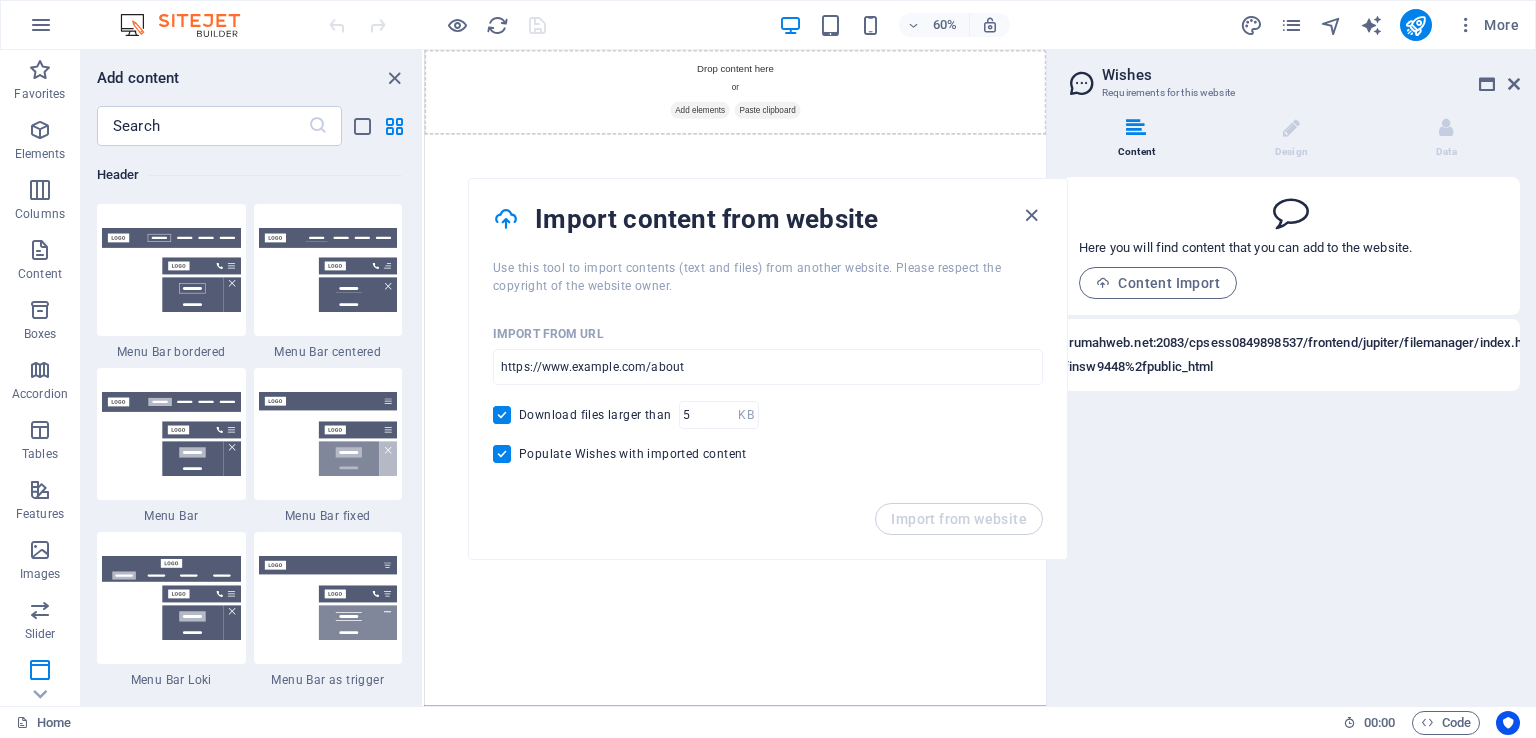 click on "https://niut.iixcp.rumahweb.net:2083/cpsess0849898537/frontend/jupiter/filemanager/index.html?dir=%2fhome%2finsw9448%2fpublic_html" at bounding box center (1258, 355) 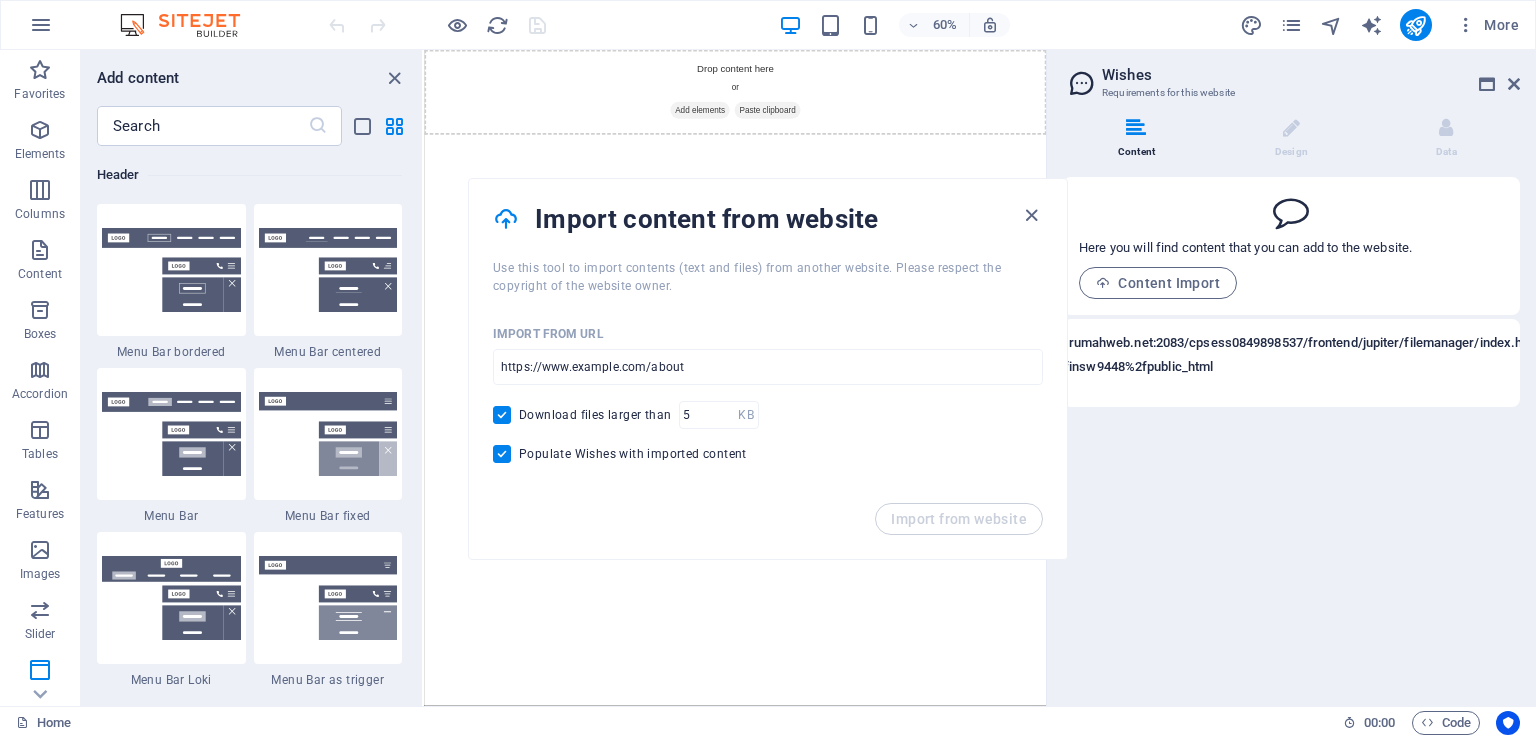 click on "https://niut.iixcp.rumahweb.net:2083/cpsess0849898537/frontend/jupiter/filemanager/index.html?dir=%2fhome%2finsw9448%2fpublic_html" at bounding box center [1258, 355] 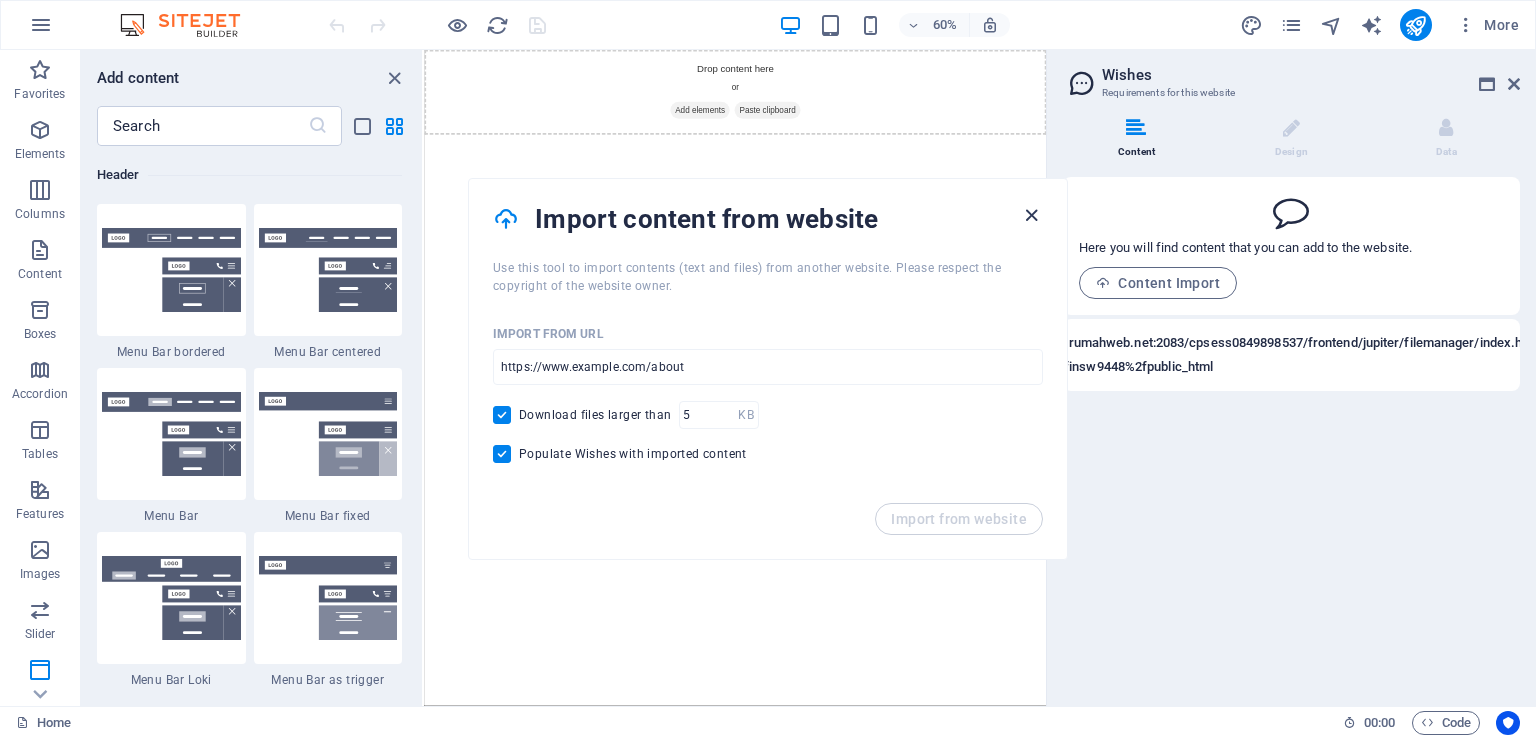 click at bounding box center (1031, 215) 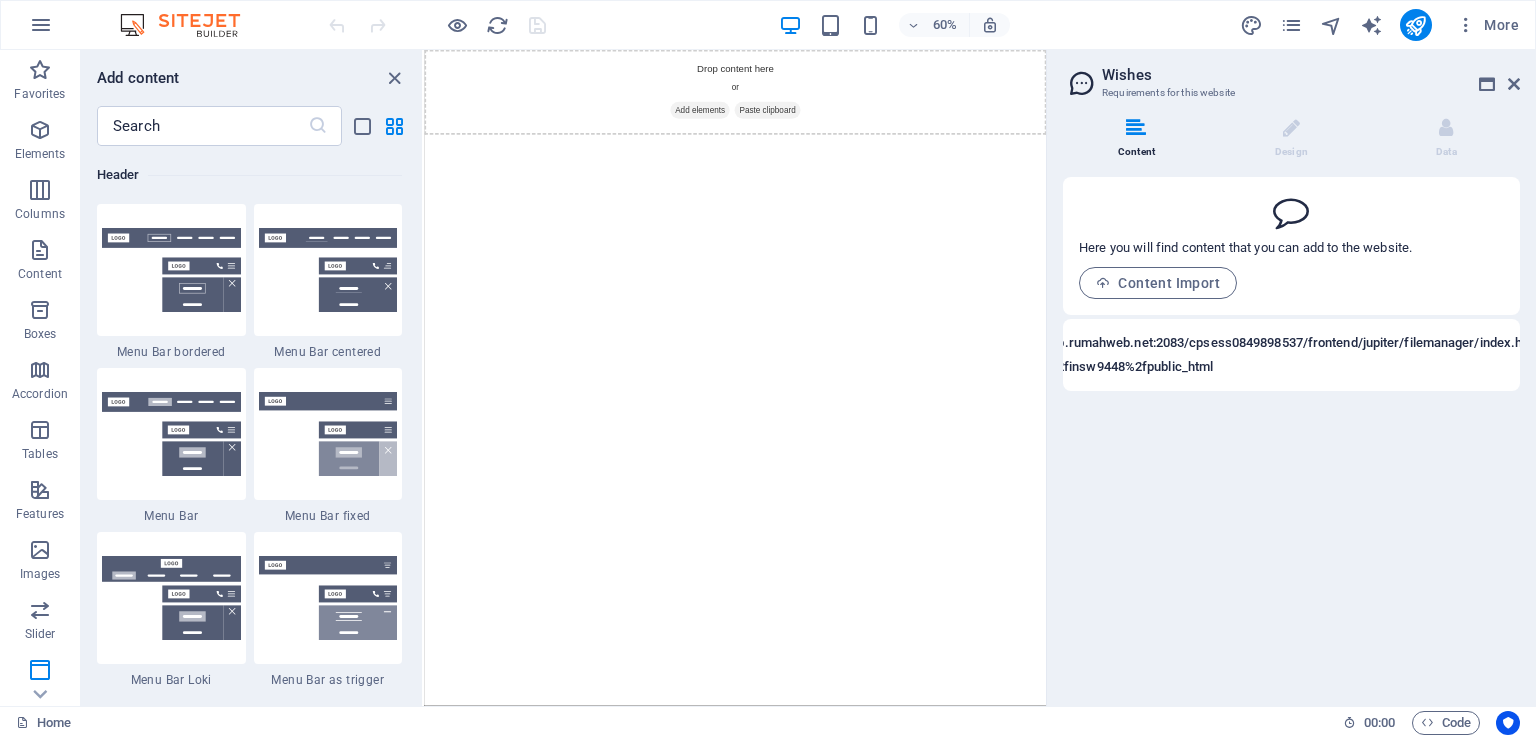 click on "Skip to main content
Drop content here or  Add elements  Paste clipboard" at bounding box center (942, 121) 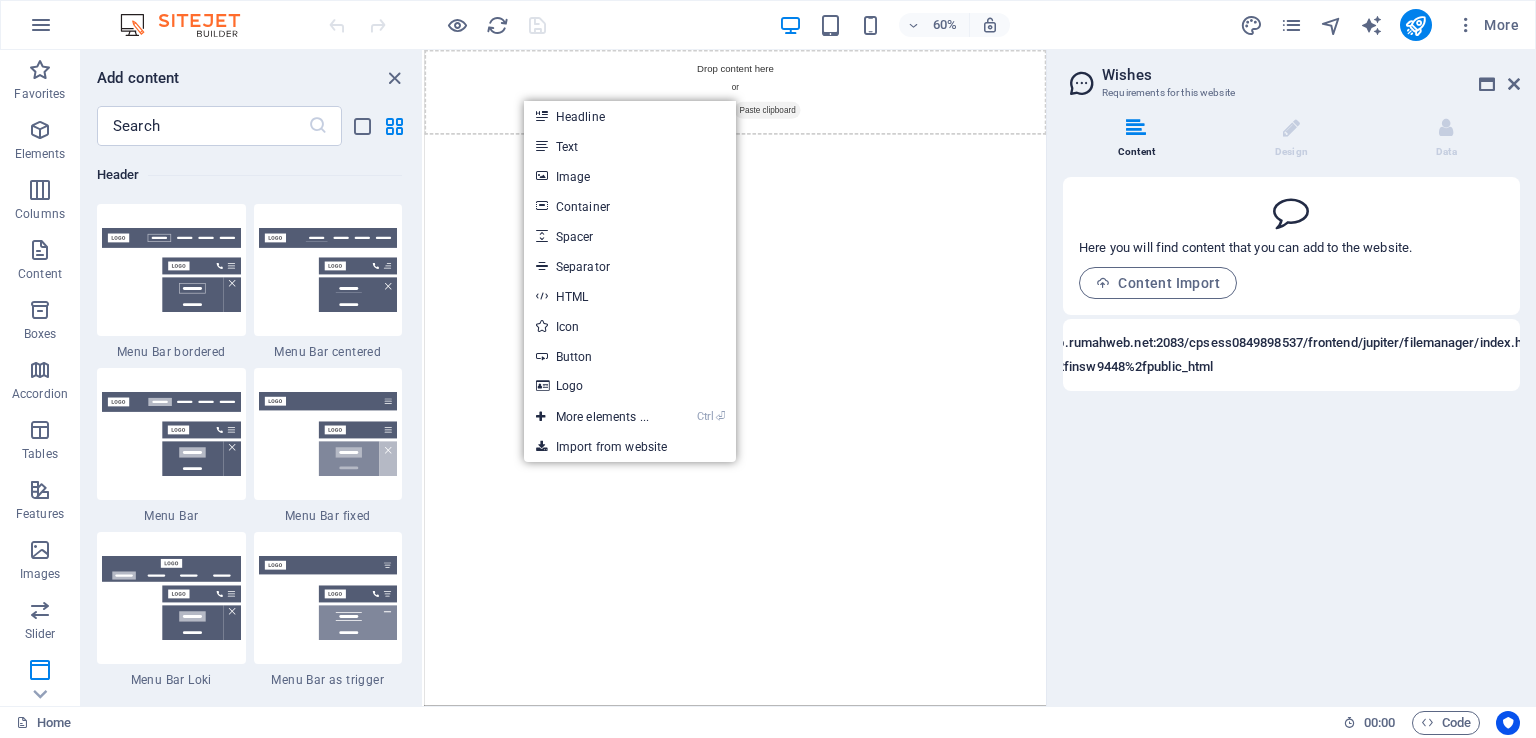 drag, startPoint x: 587, startPoint y: 132, endPoint x: 1194, endPoint y: 400, distance: 663.5307 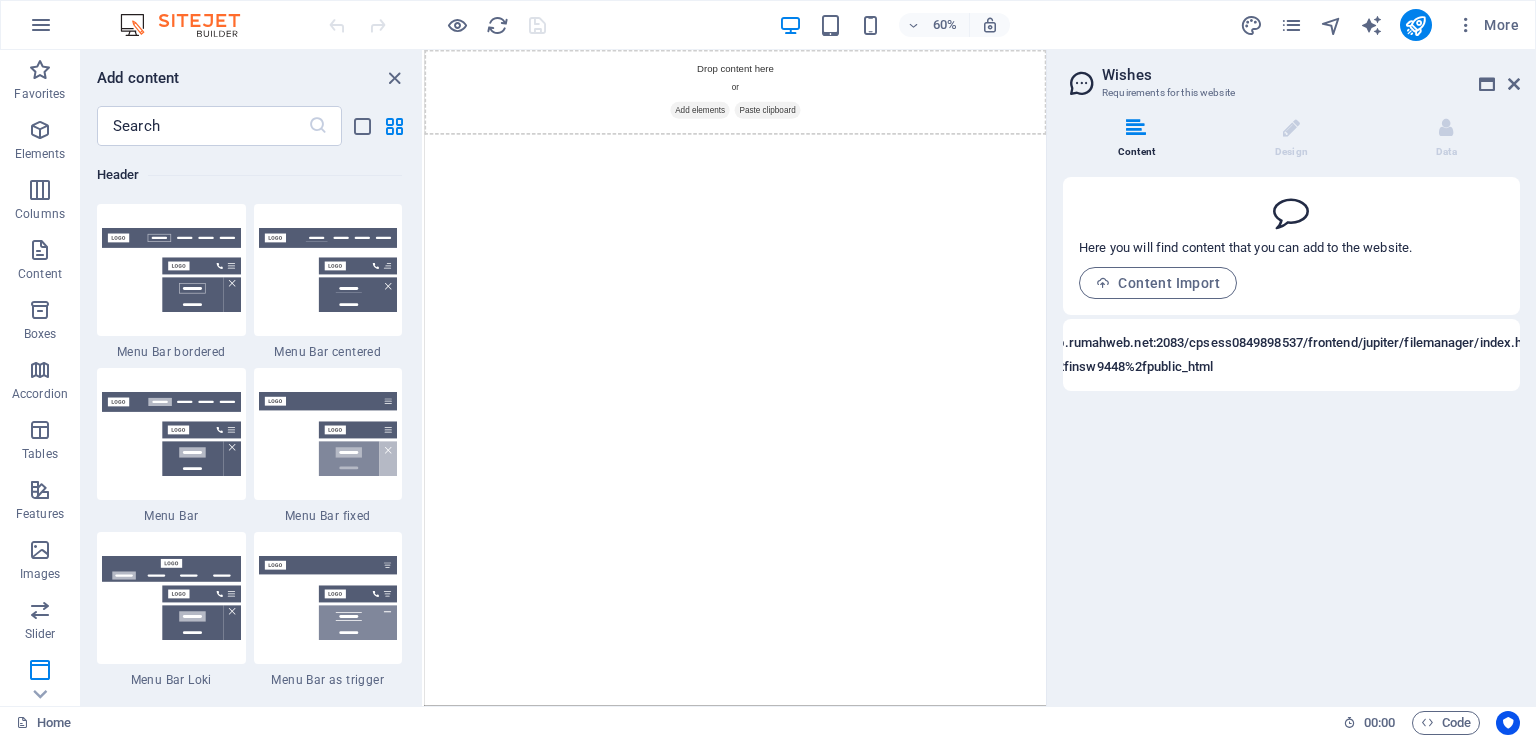 drag, startPoint x: 754, startPoint y: 301, endPoint x: 670, endPoint y: 86, distance: 230.82678 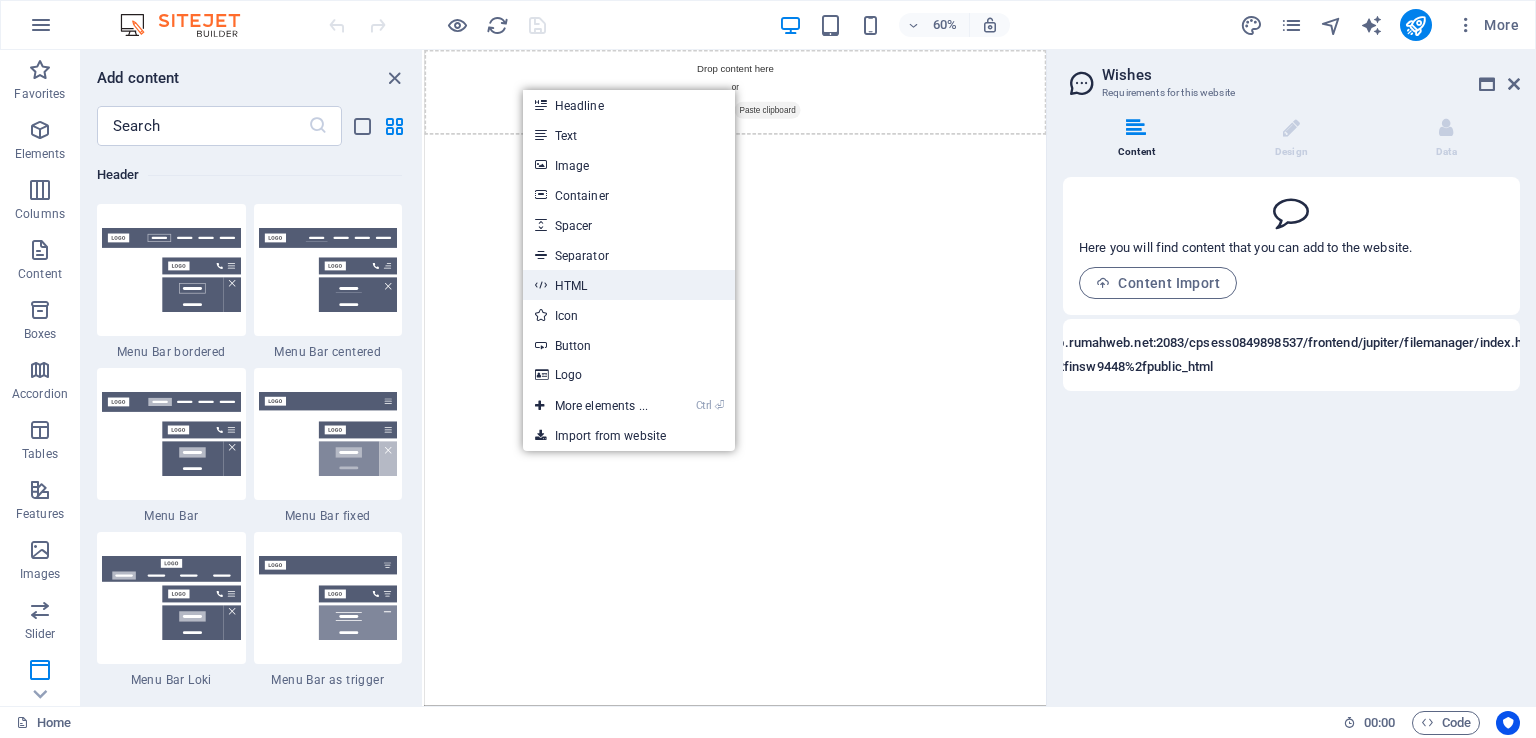 click on "HTML" at bounding box center (629, 285) 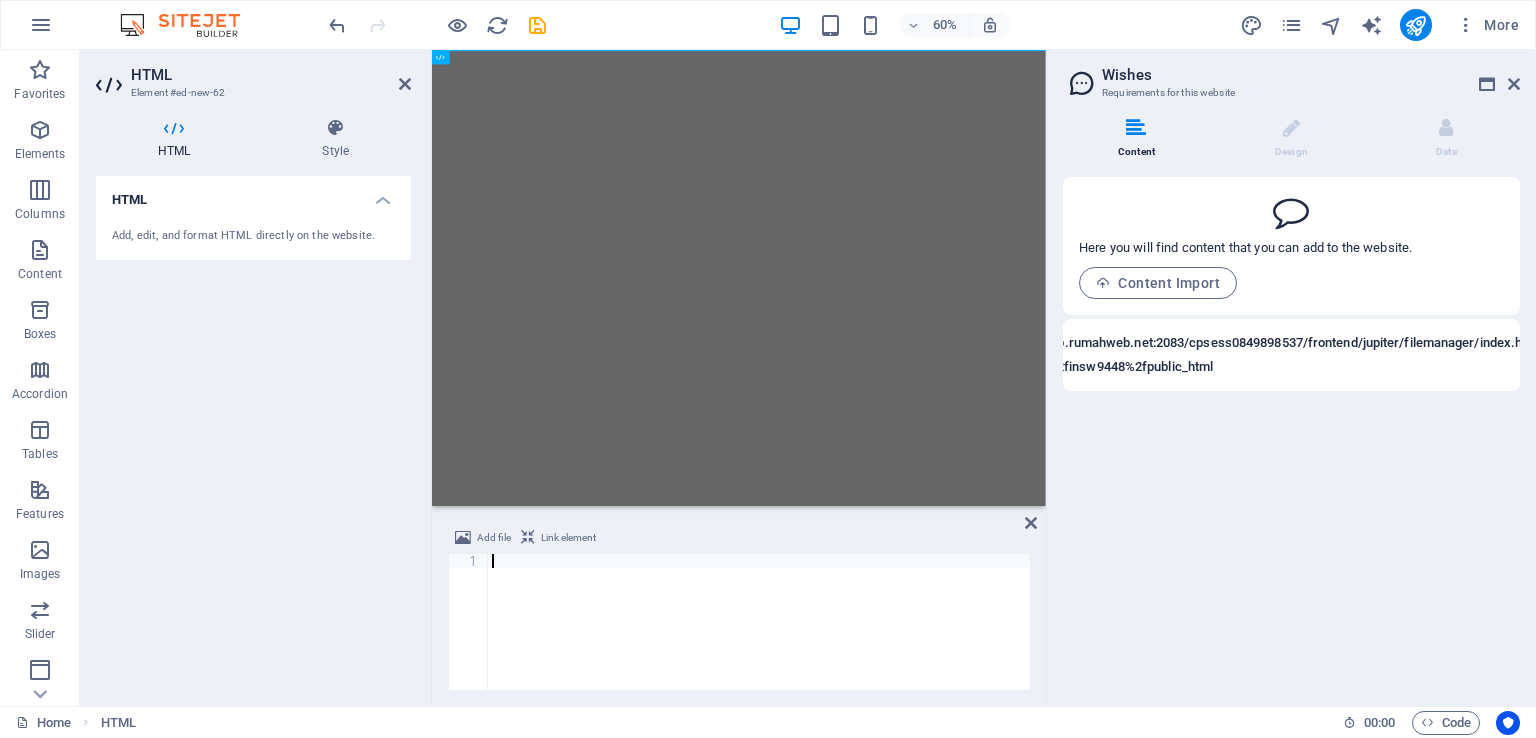 click on "Content Design Data Here you will find content that you can add to the website. Content Import https://niut.iixcp.rumahweb.net:2083/cpsess0849898537/frontend/jupiter/filemanager/index.html?dir=%2fhome%2finsw9448%2fpublic_html Inspiration No information provided Layout One-Pager Logo No information provided Colors No information provided Contact Company : inspiranews.info City : New York ZIP code : 4458 Email : 9a63bce3121dc882a63364c0f8744f@cpanel.local Phone : + 1 917-320-7202 Street : 10004 Bicetown Road Opening hours No information provided Social media No information provided Legal notice No information provided Privacy policy No information provided" at bounding box center (1291, 404) 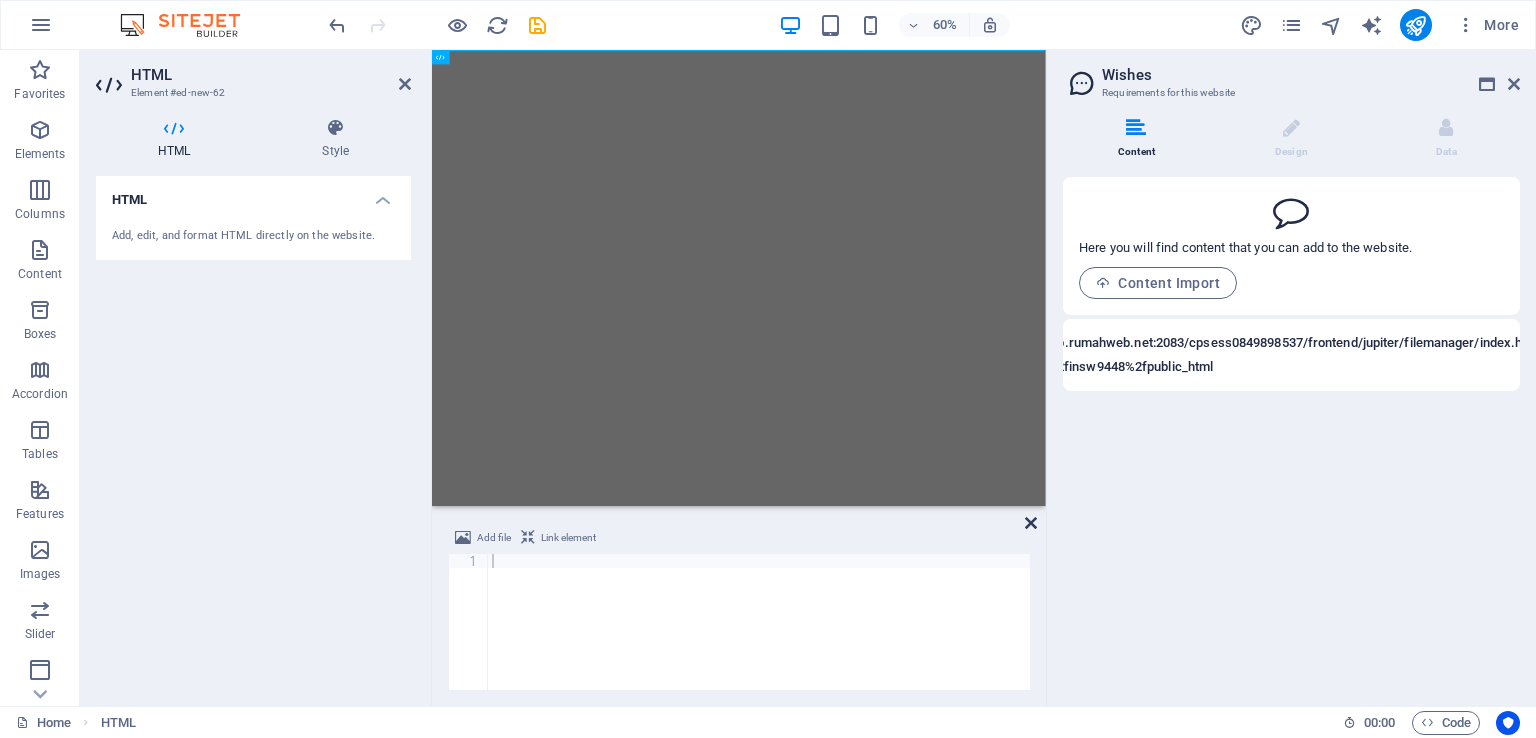 click at bounding box center (1031, 523) 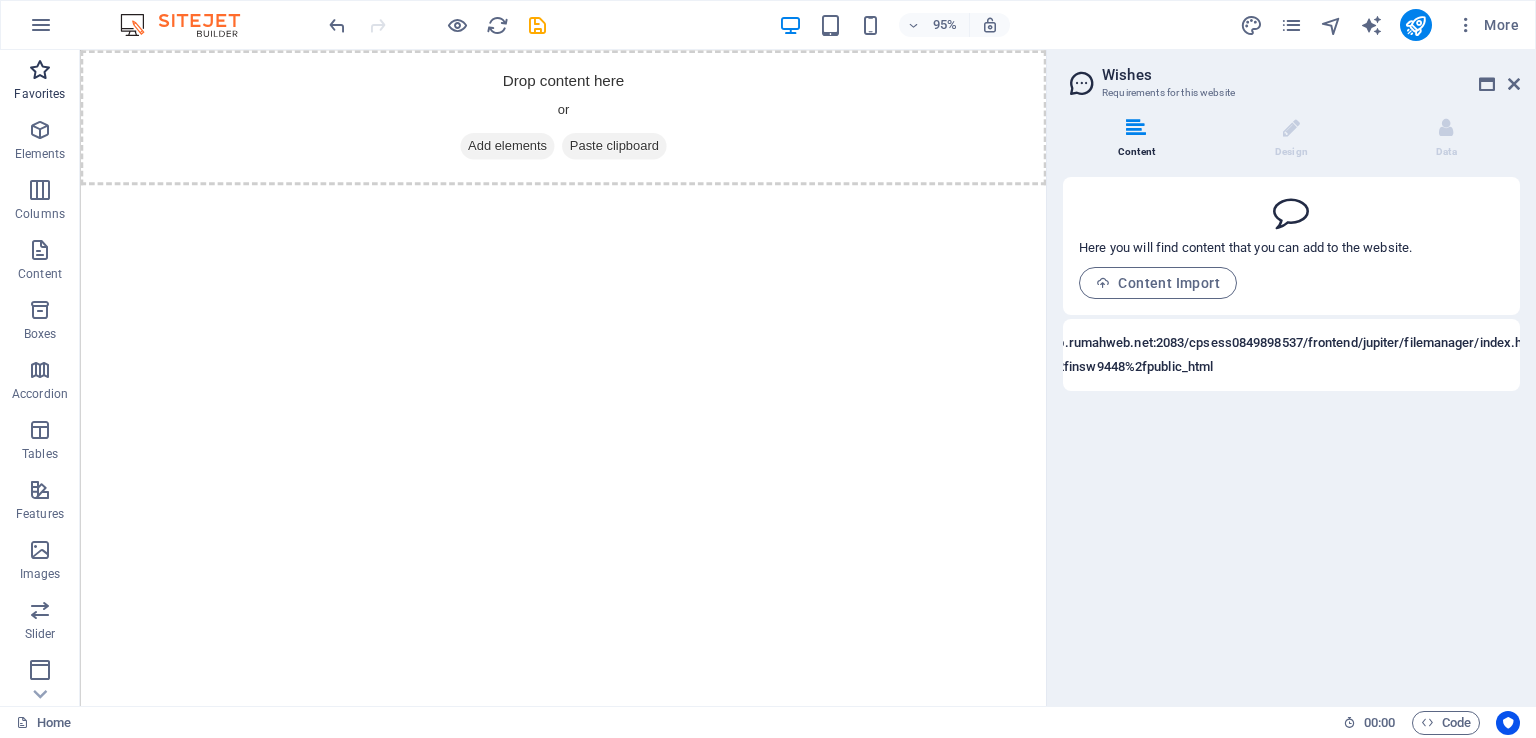 click at bounding box center [40, 70] 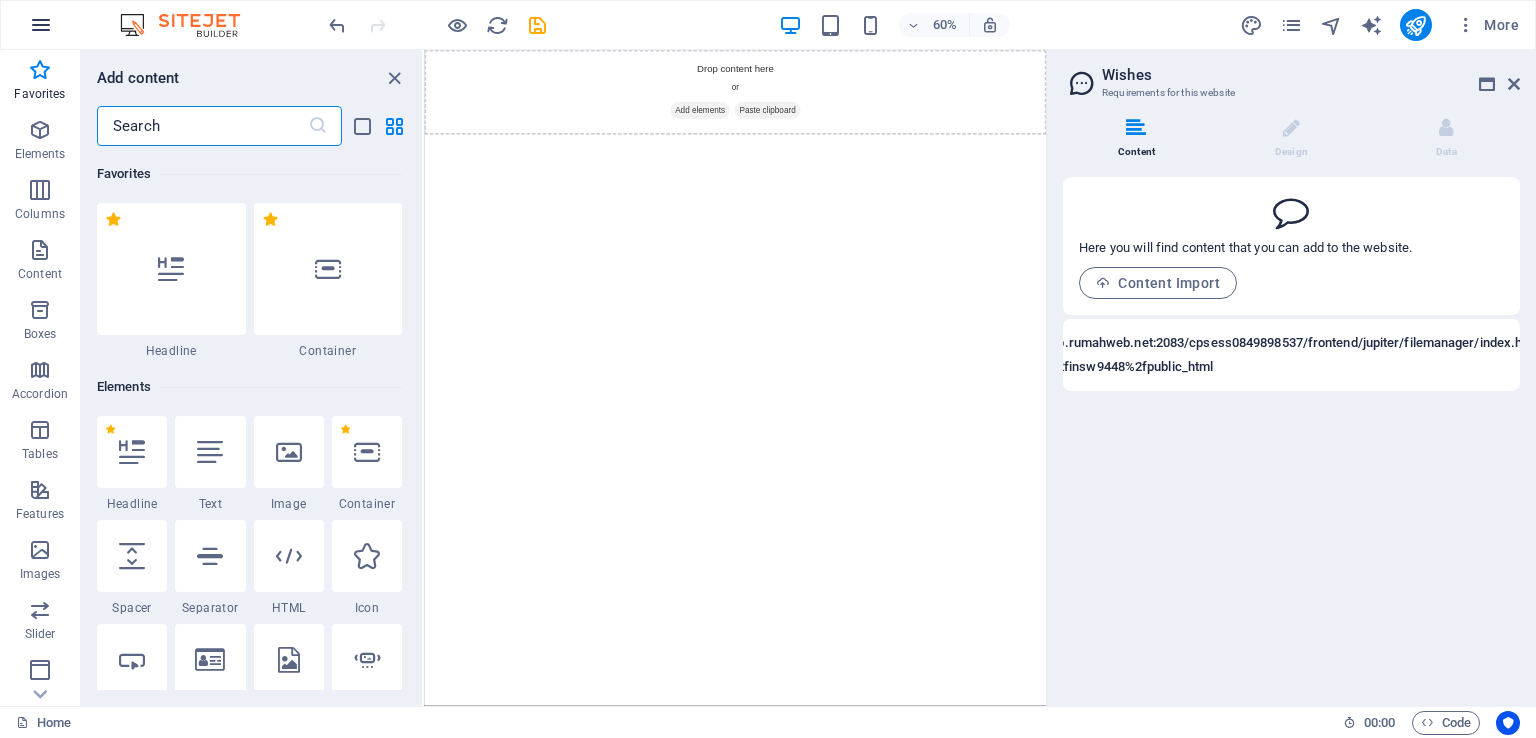 click at bounding box center (41, 25) 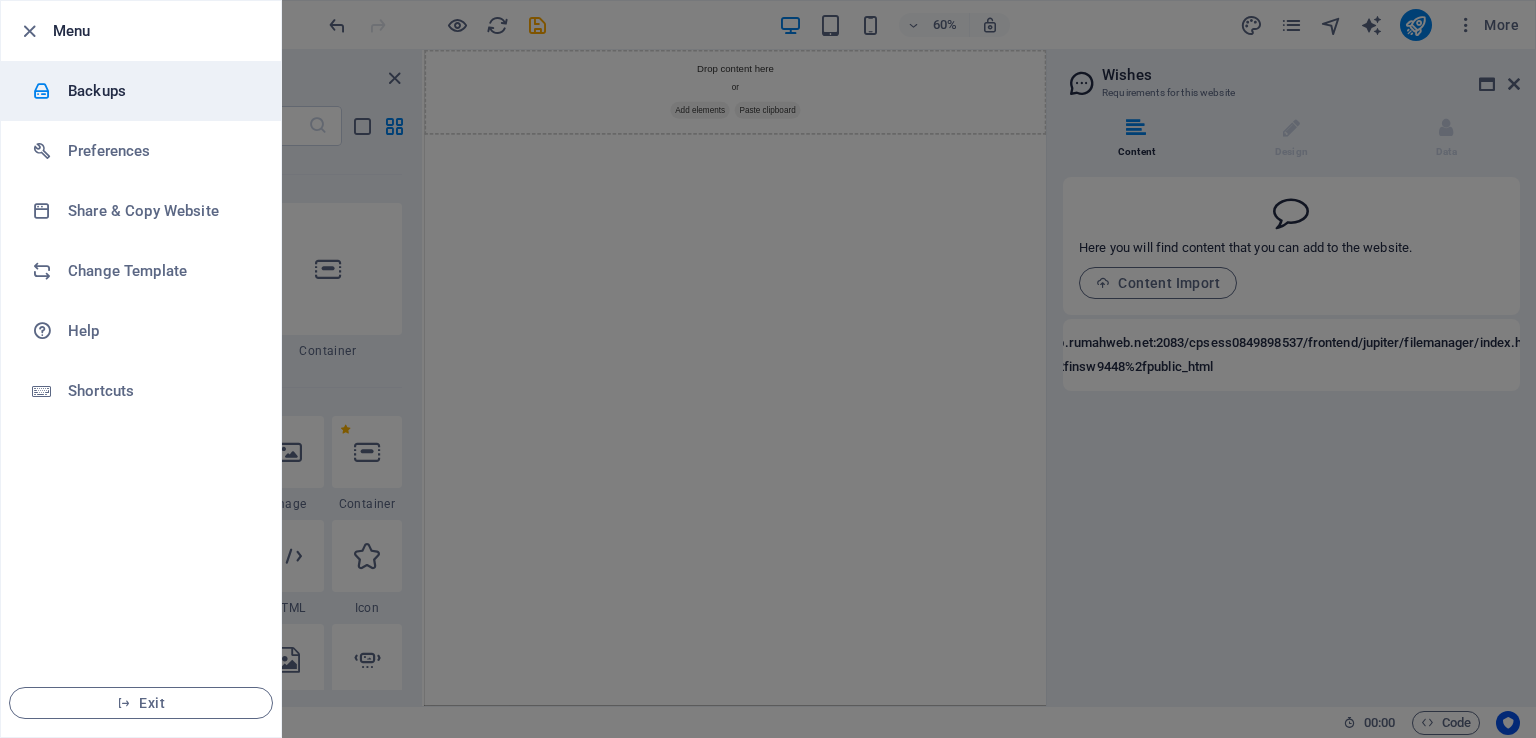 click on "Backups" at bounding box center [160, 91] 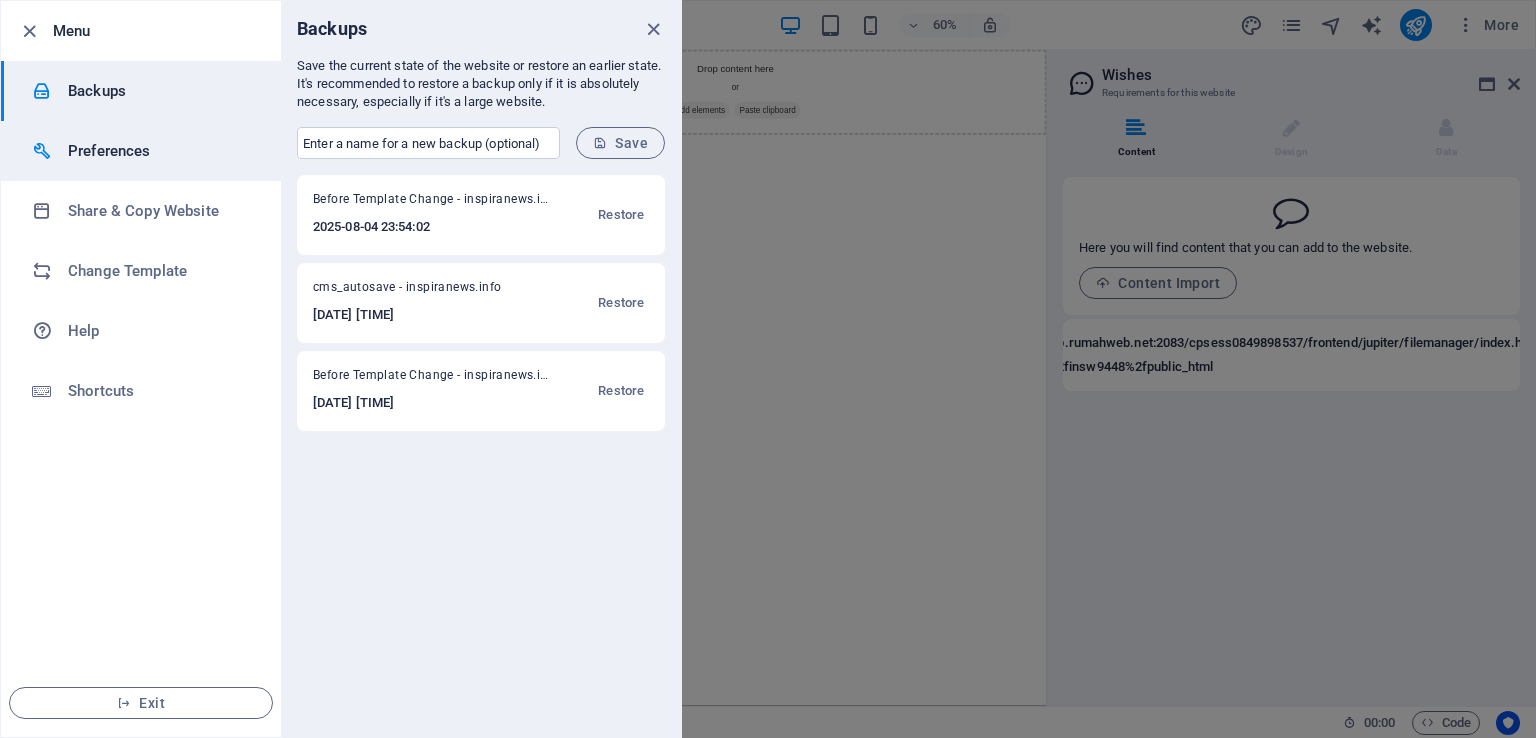 click on "Preferences" at bounding box center [160, 151] 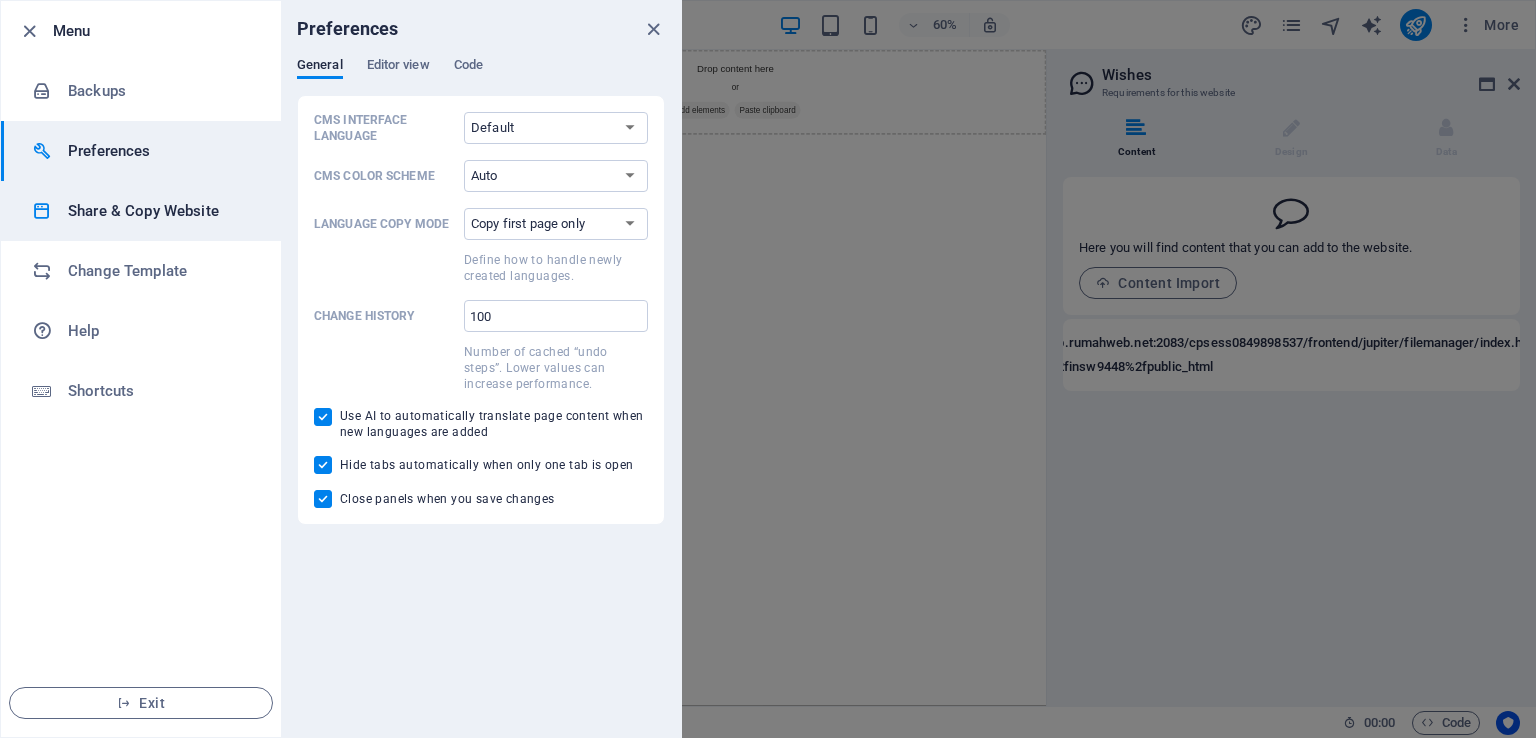 click on "Share & Copy Website" at bounding box center (160, 211) 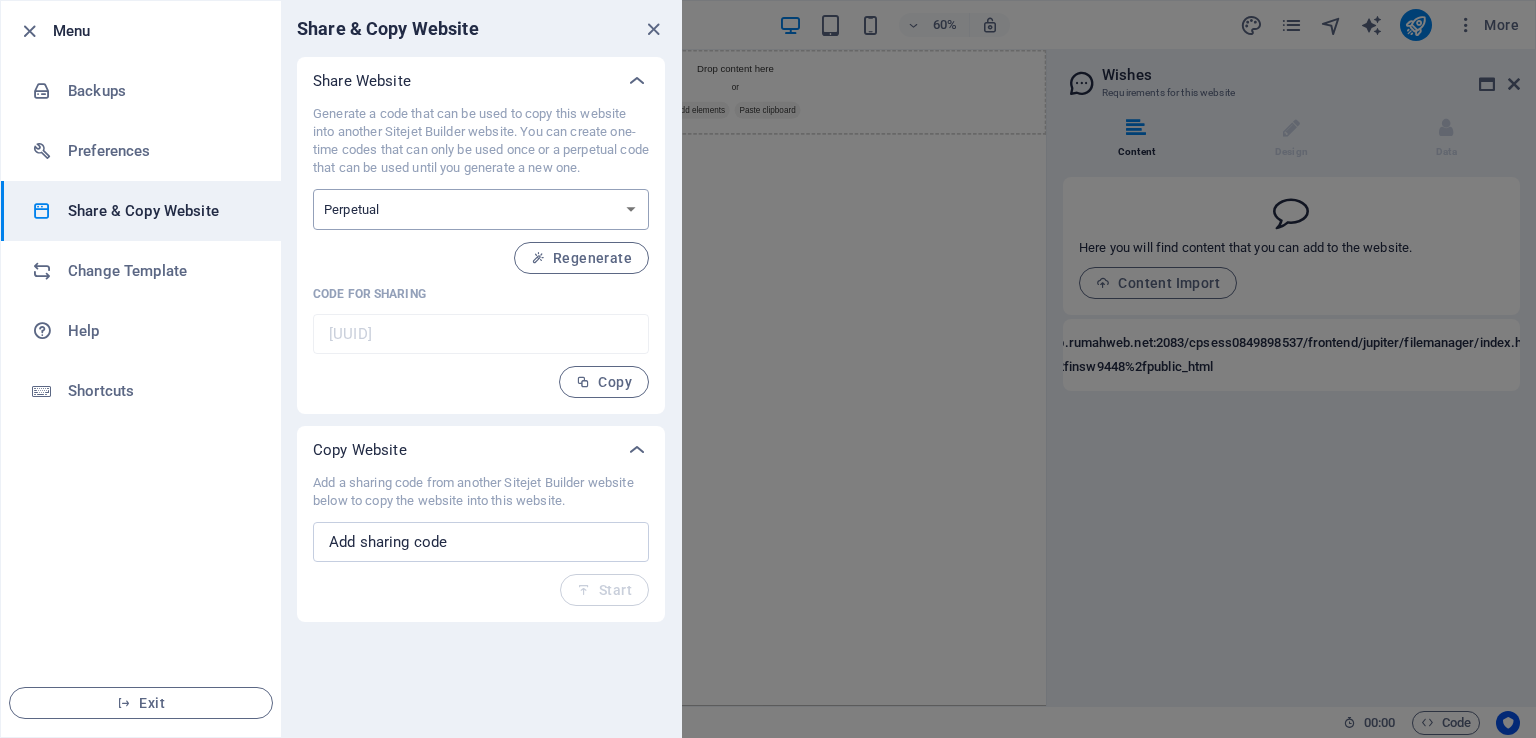 click on "One-time Perpetual" at bounding box center [481, 209] 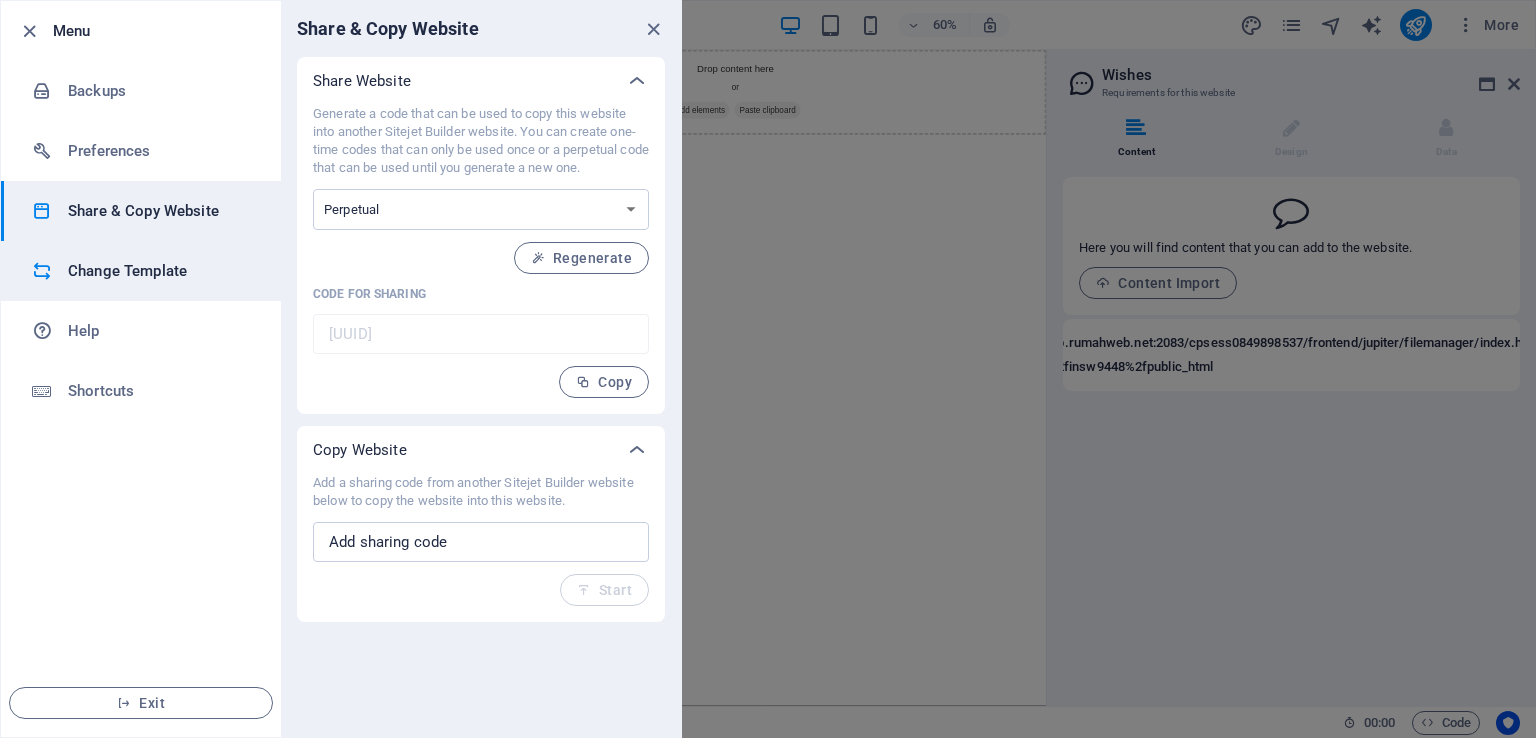 click at bounding box center (50, 271) 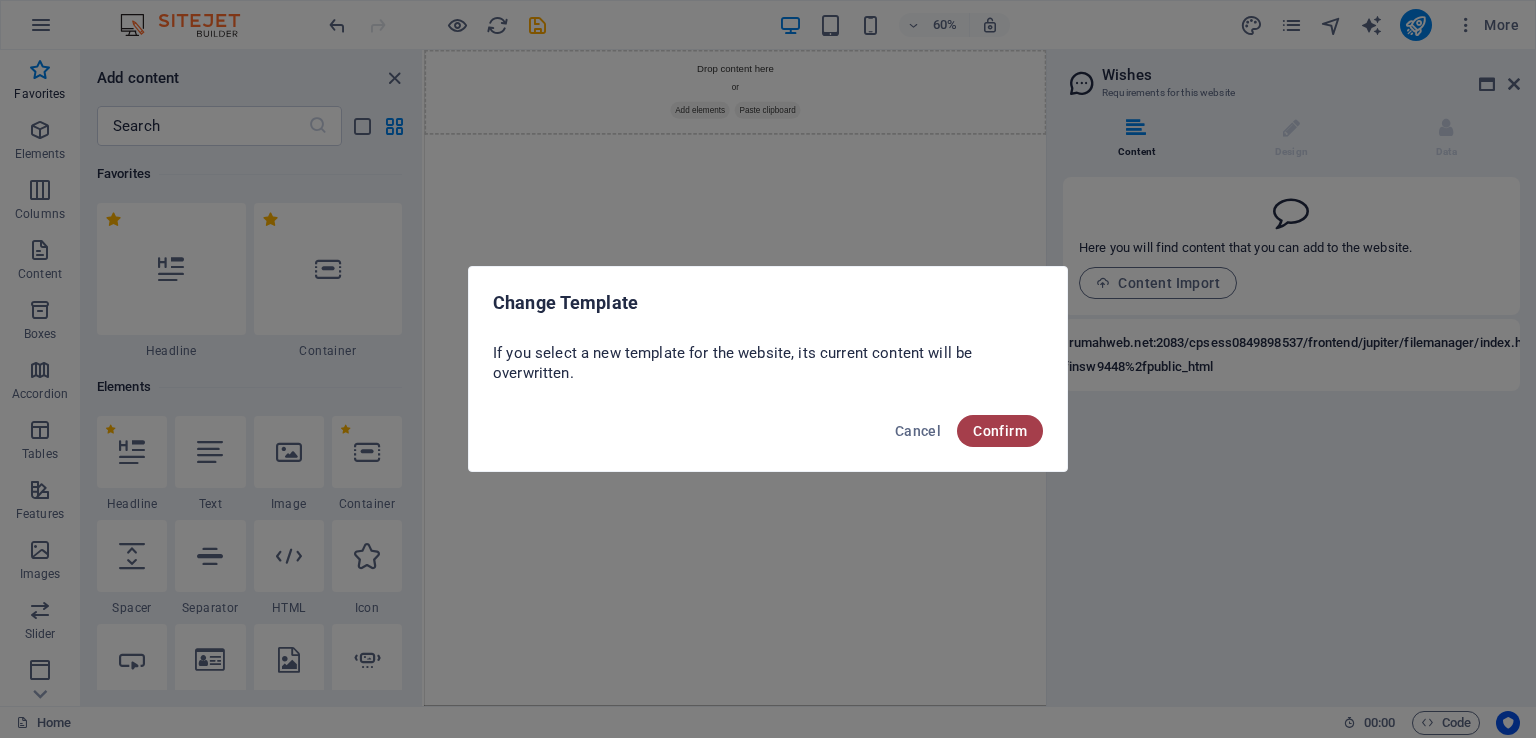 click on "Confirm" at bounding box center [1000, 431] 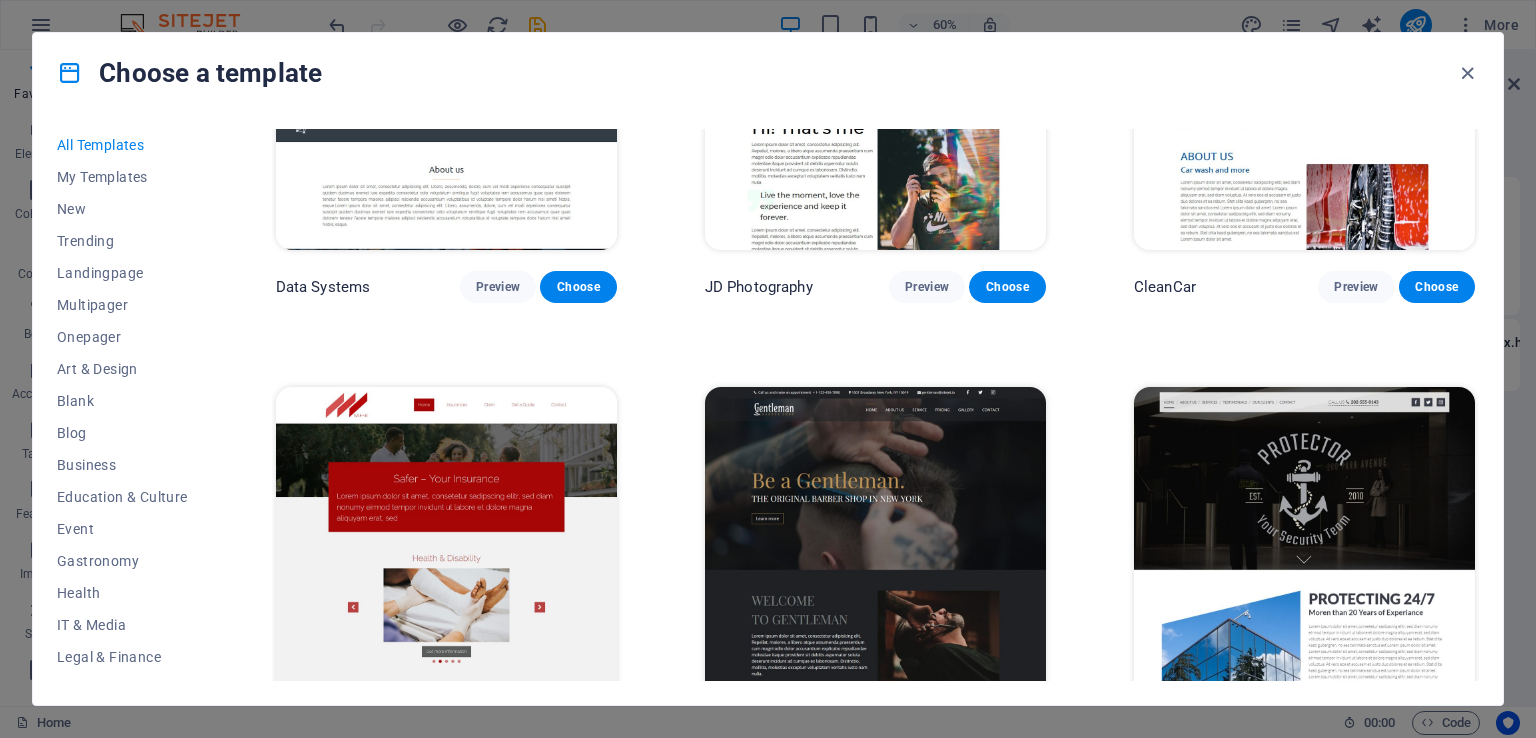scroll, scrollTop: 8200, scrollLeft: 0, axis: vertical 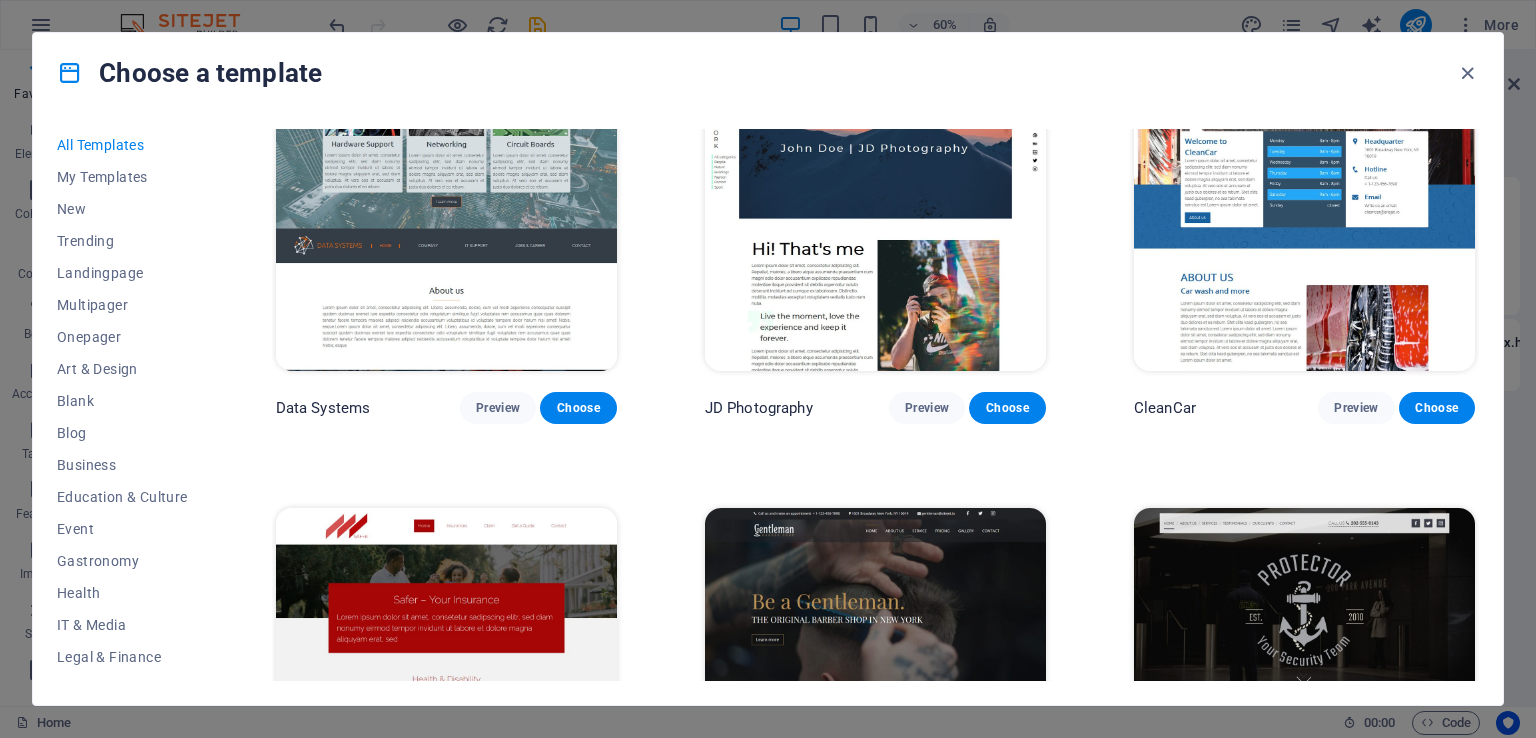 drag, startPoint x: 1480, startPoint y: 320, endPoint x: 1469, endPoint y: 205, distance: 115.52489 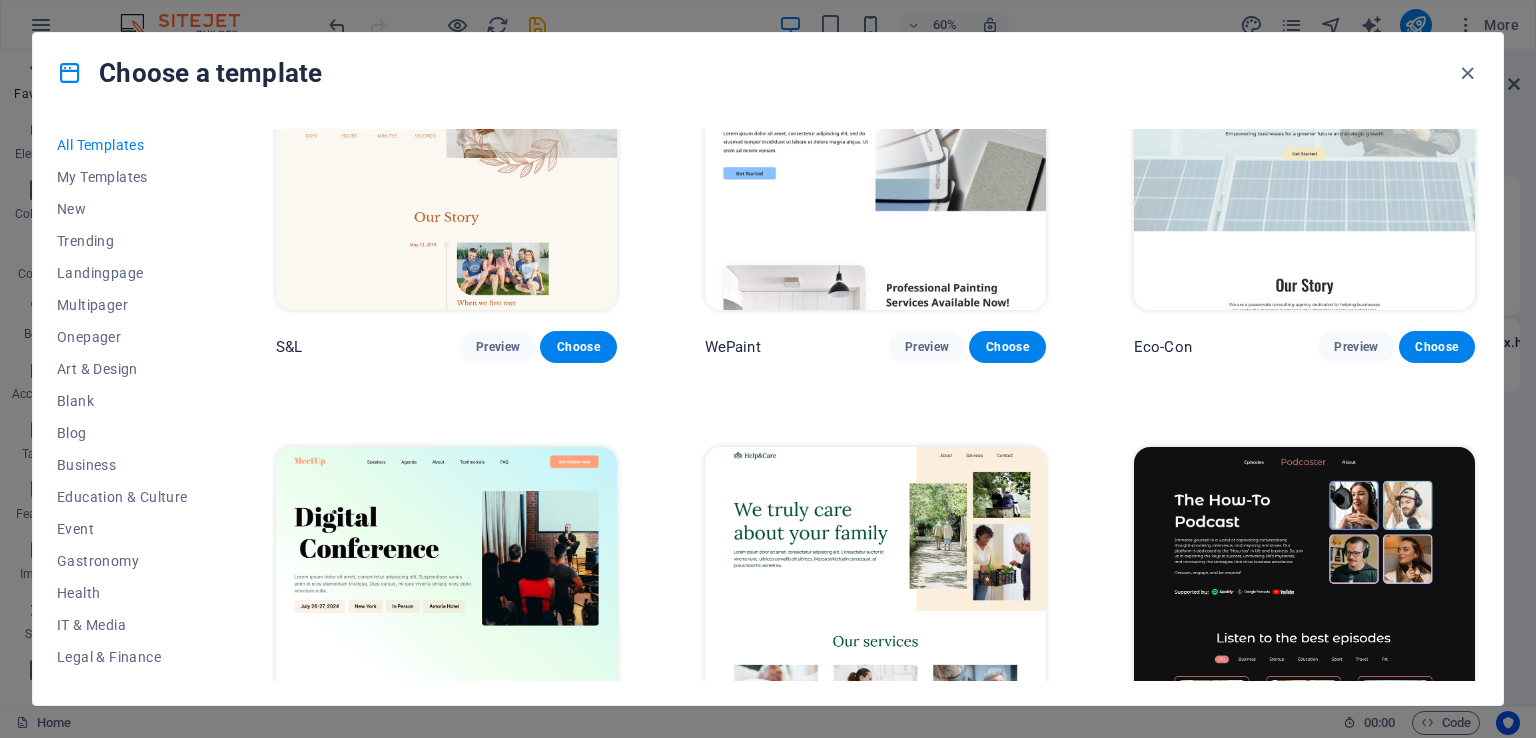 scroll, scrollTop: 0, scrollLeft: 0, axis: both 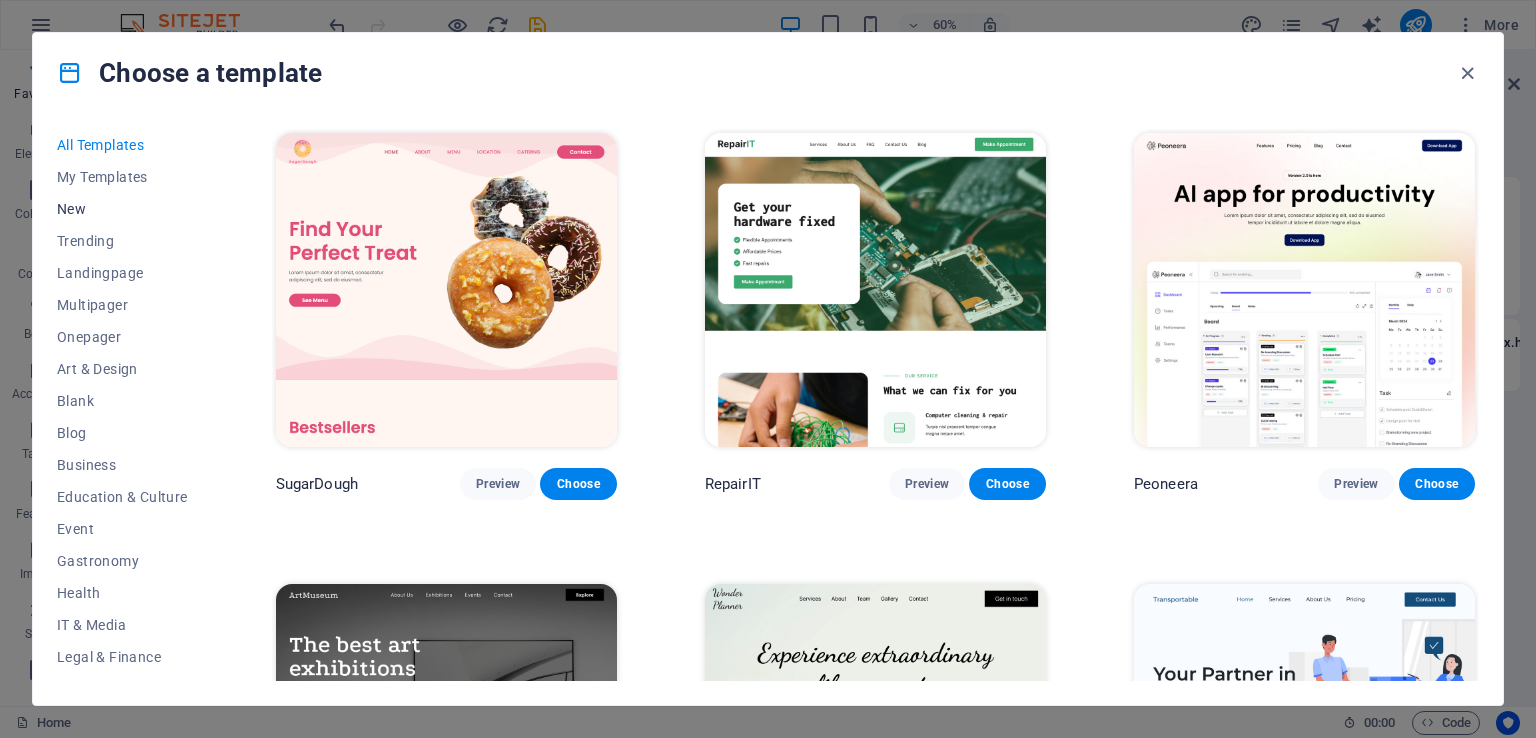 click on "New" at bounding box center [122, 209] 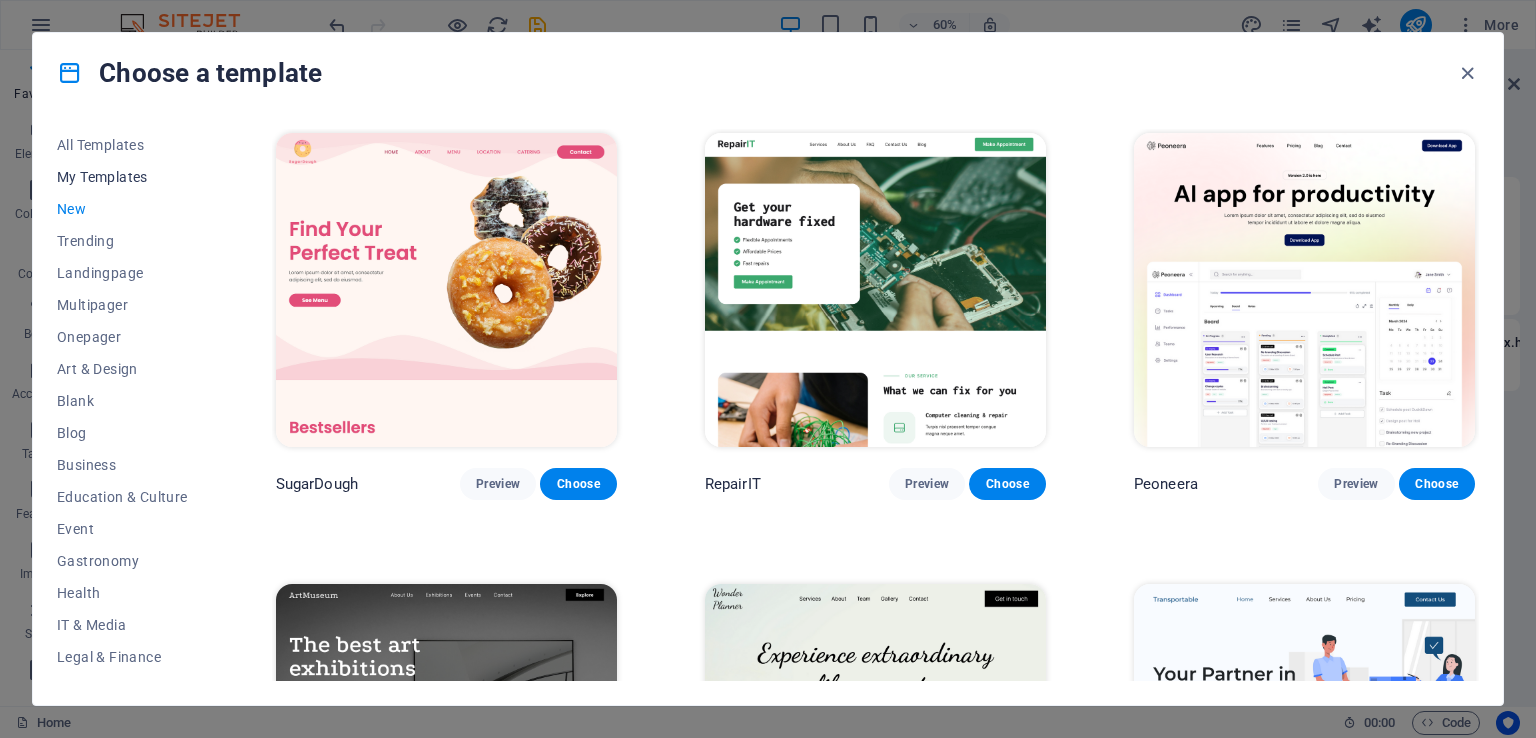 click on "My Templates" at bounding box center (122, 177) 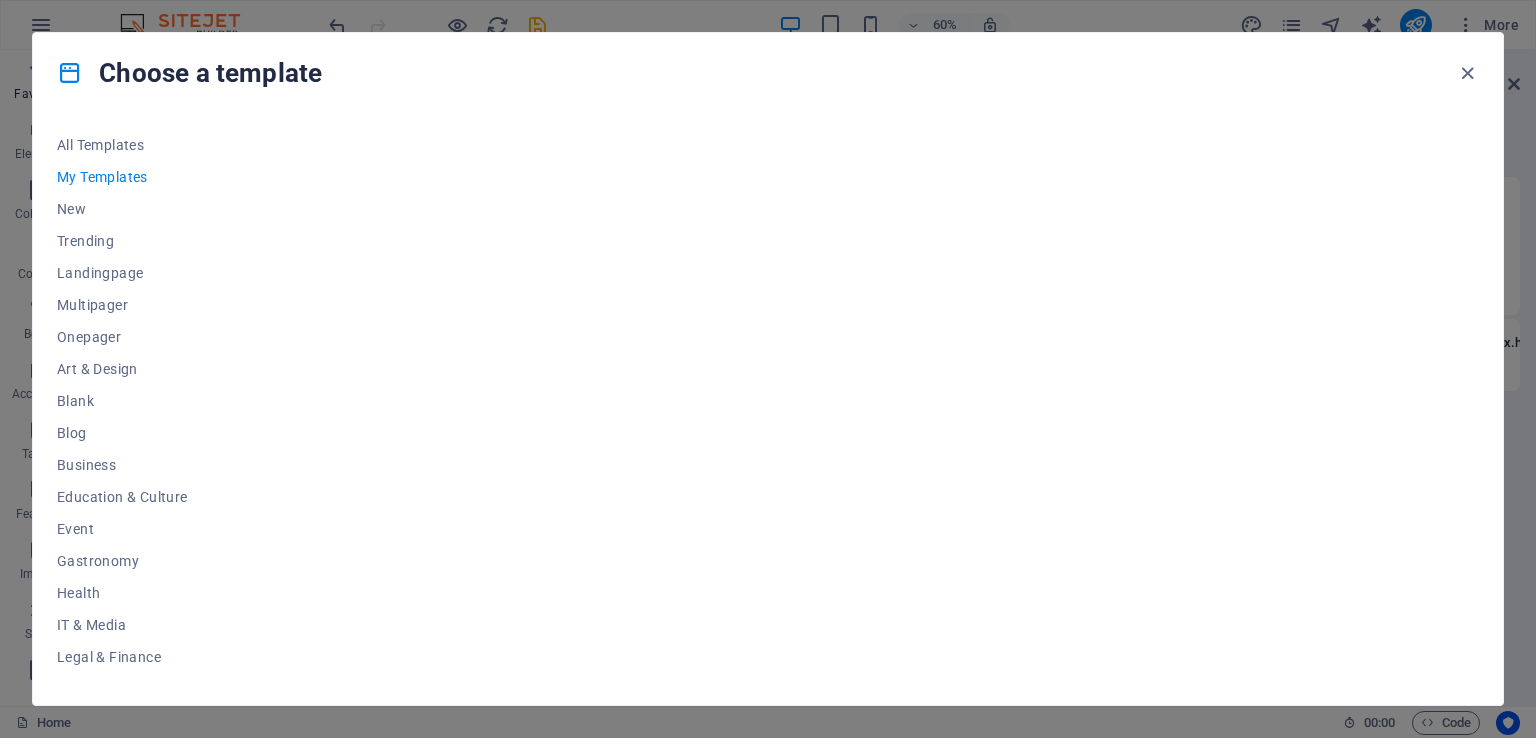 drag, startPoint x: 523, startPoint y: 229, endPoint x: 390, endPoint y: 230, distance: 133.00375 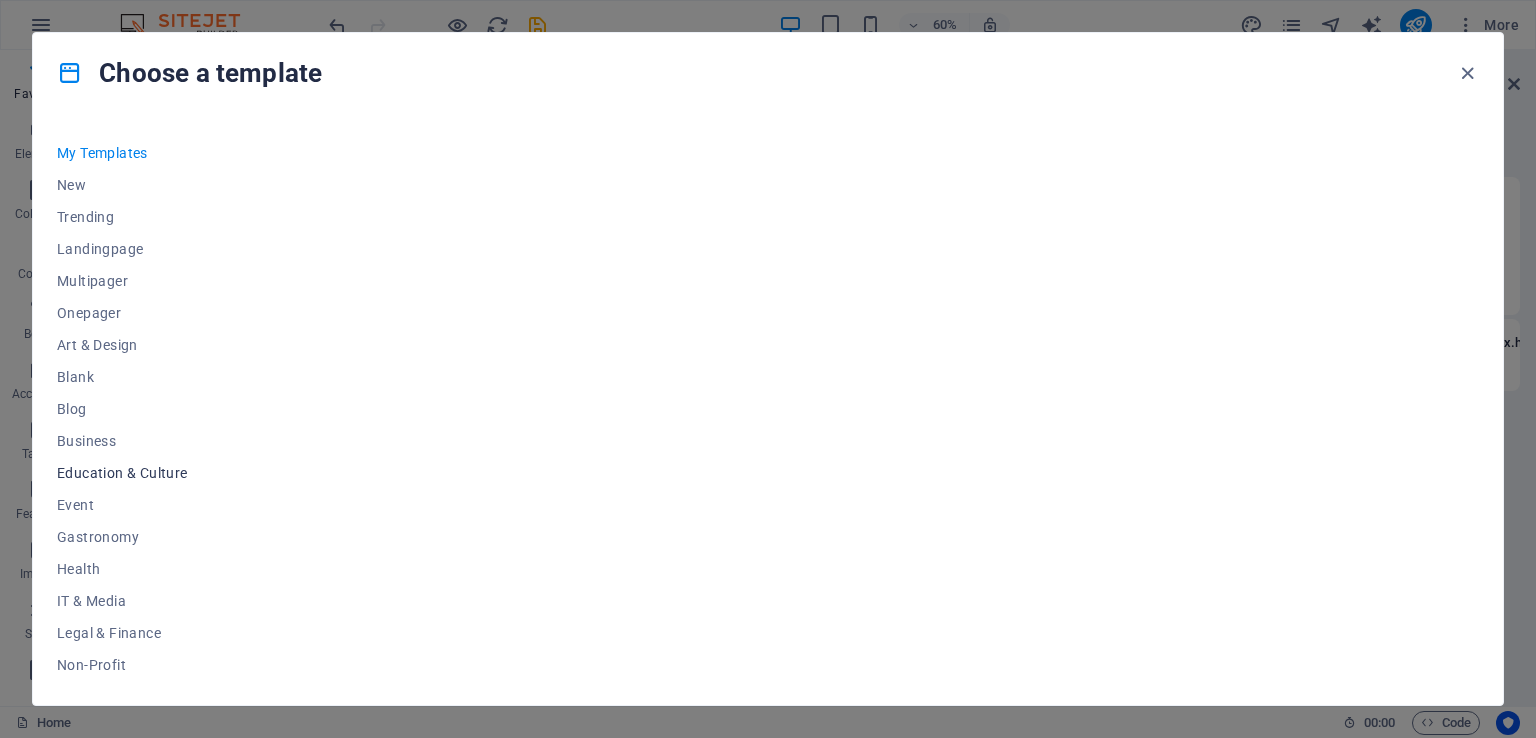 scroll, scrollTop: 0, scrollLeft: 0, axis: both 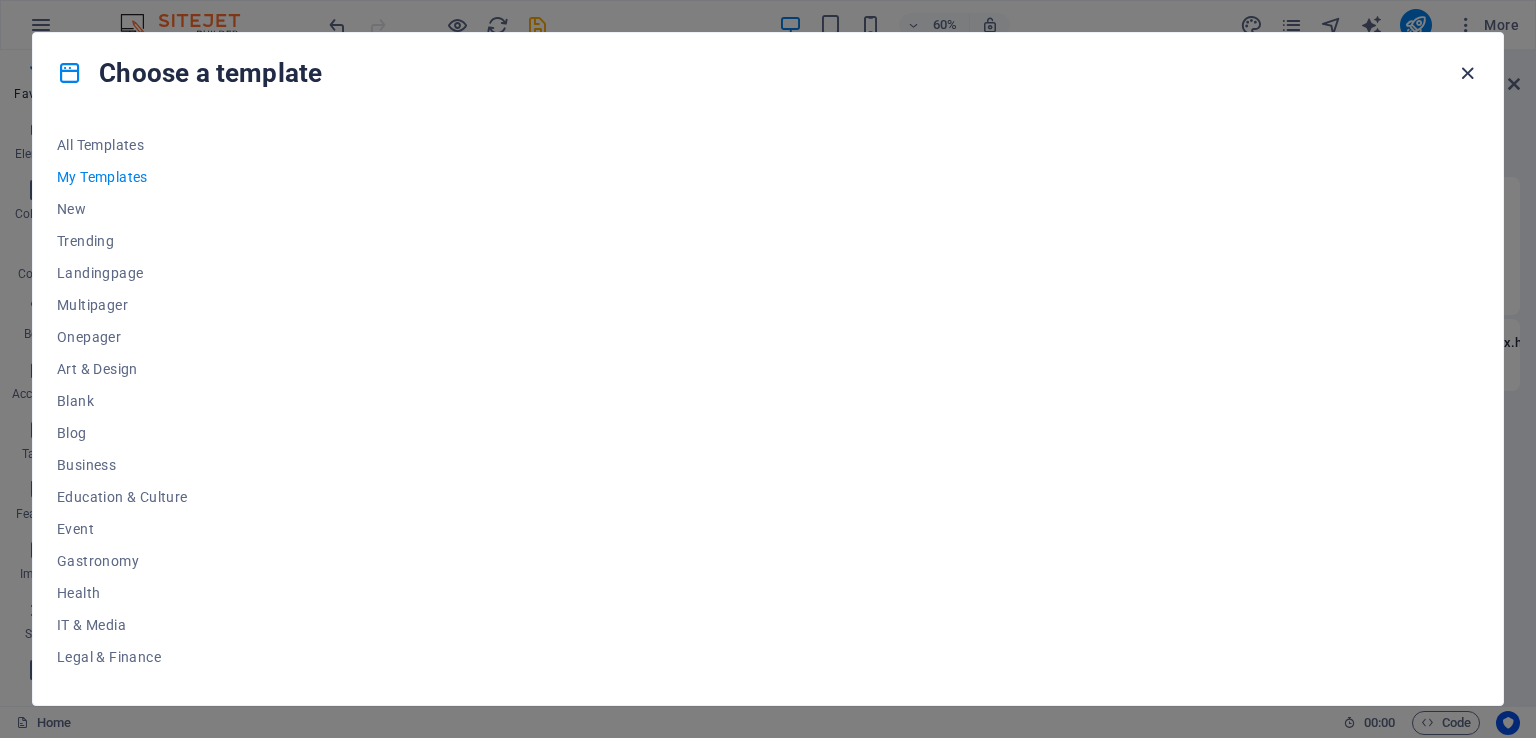 click at bounding box center [1467, 73] 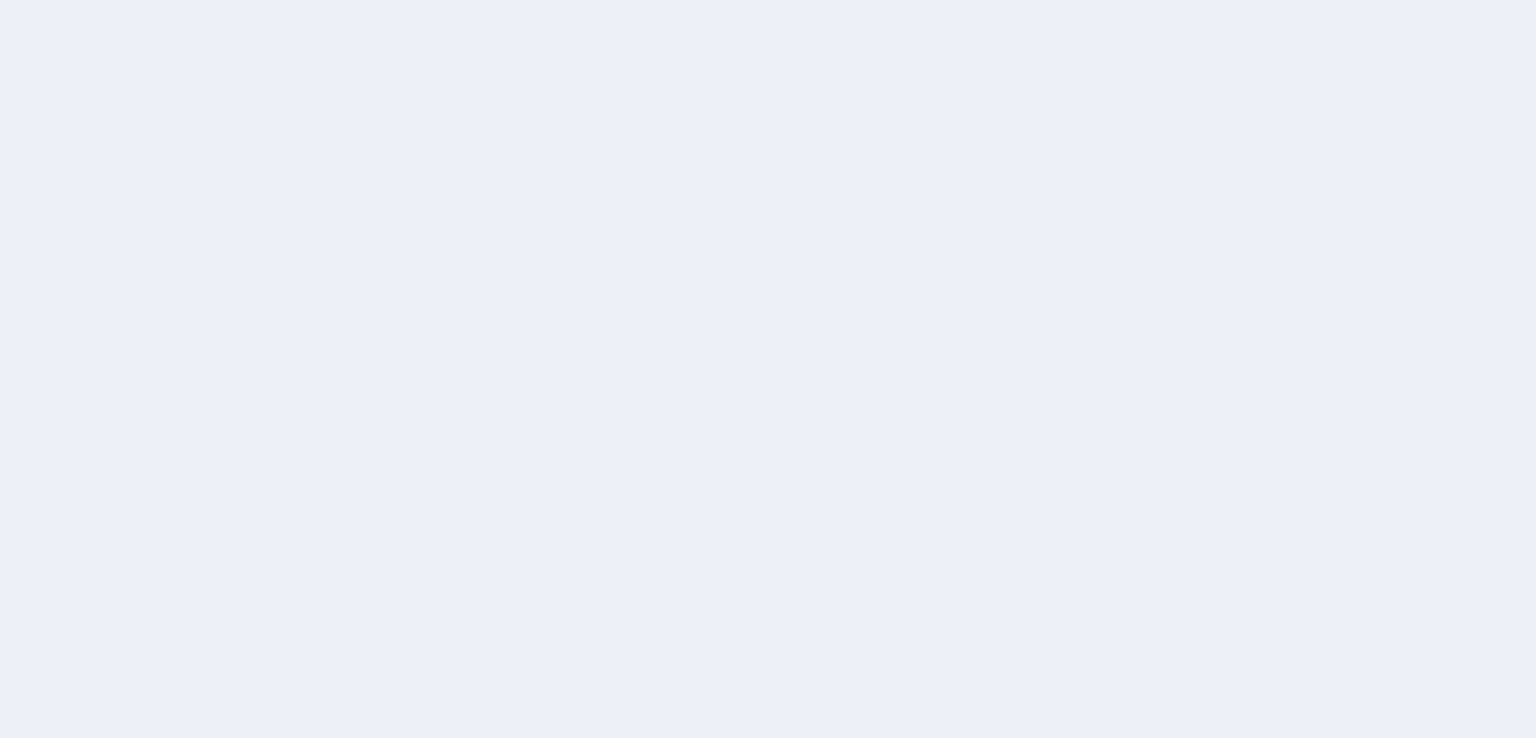 scroll, scrollTop: 0, scrollLeft: 0, axis: both 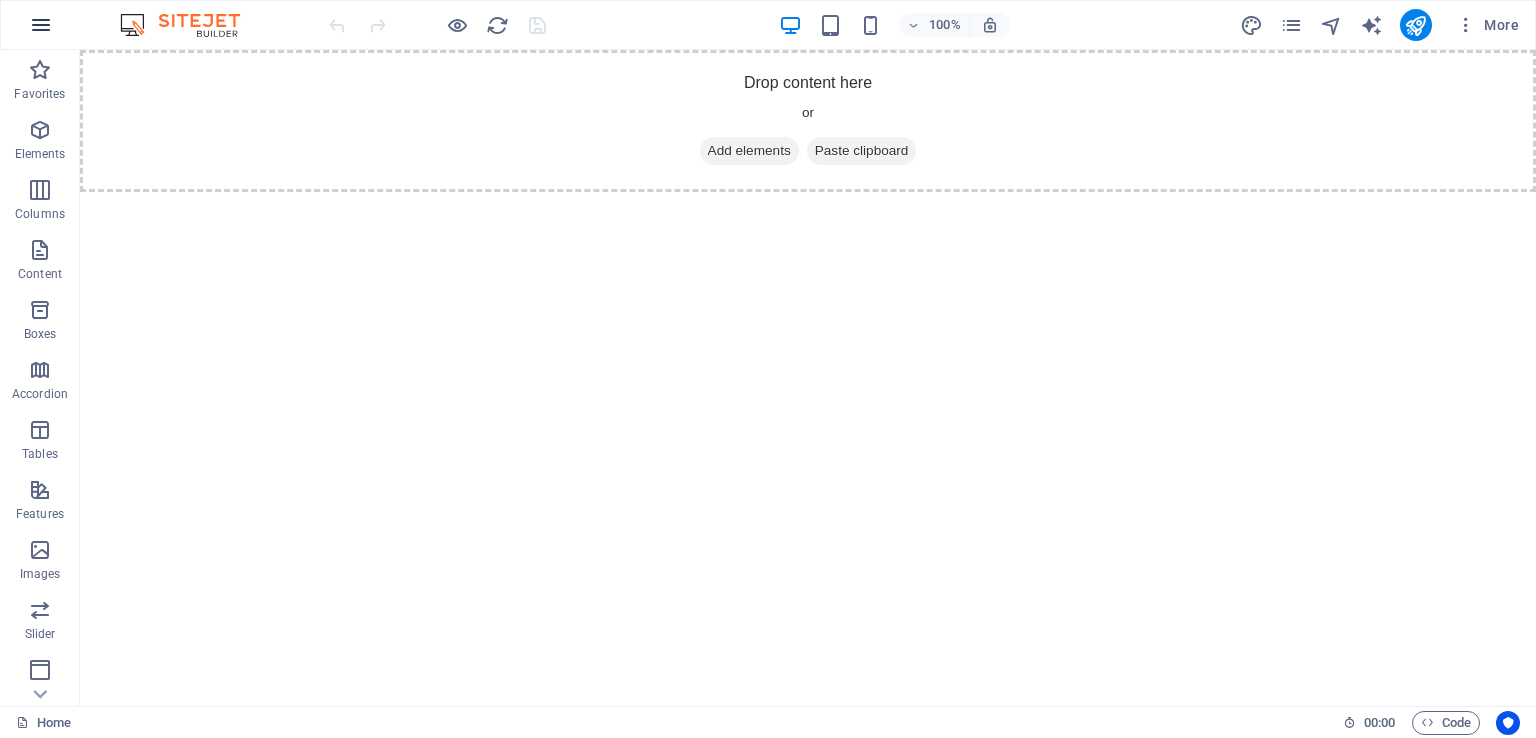 click at bounding box center (41, 25) 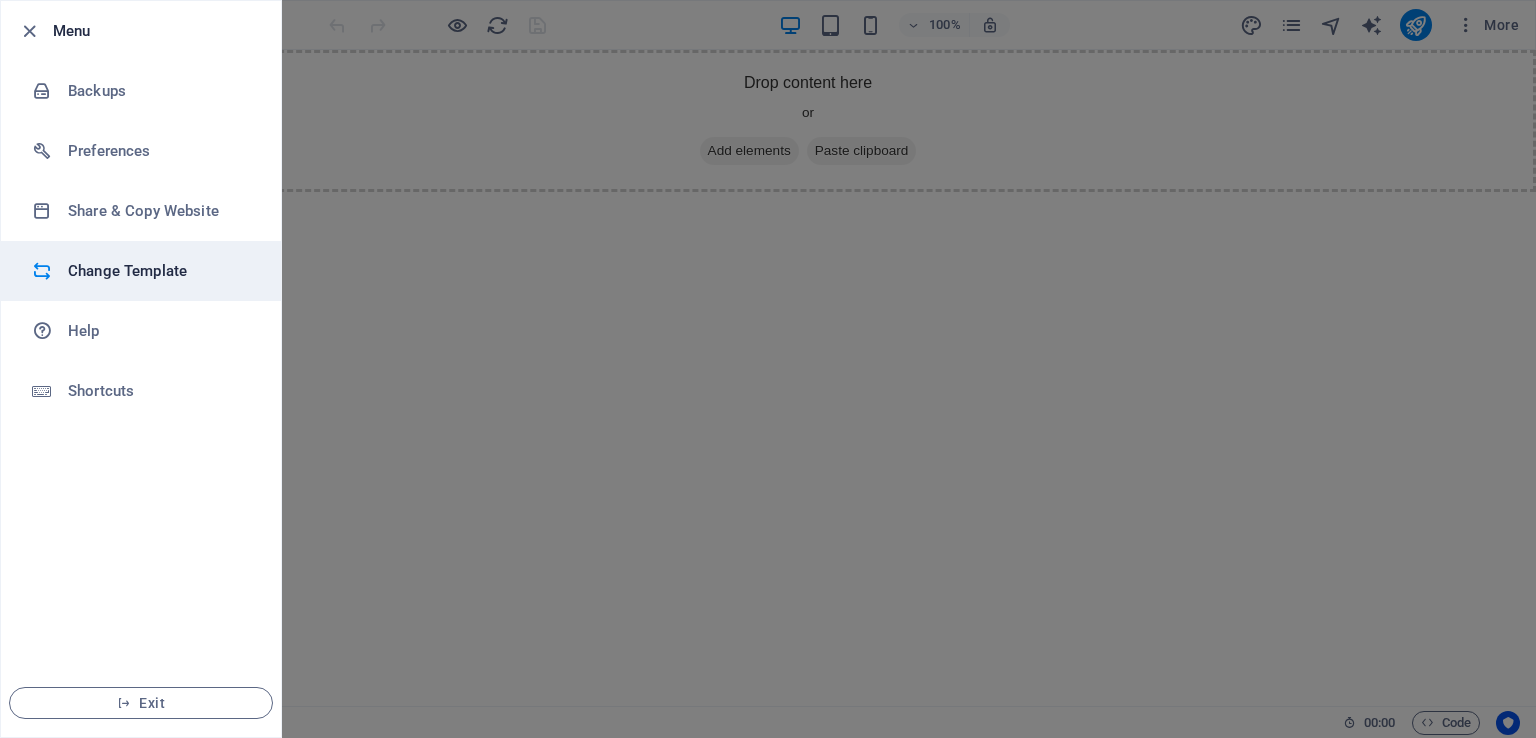 click on "Change Template" at bounding box center [141, 271] 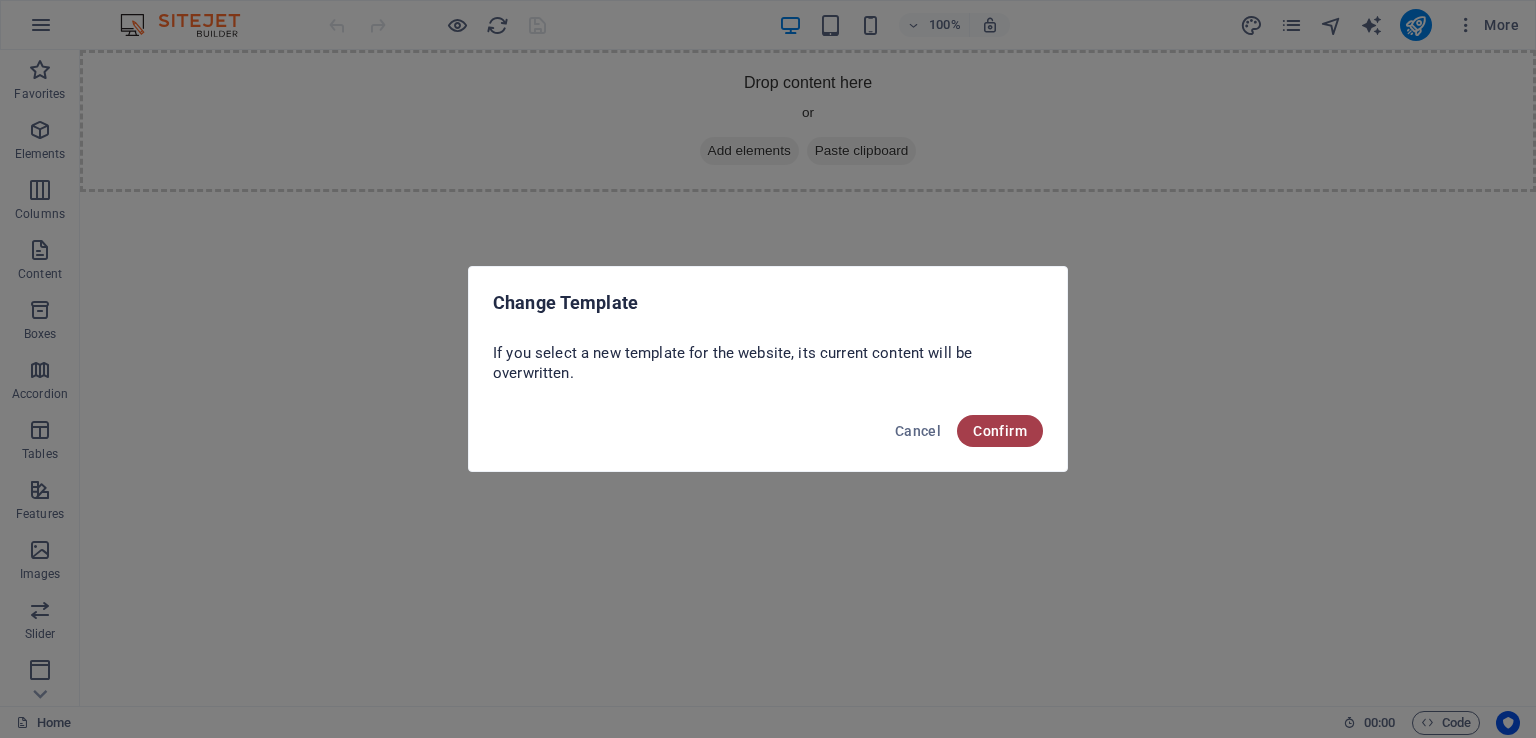 click on "Confirm" at bounding box center (1000, 431) 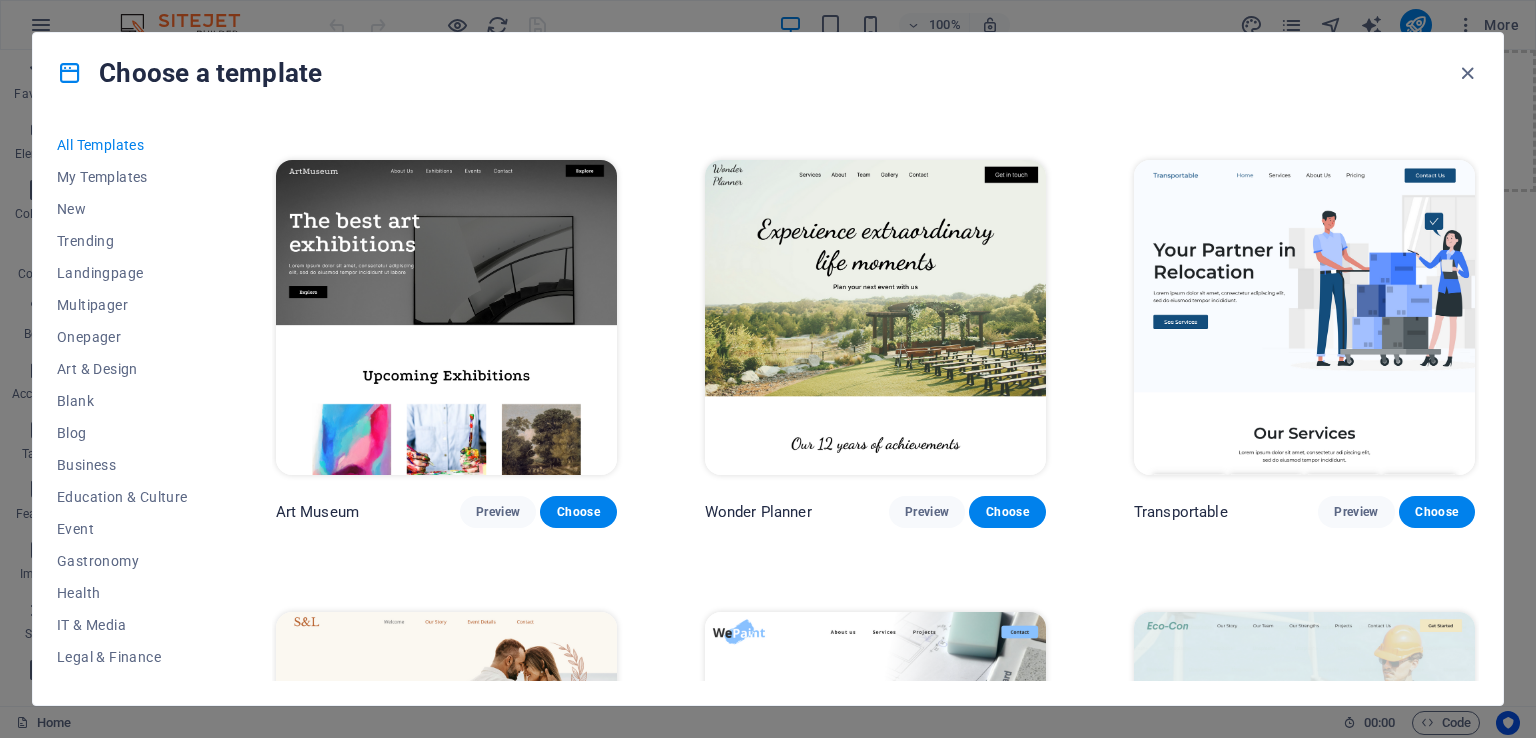 scroll, scrollTop: 300, scrollLeft: 0, axis: vertical 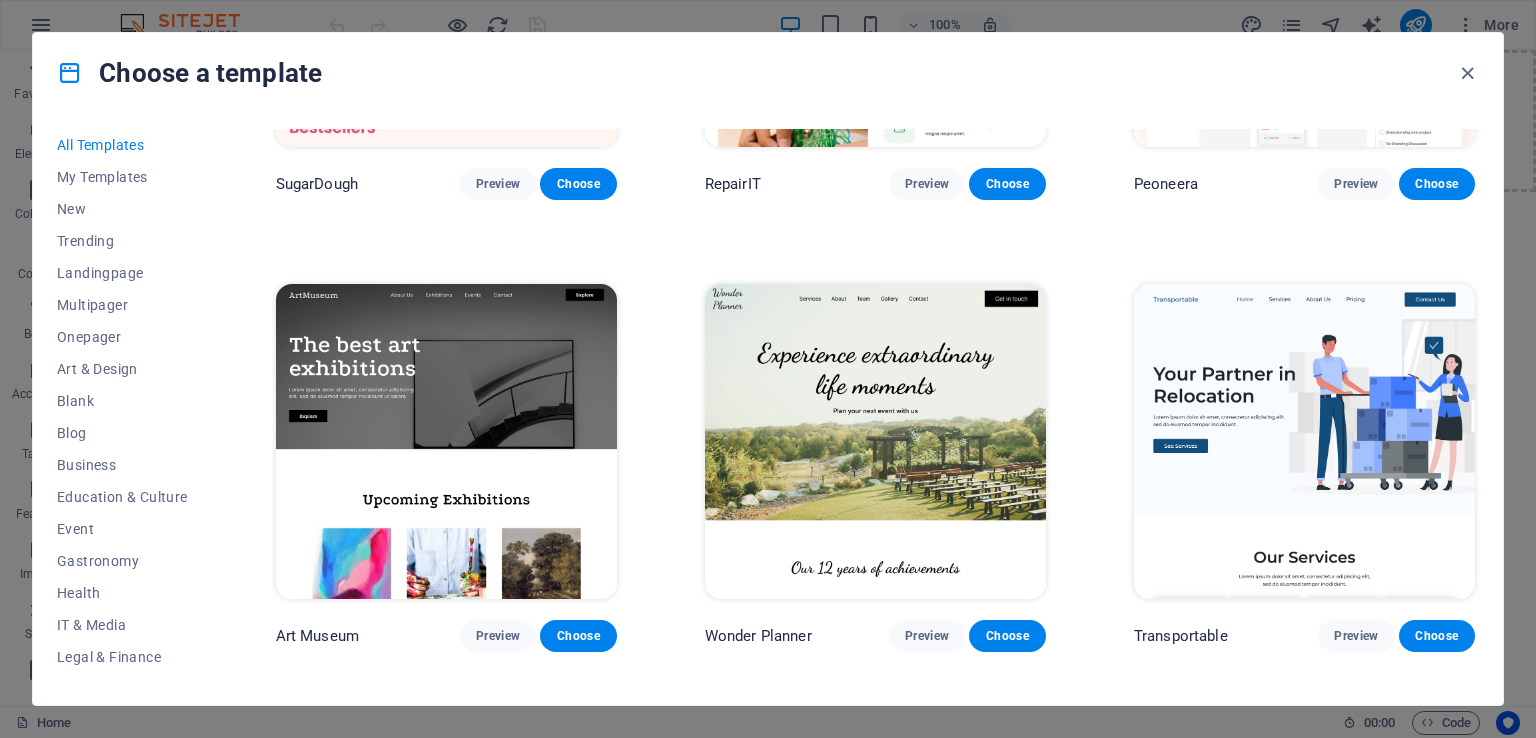 click at bounding box center [446, 441] 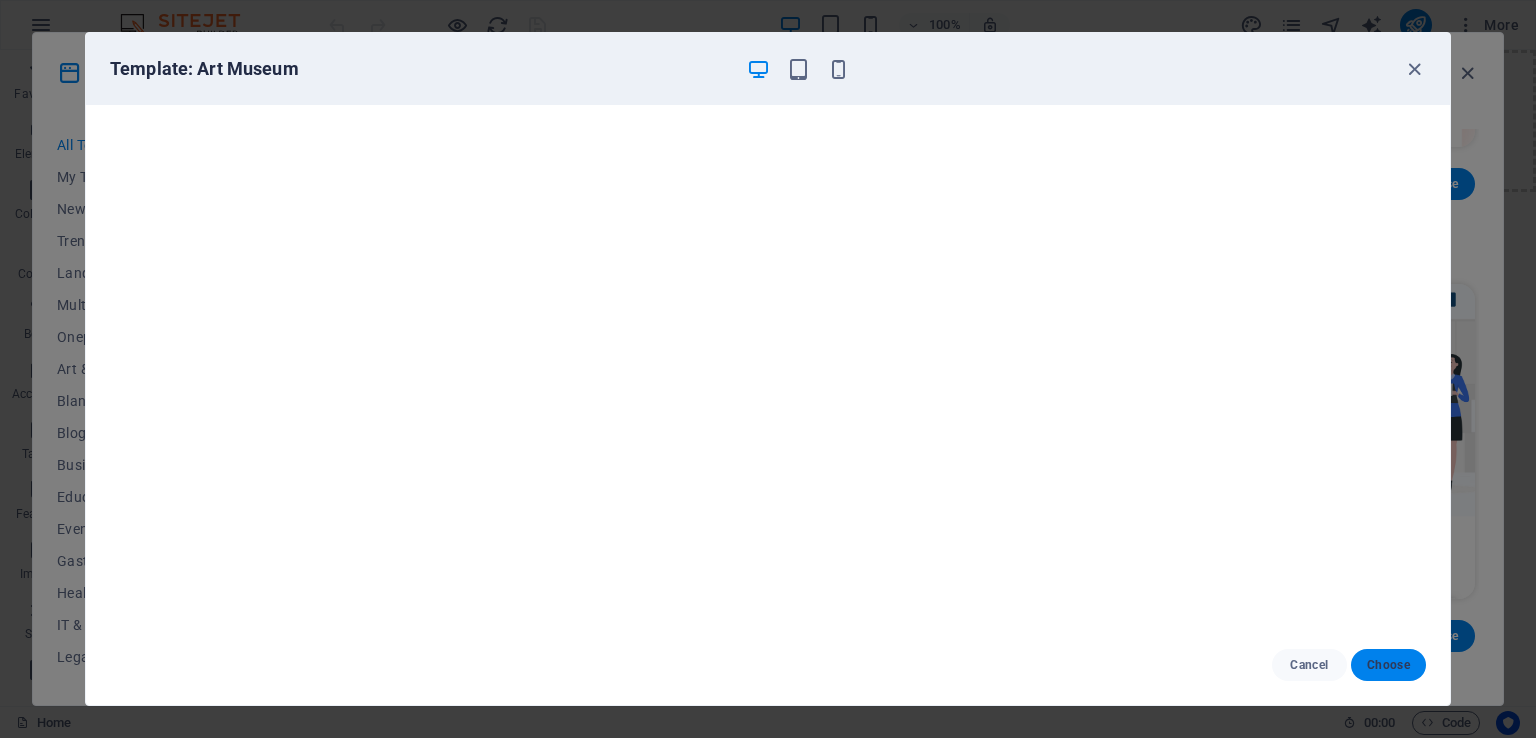 click on "Choose" at bounding box center (1388, 665) 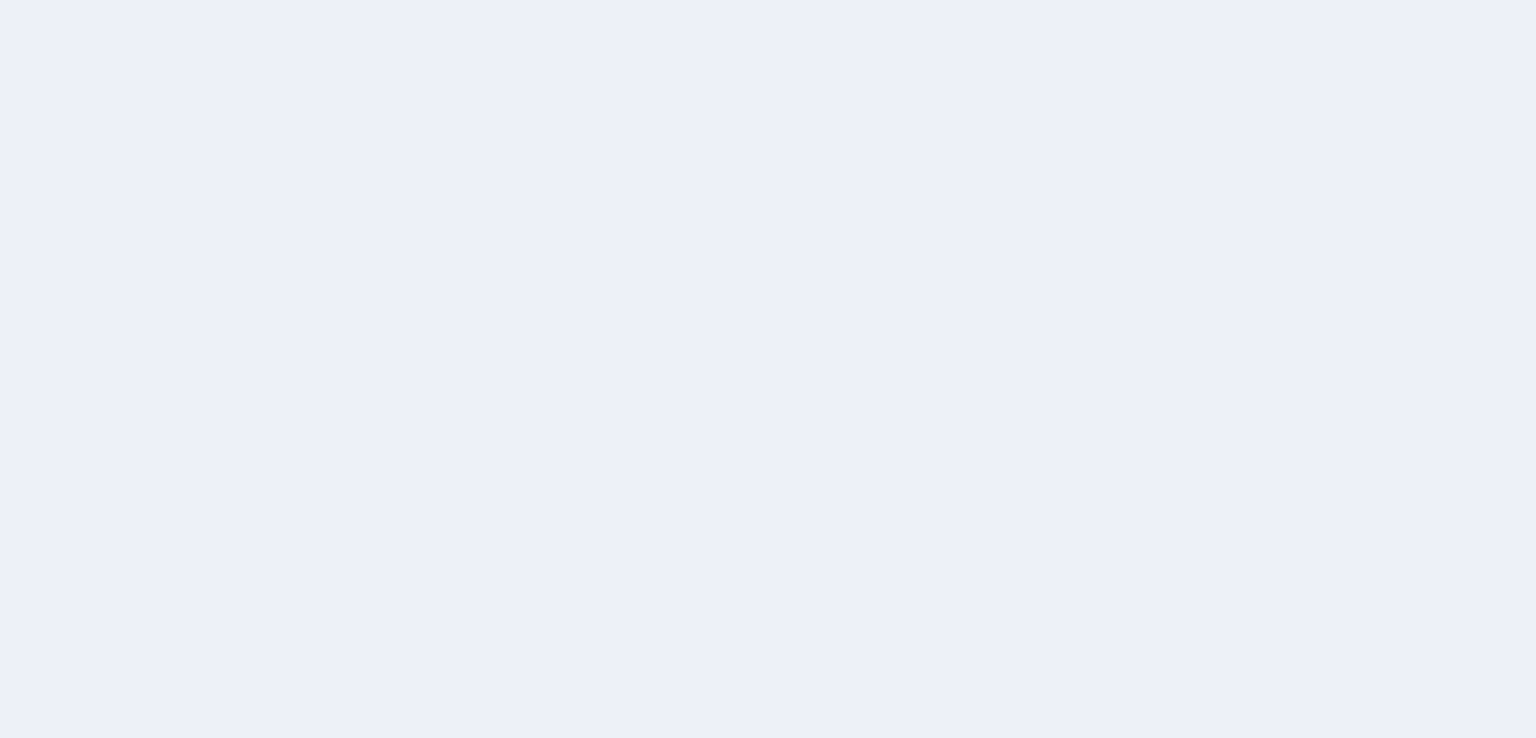 scroll, scrollTop: 0, scrollLeft: 0, axis: both 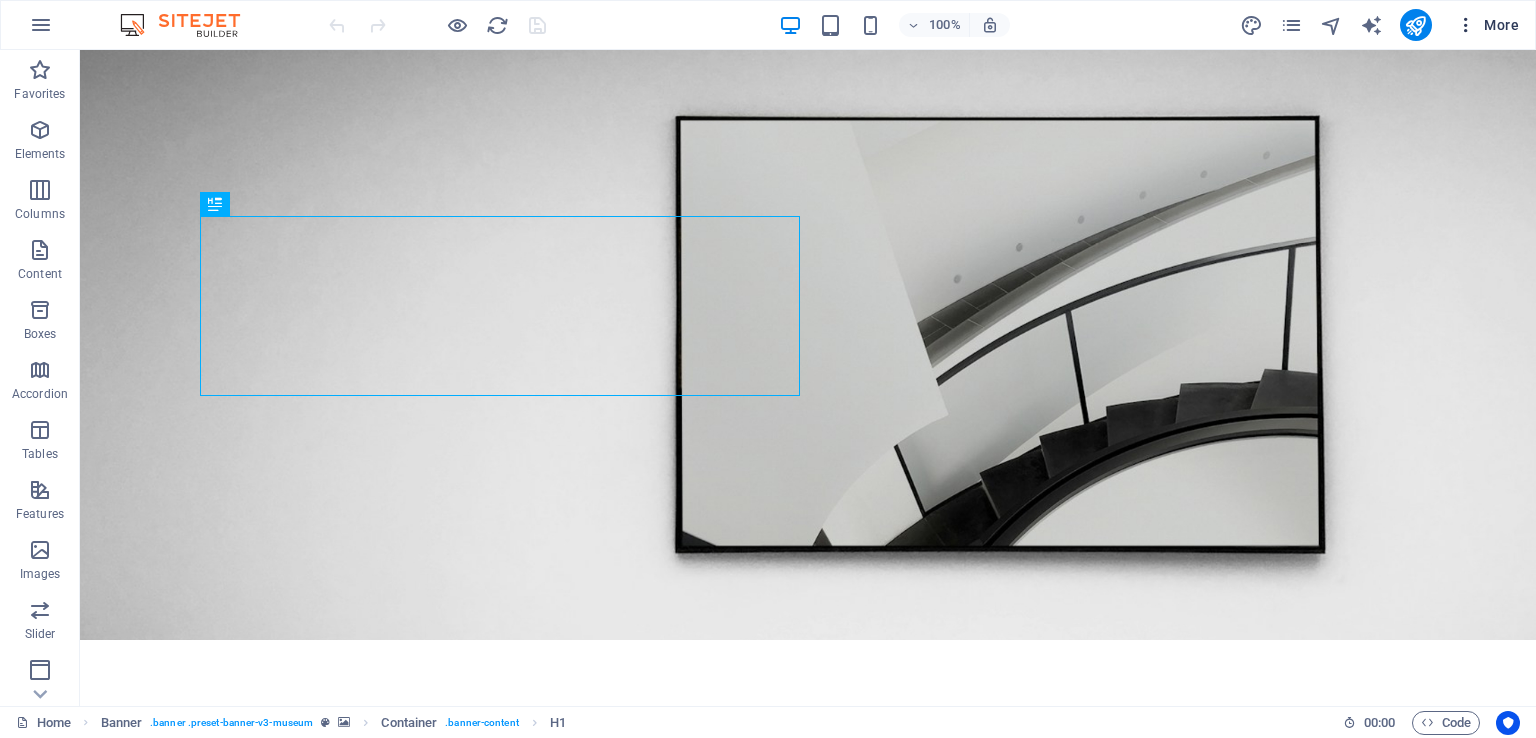 click on "More" at bounding box center (1487, 25) 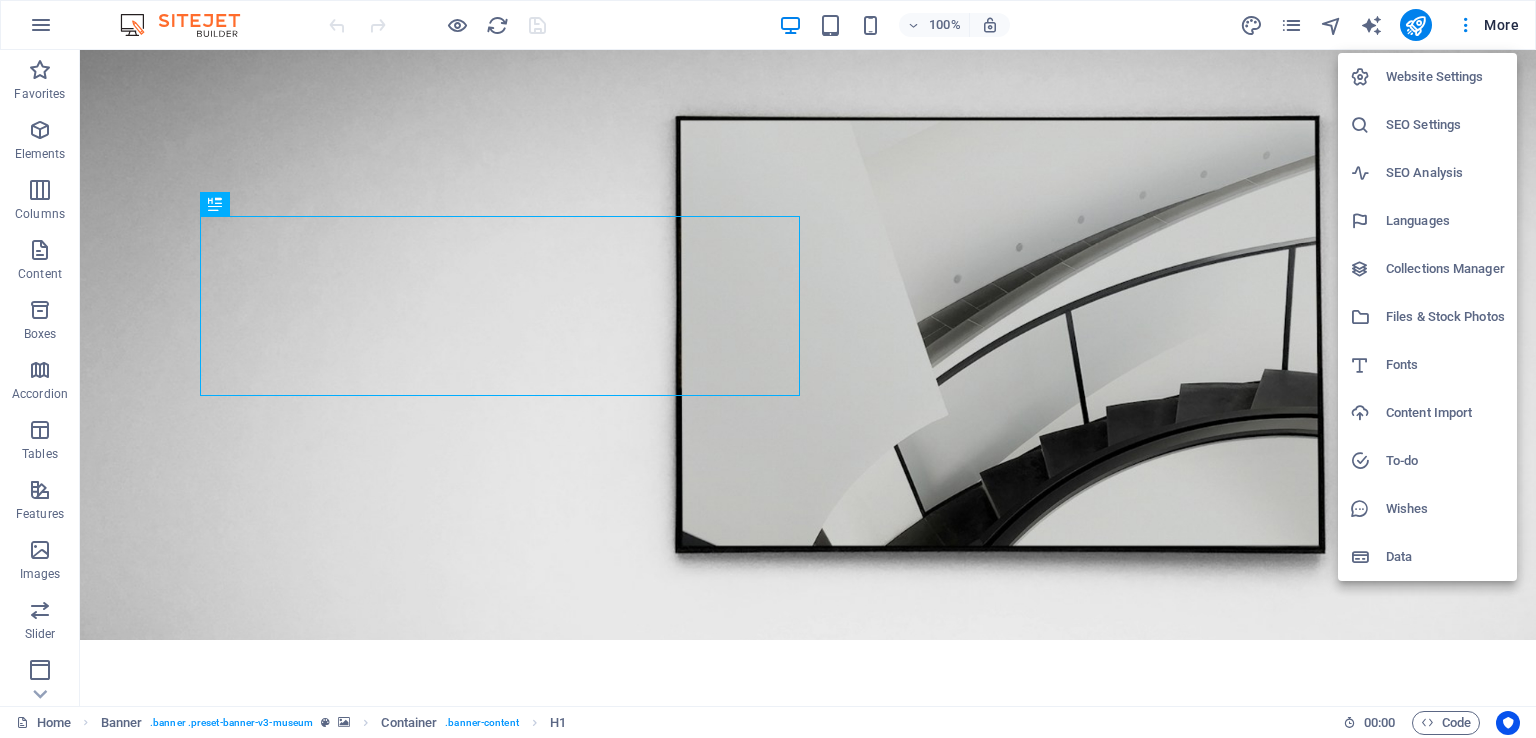 click at bounding box center [768, 369] 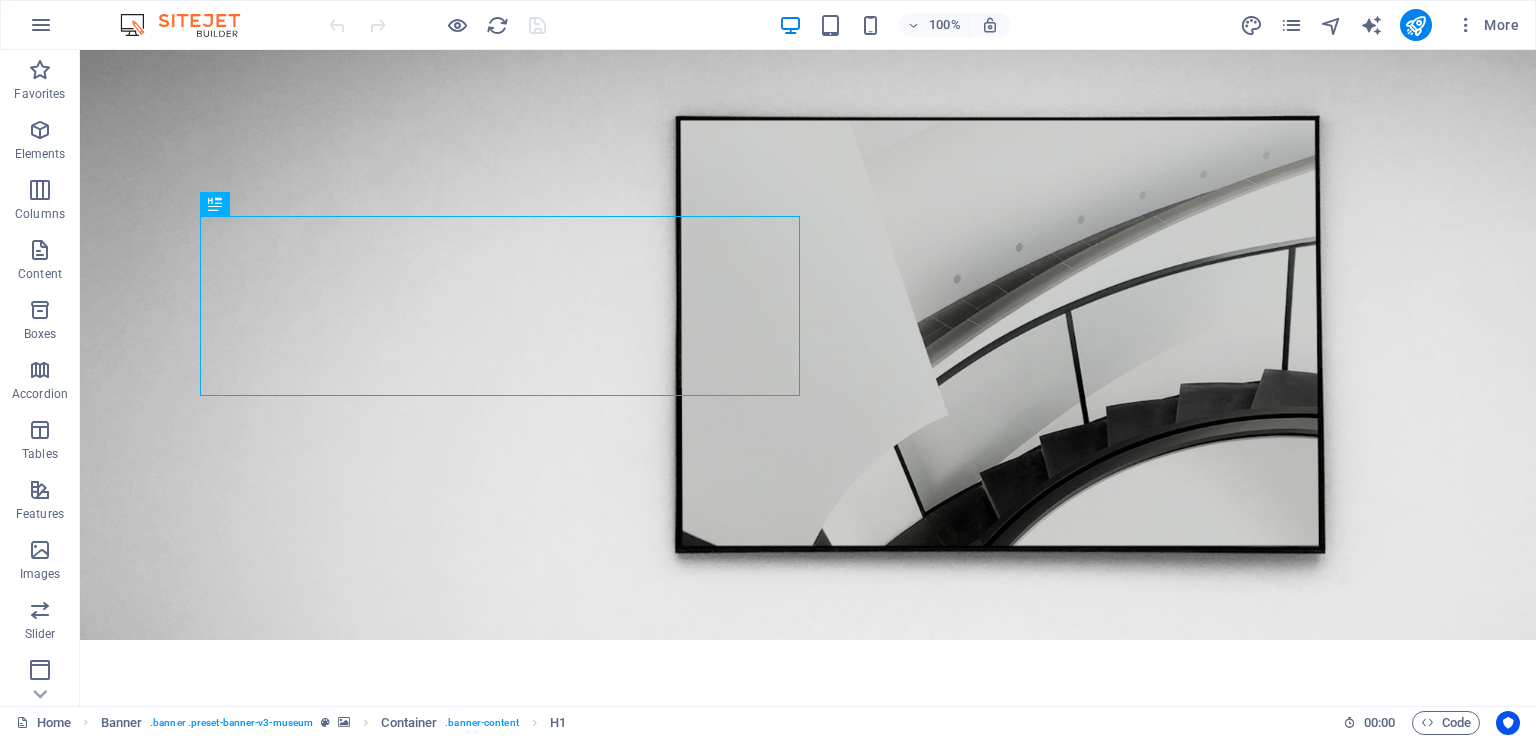 click at bounding box center (1466, 25) 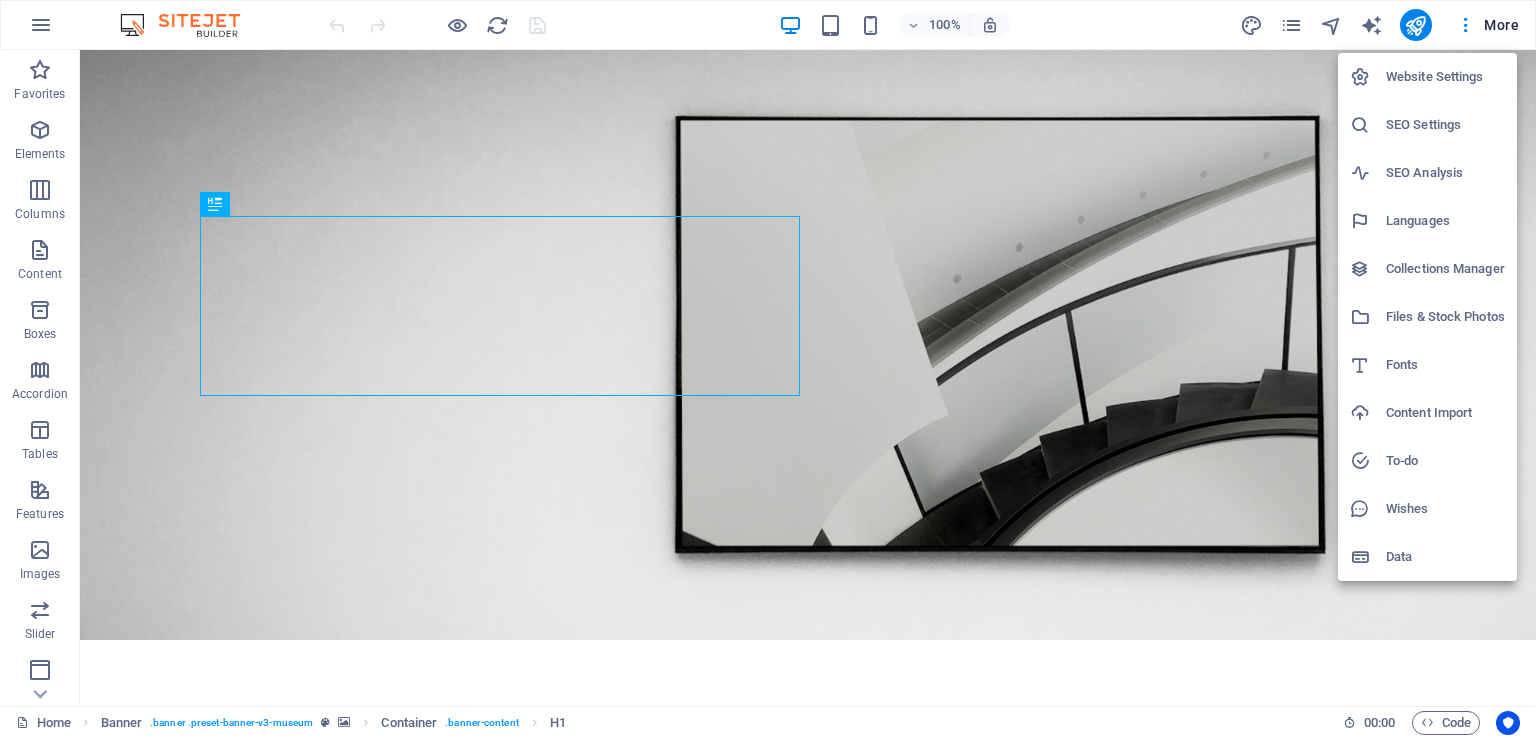 click at bounding box center (768, 369) 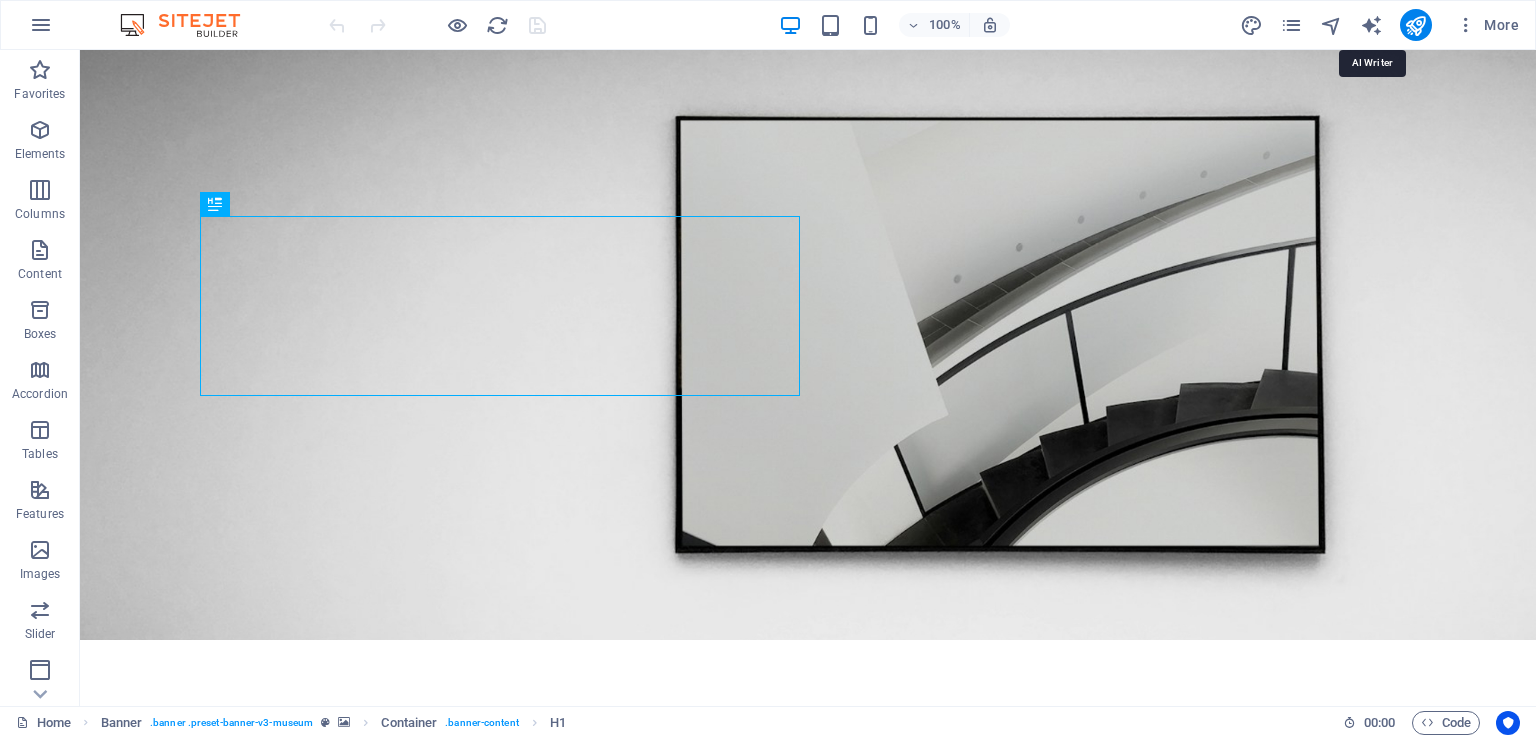click at bounding box center [1371, 25] 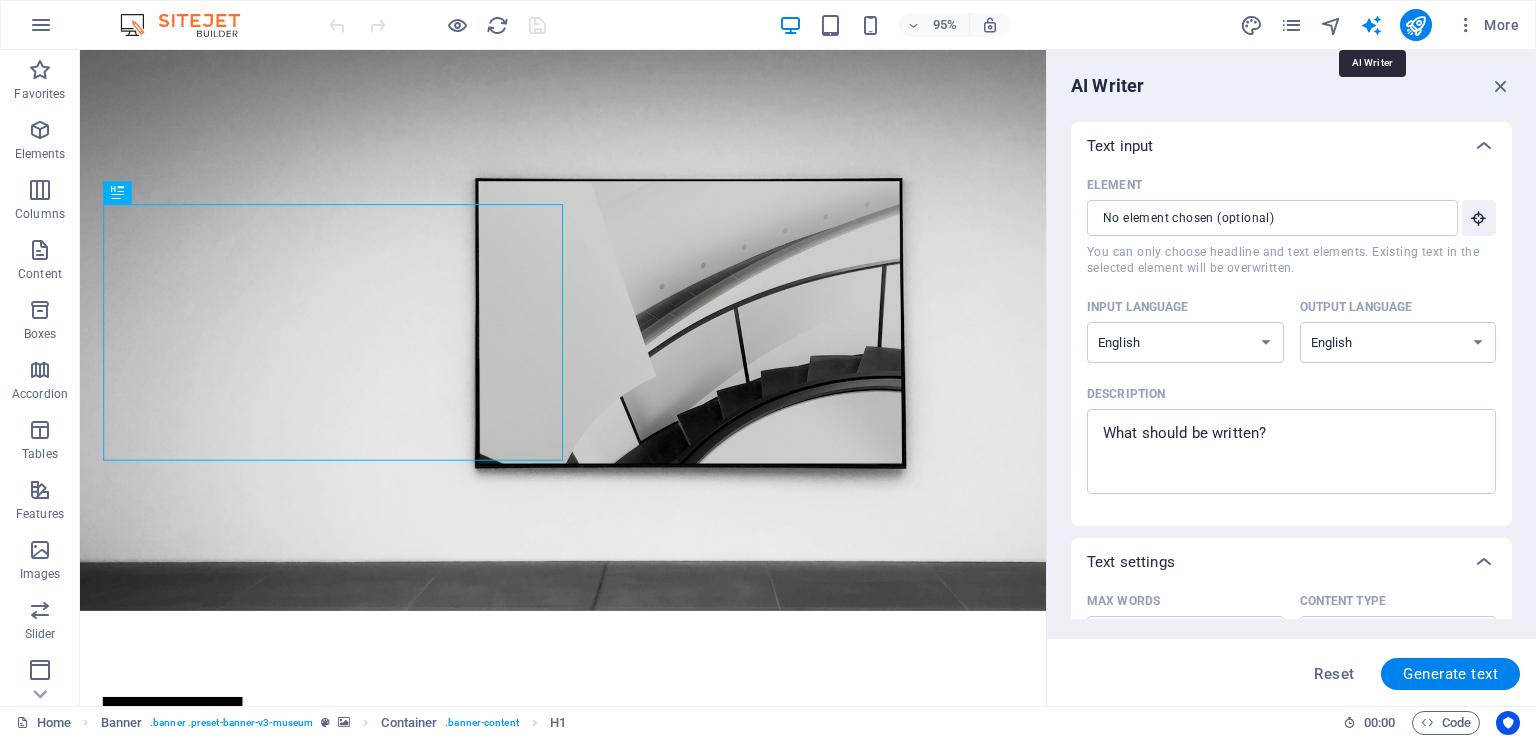 click at bounding box center (1371, 25) 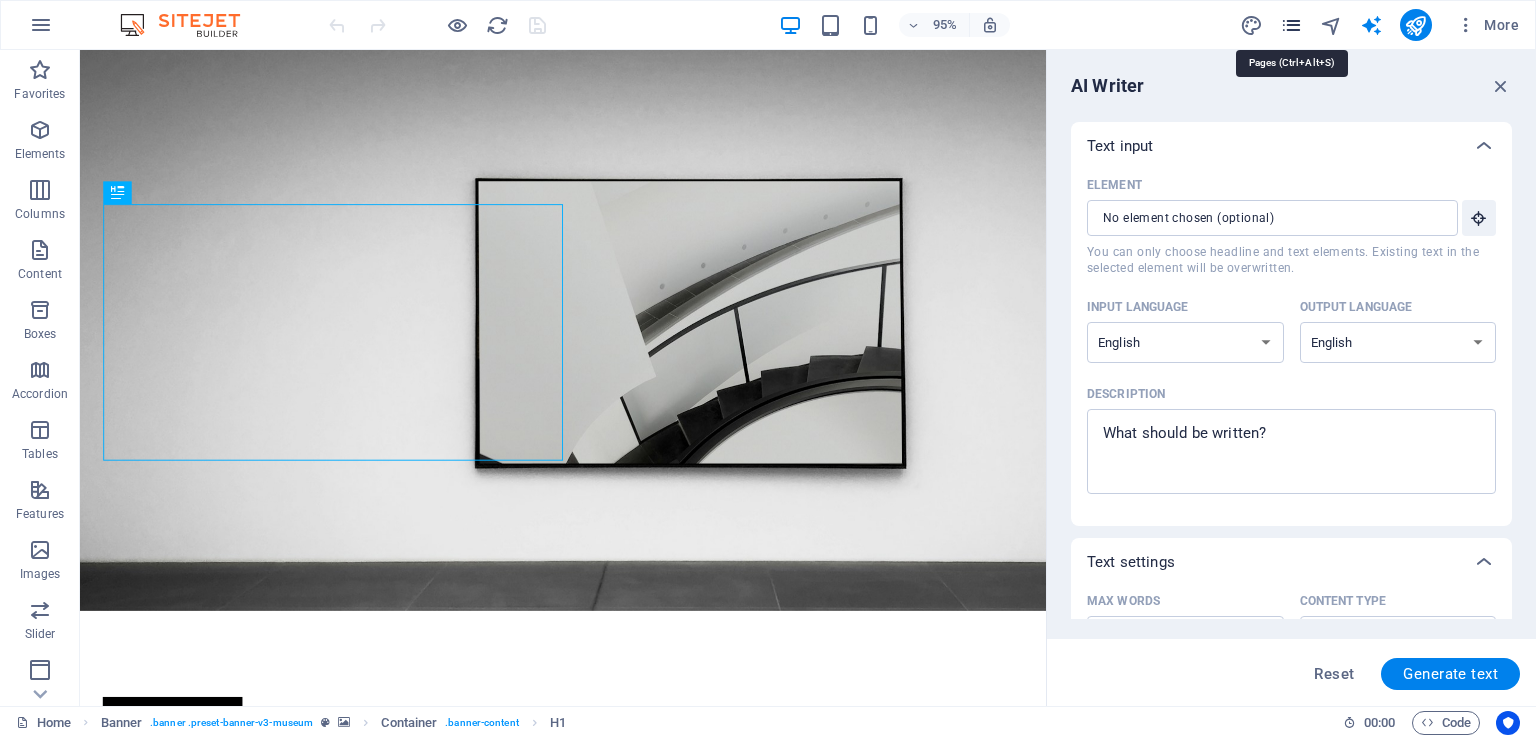 click at bounding box center (1291, 25) 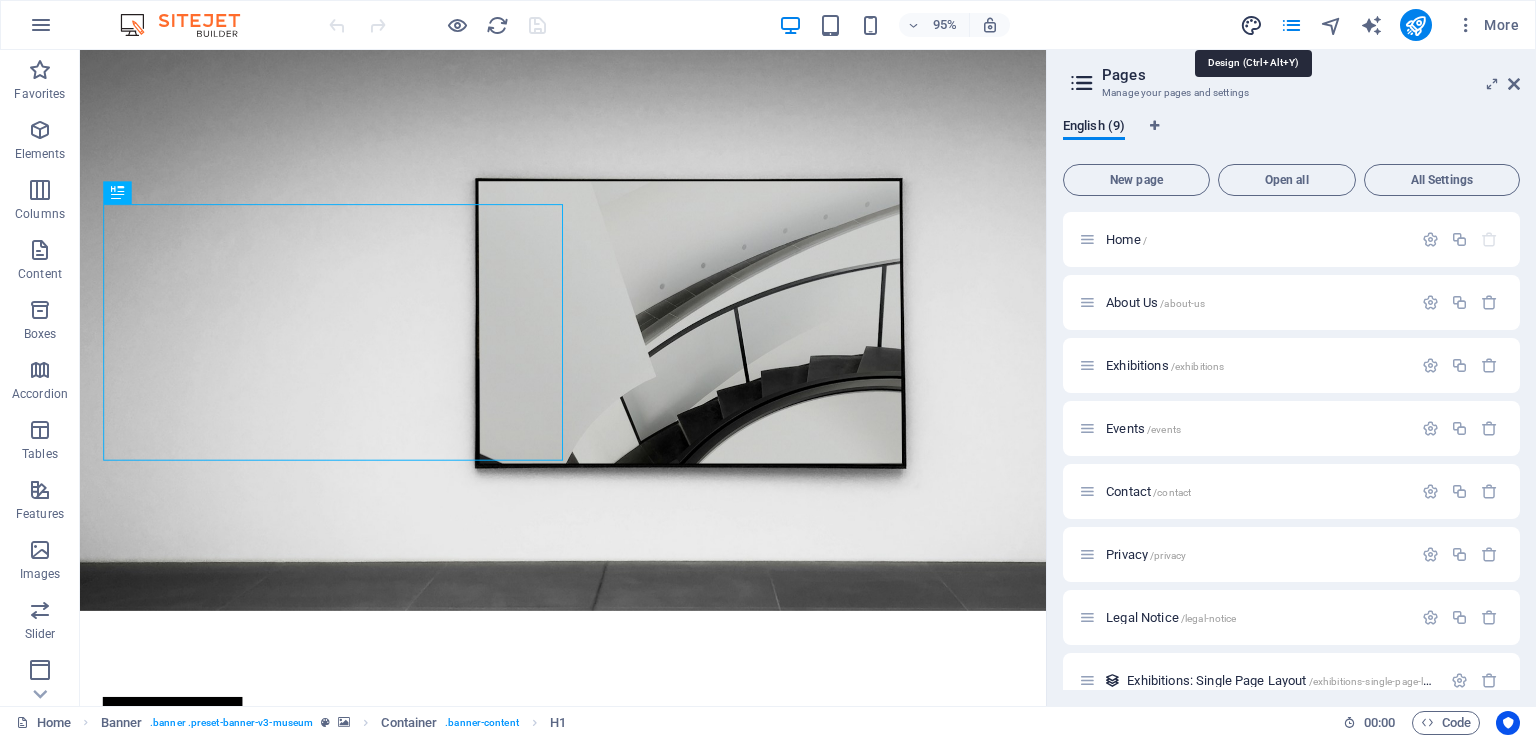 click at bounding box center (1251, 25) 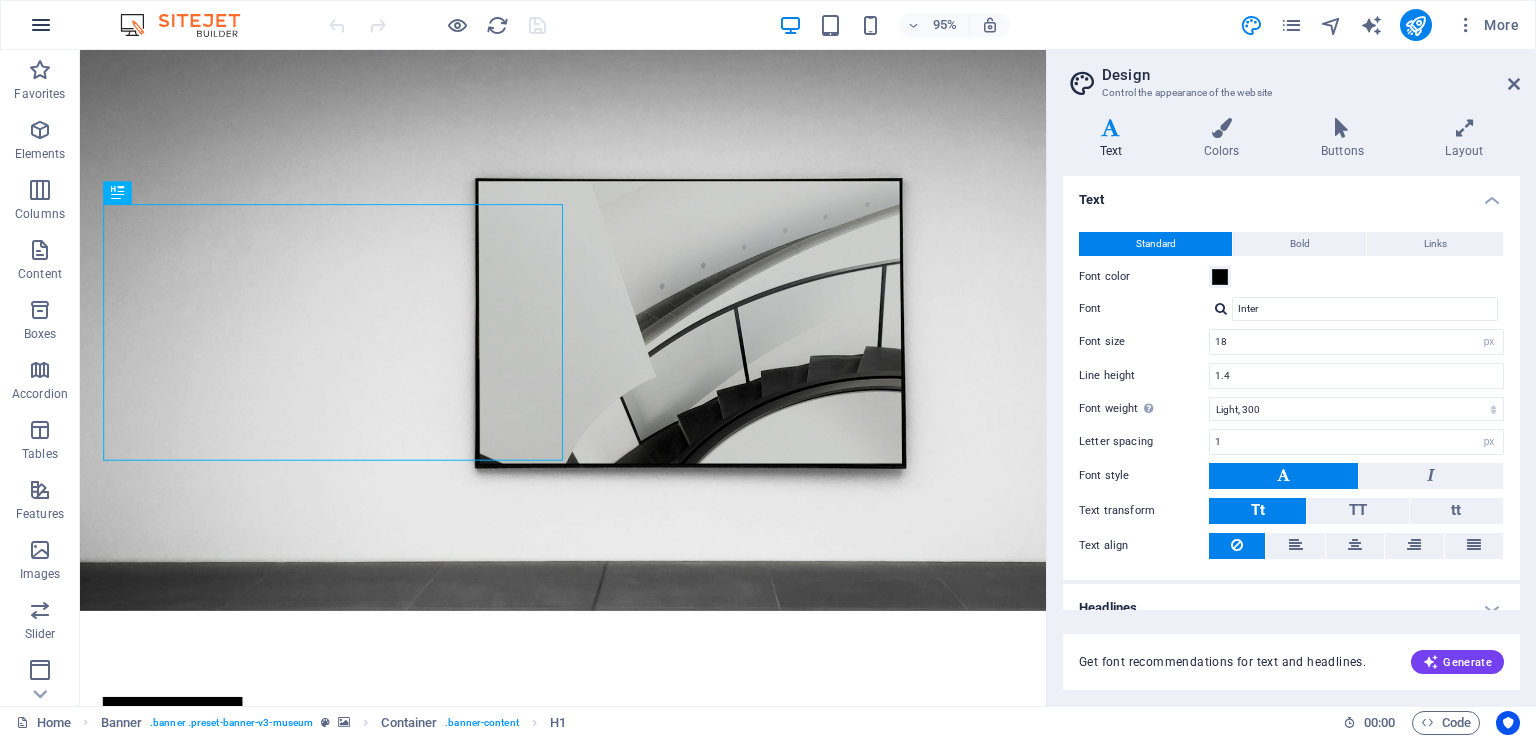 click at bounding box center [41, 25] 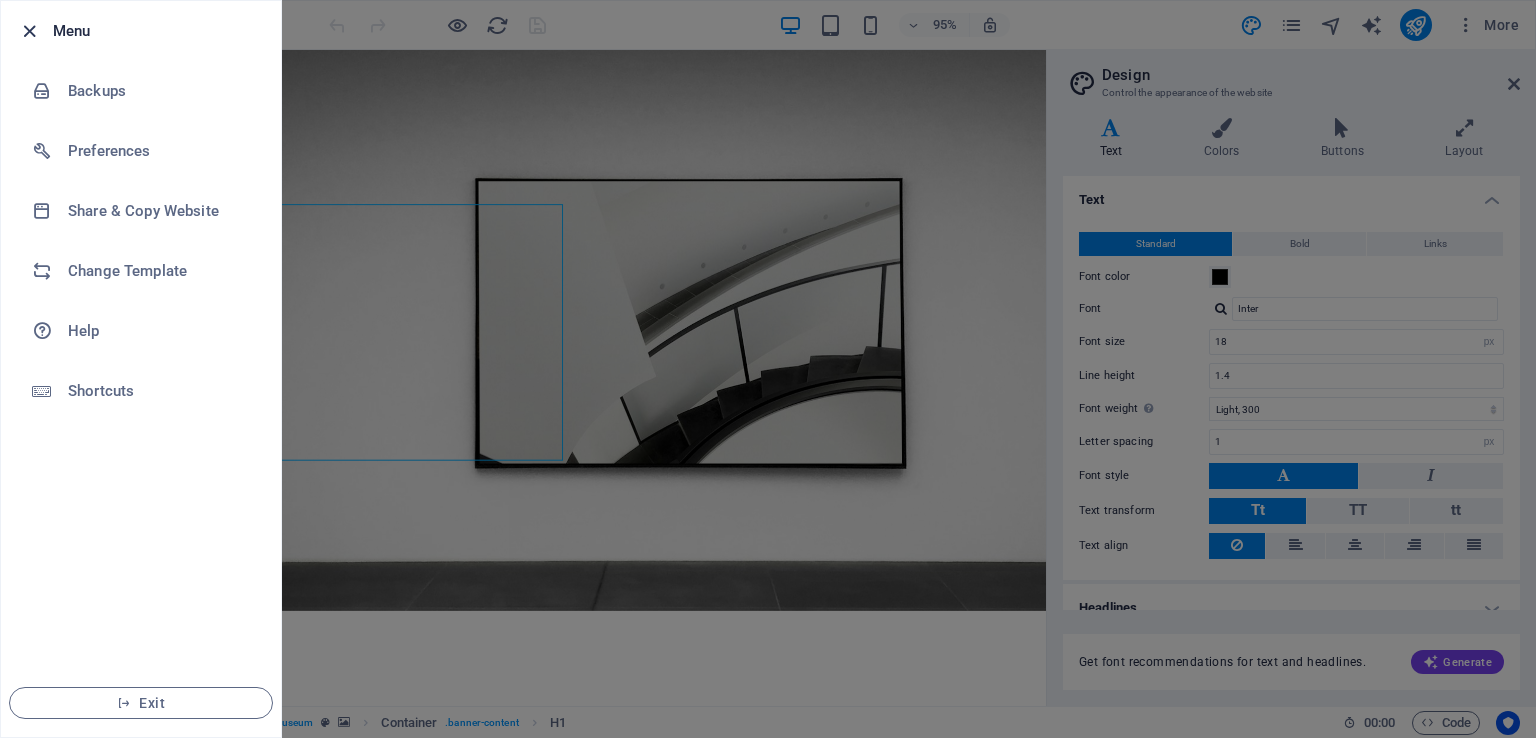 click at bounding box center [29, 31] 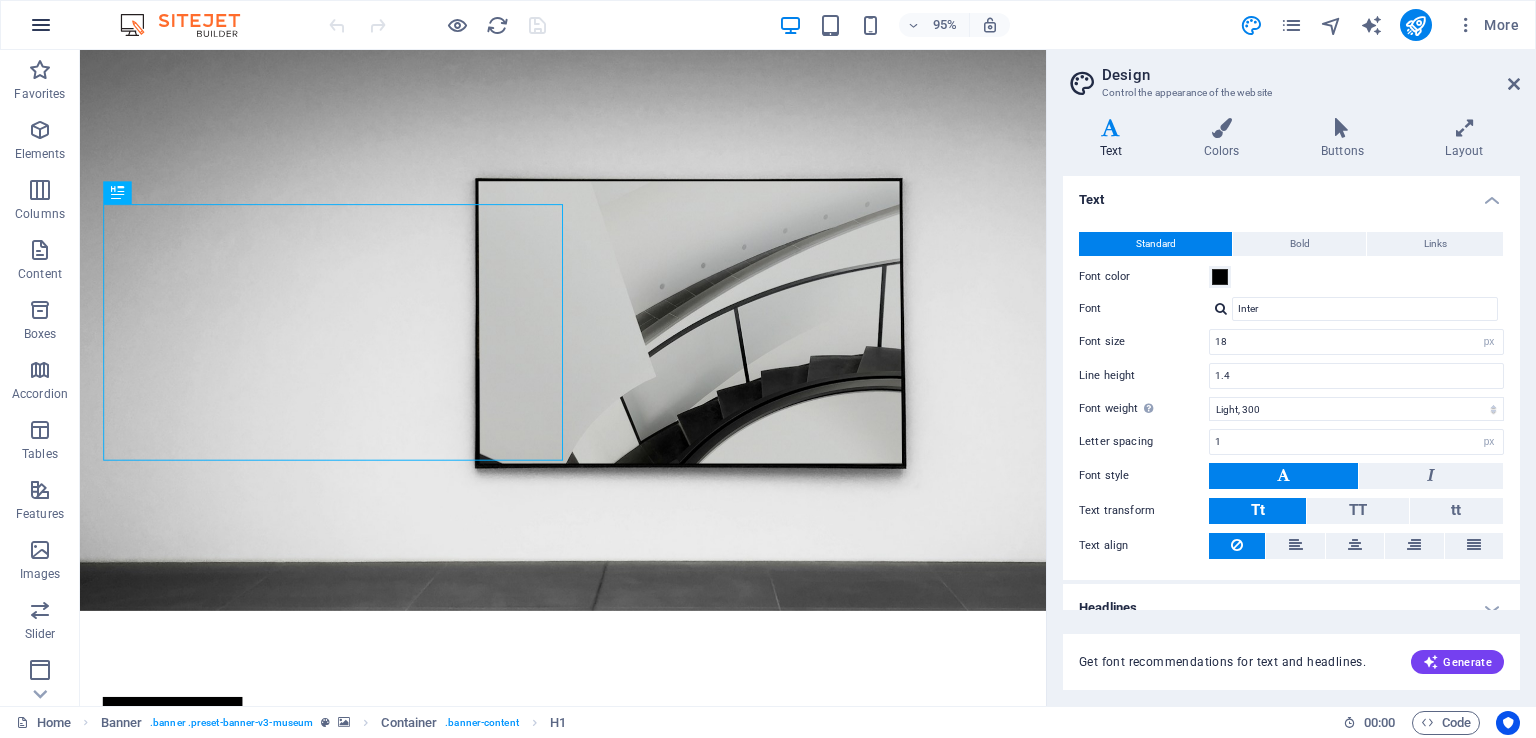 click at bounding box center (41, 25) 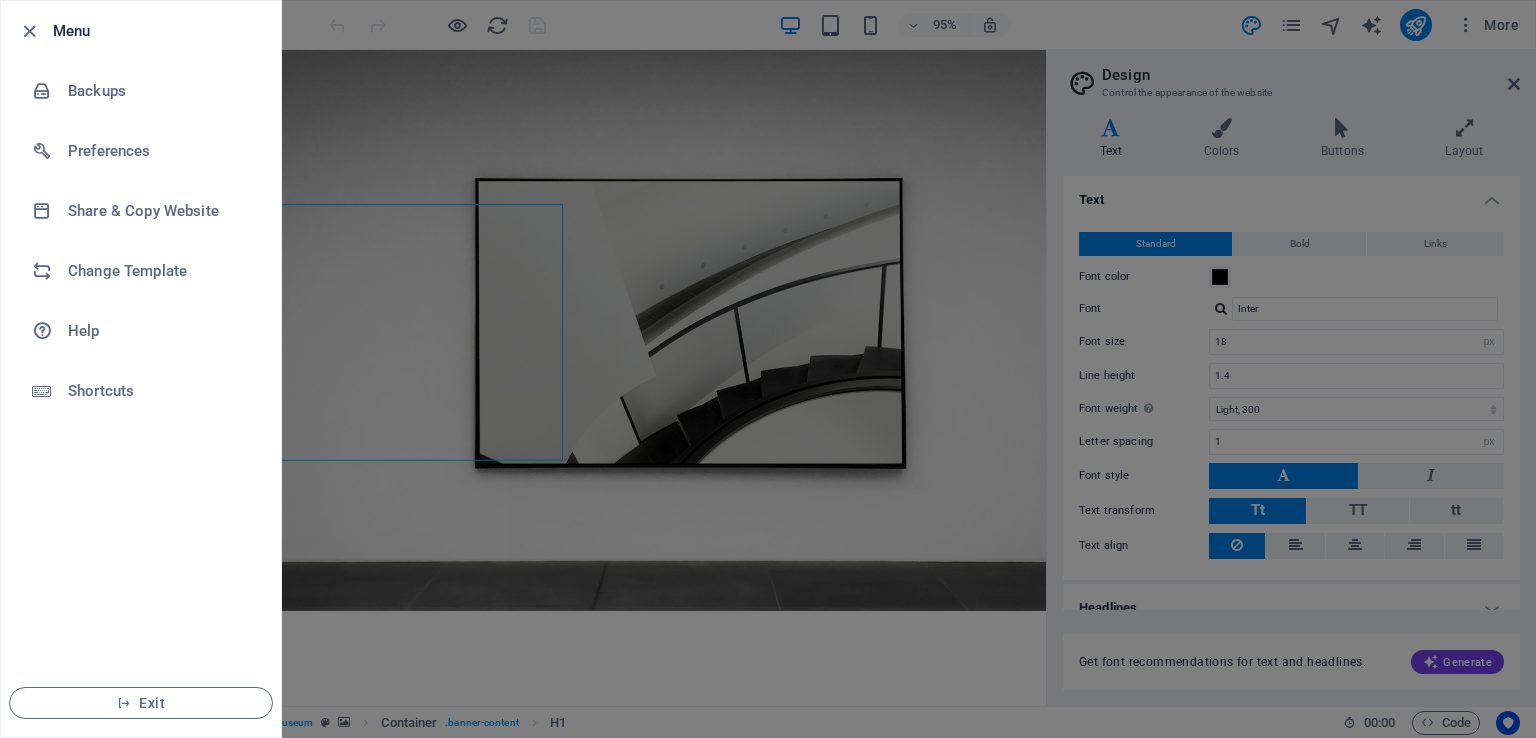 drag, startPoint x: 31, startPoint y: 16, endPoint x: 13, endPoint y: 44, distance: 33.286633 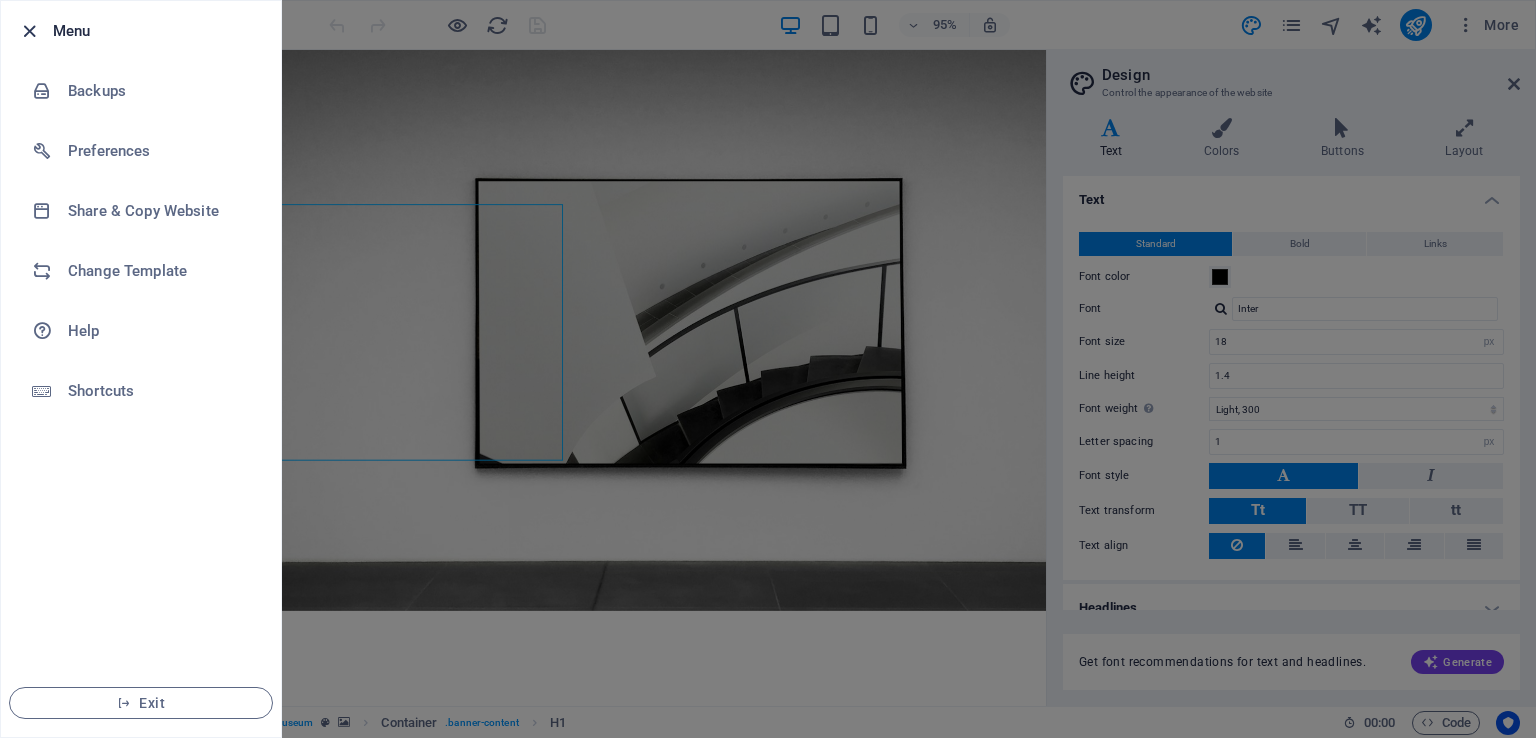 click at bounding box center [29, 31] 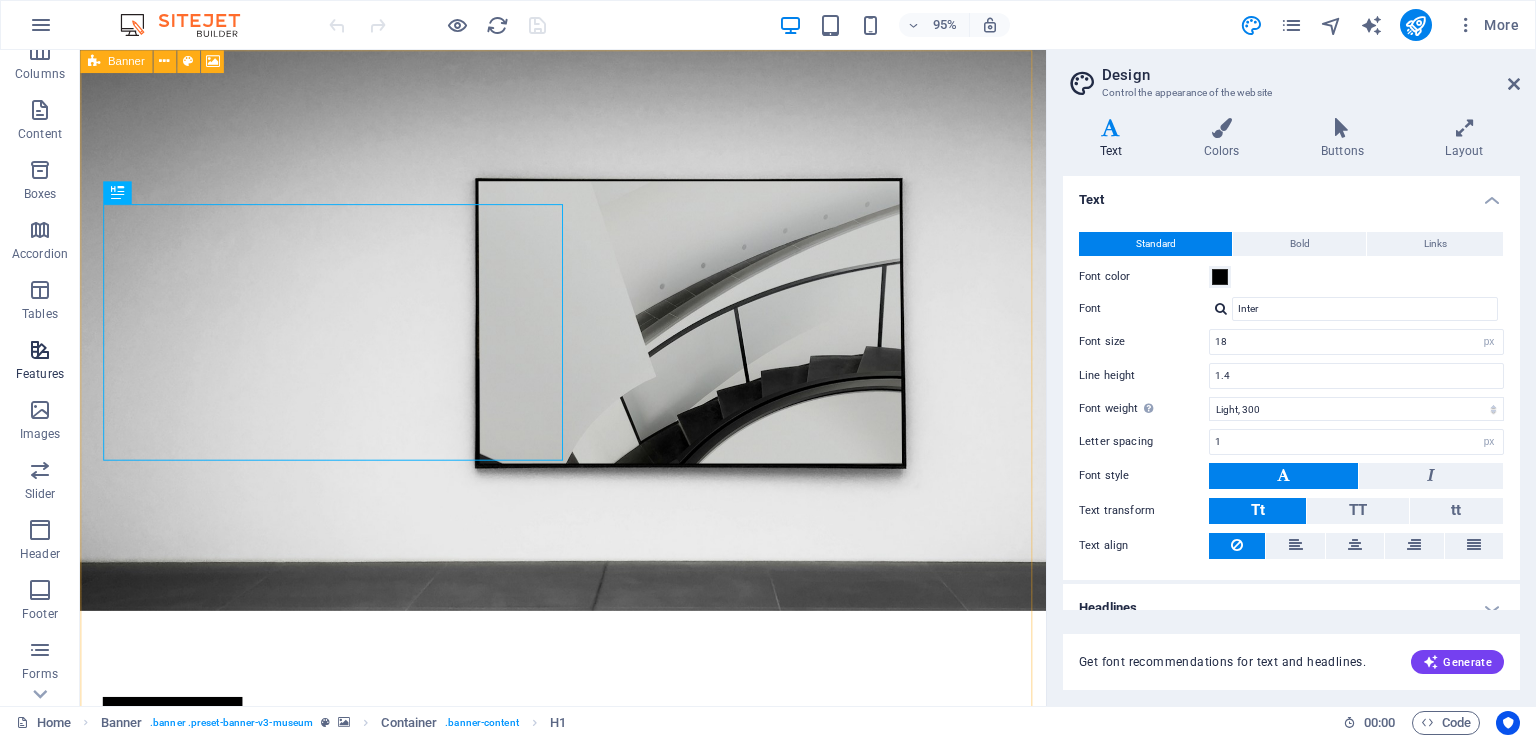 scroll, scrollTop: 244, scrollLeft: 0, axis: vertical 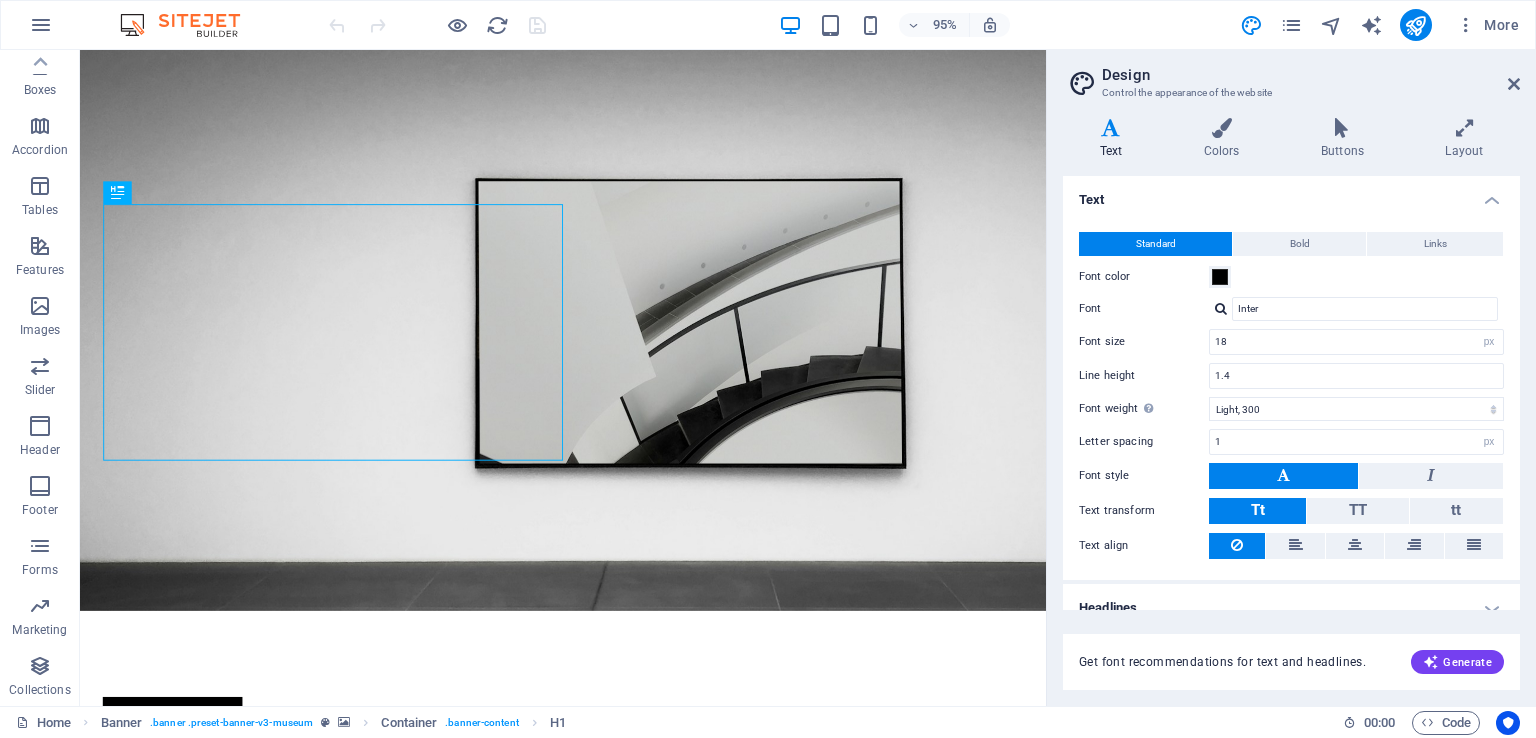 click at bounding box center [190, 25] 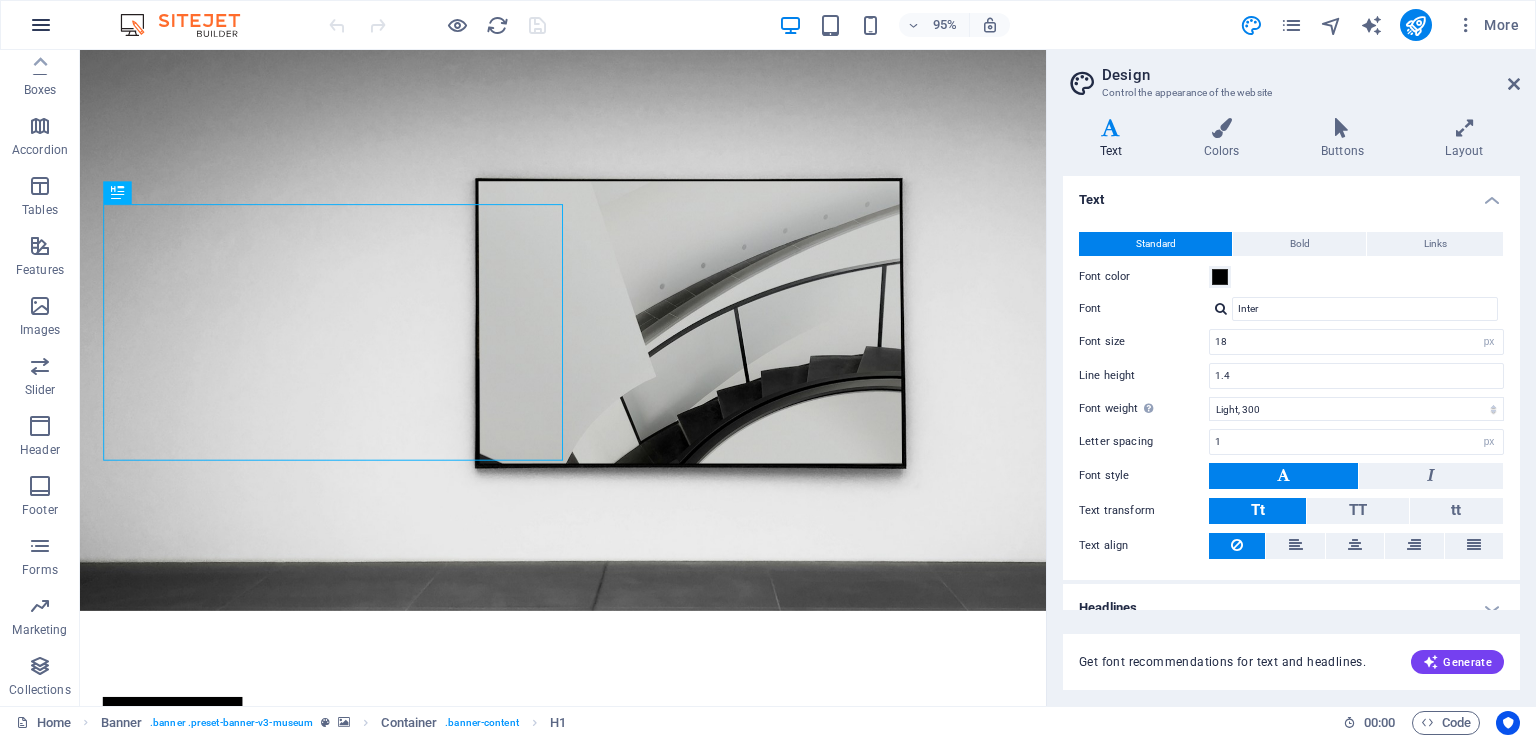 click at bounding box center (41, 25) 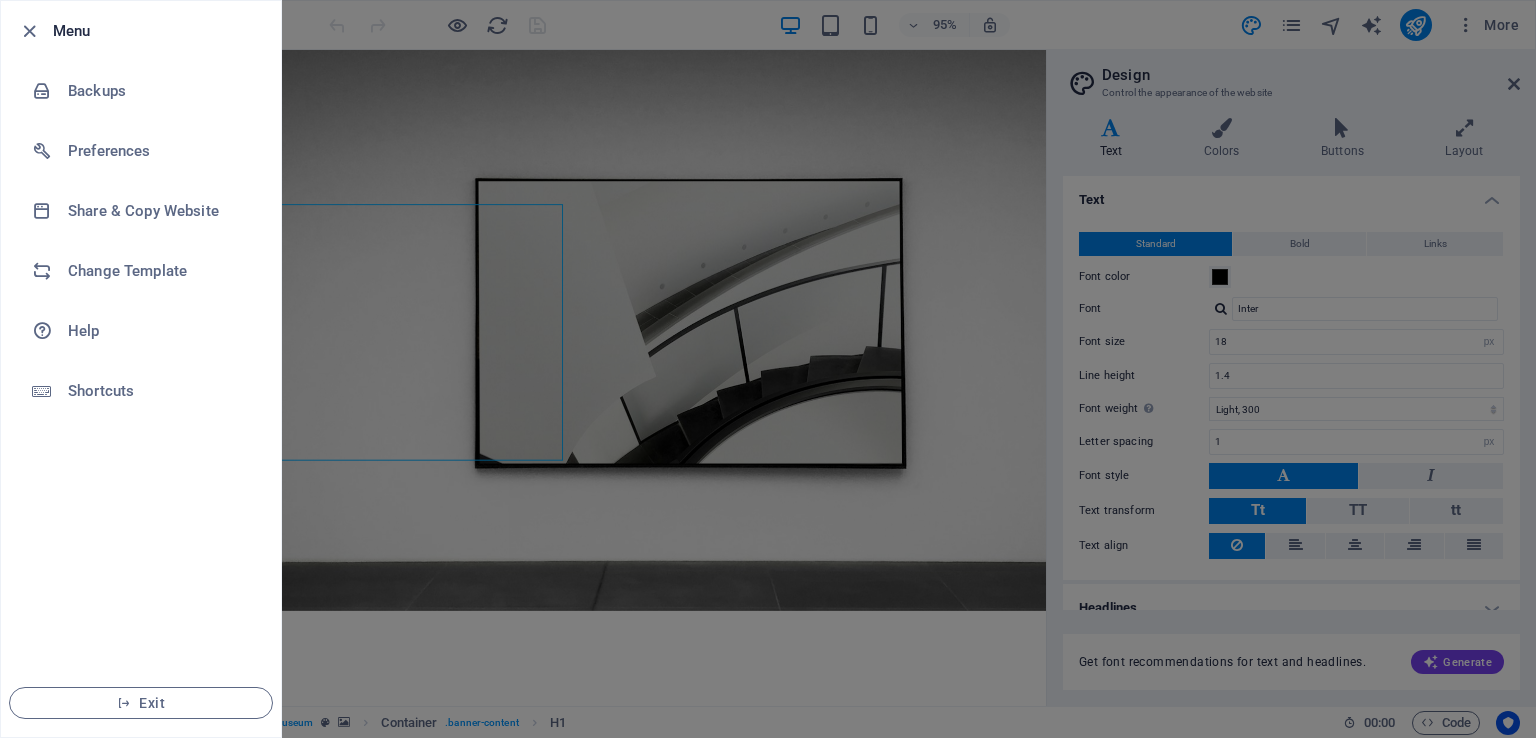 click on "Menu" at bounding box center [159, 31] 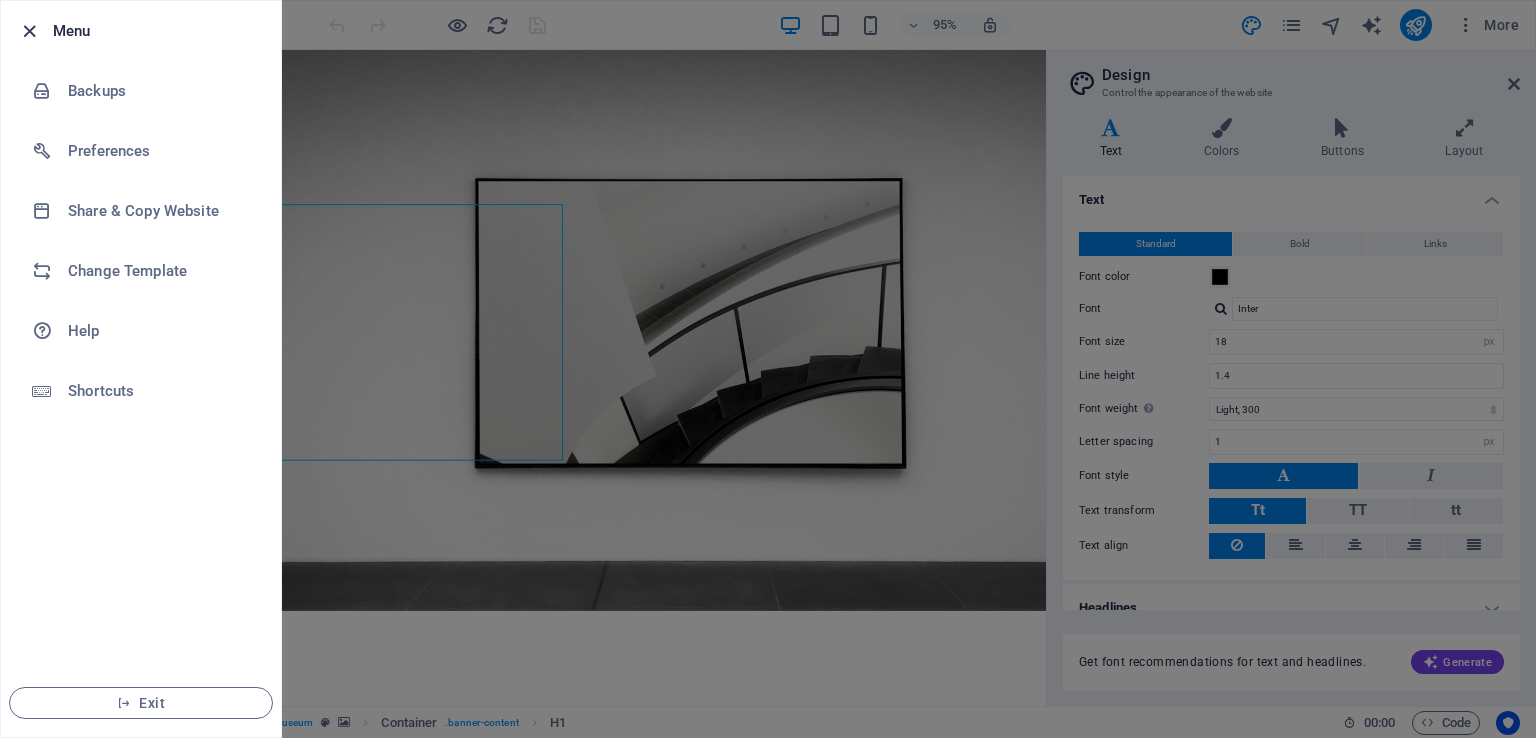 click at bounding box center [29, 31] 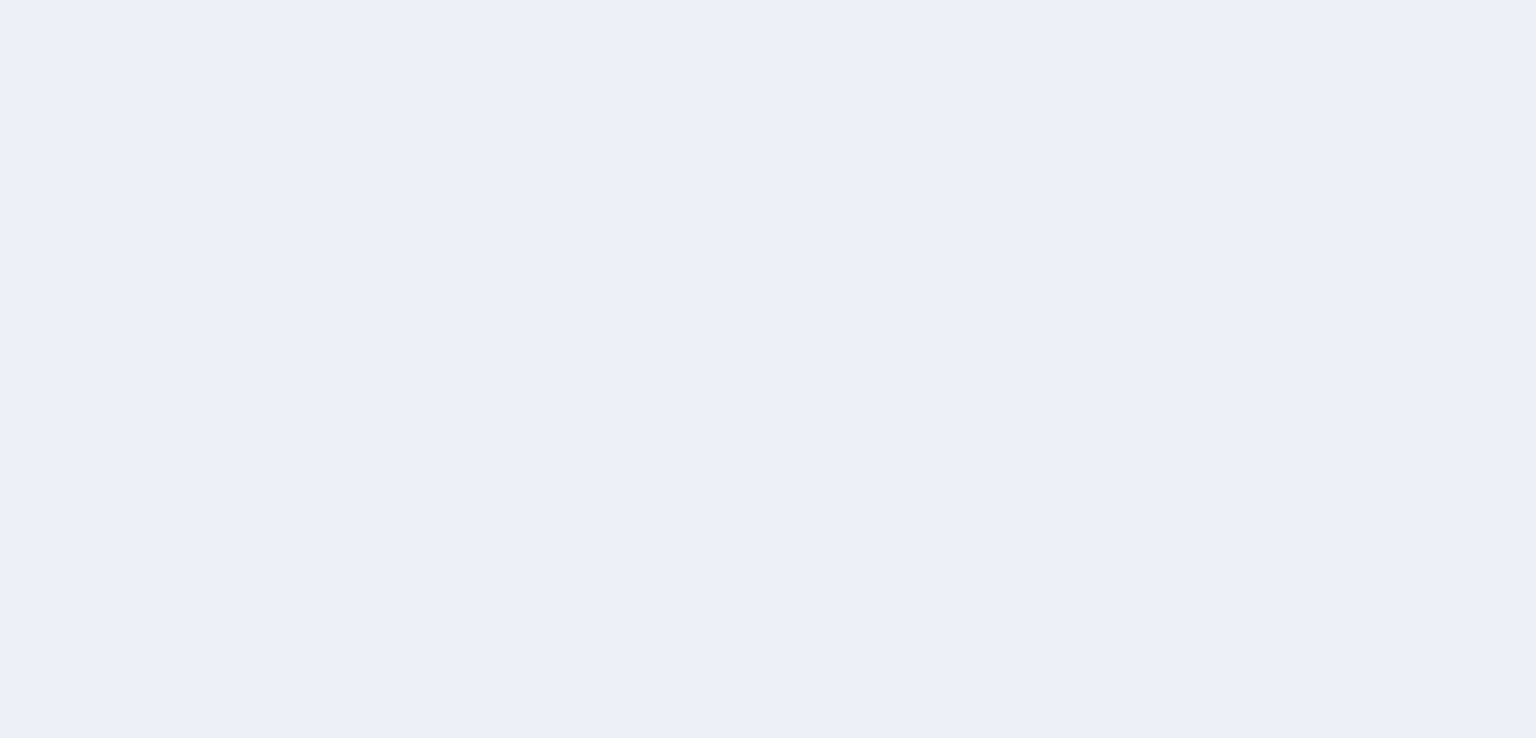 scroll, scrollTop: 0, scrollLeft: 0, axis: both 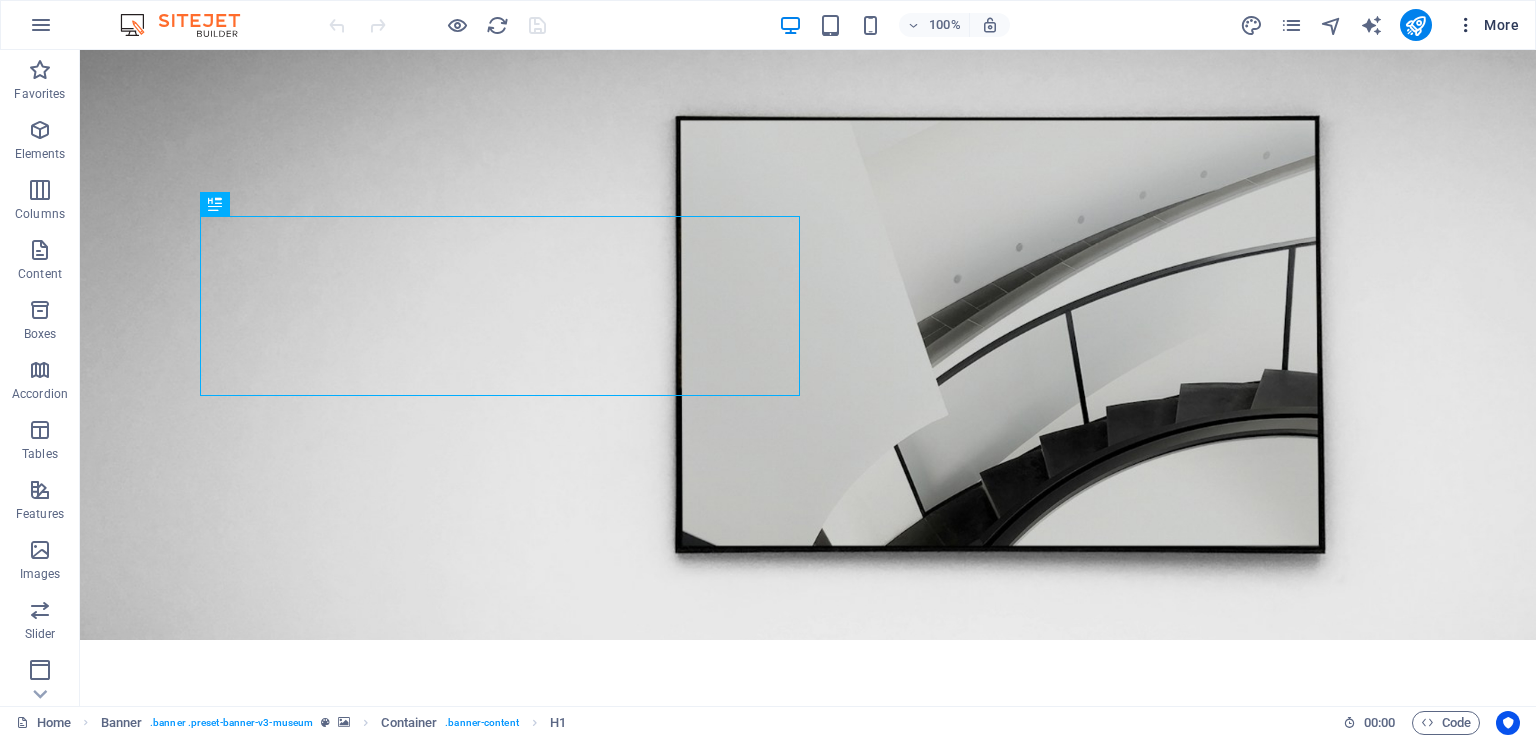 click on "More" at bounding box center (1487, 25) 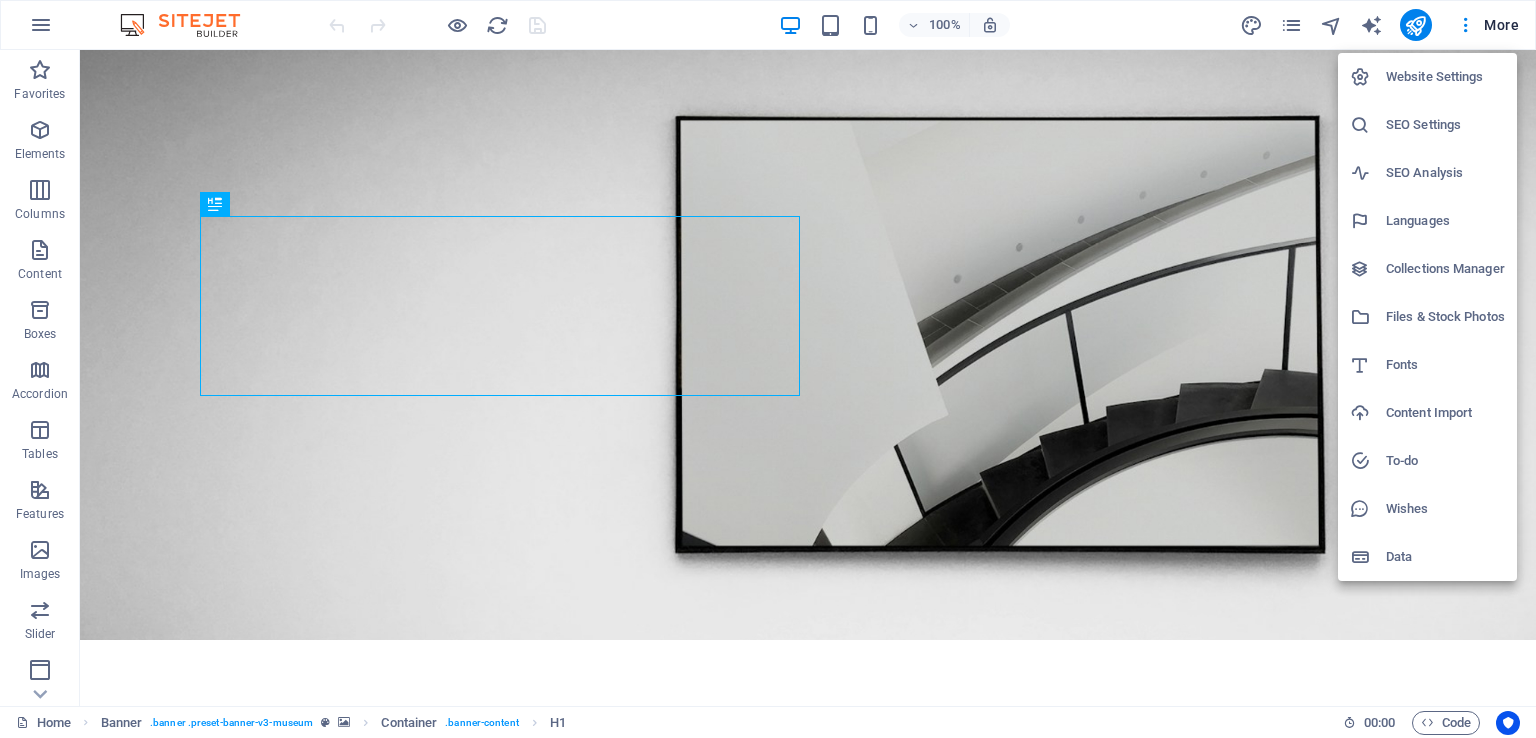 click at bounding box center [768, 369] 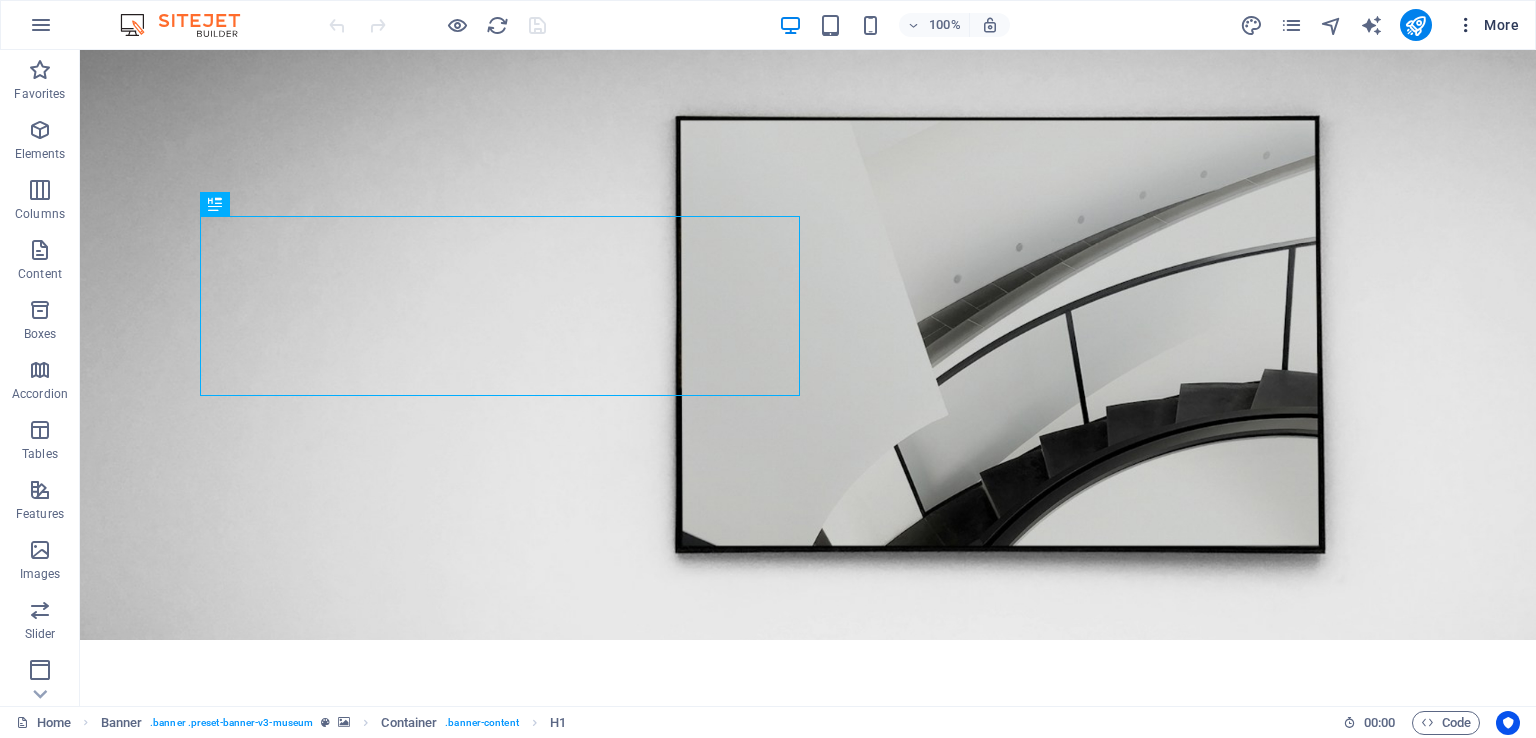 click at bounding box center [1466, 25] 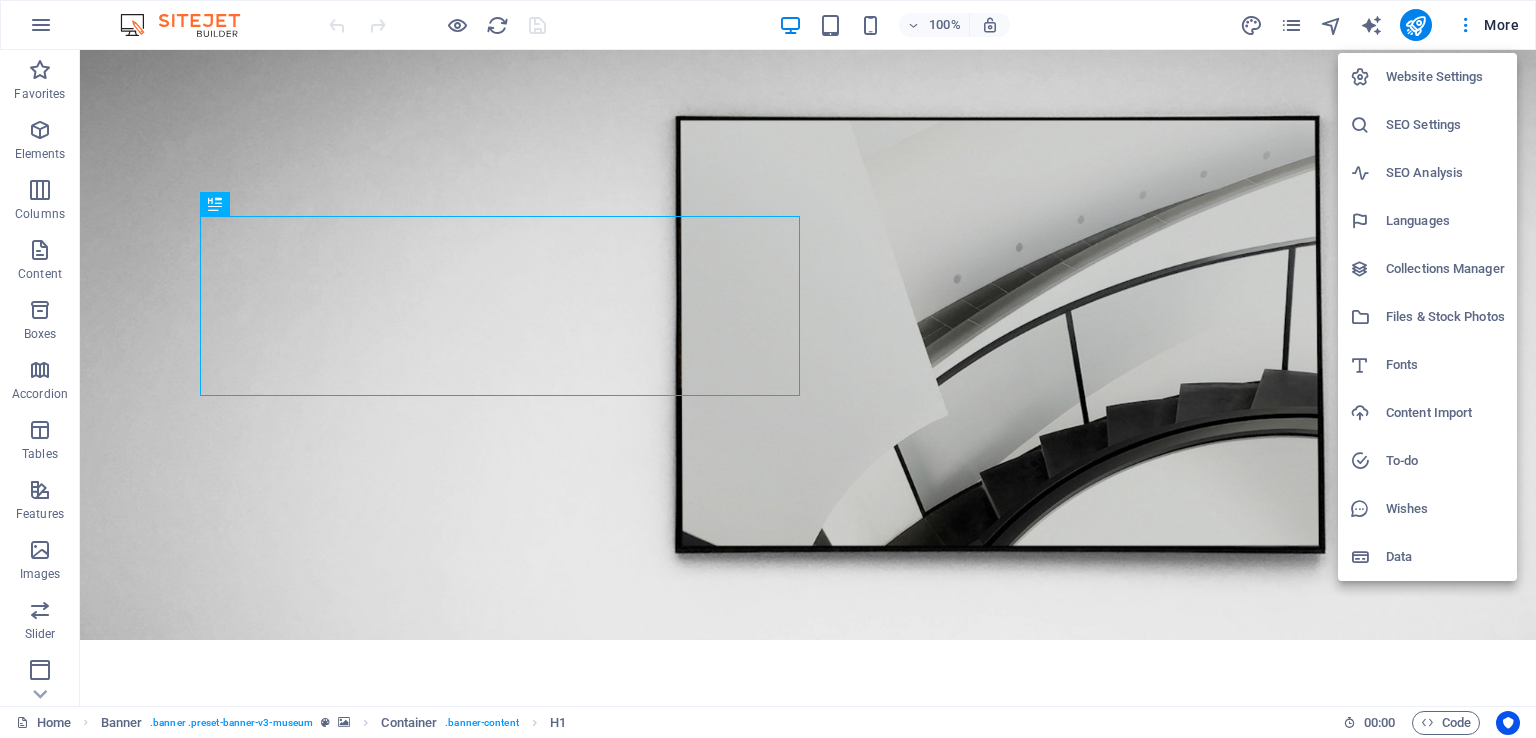 click at bounding box center (768, 369) 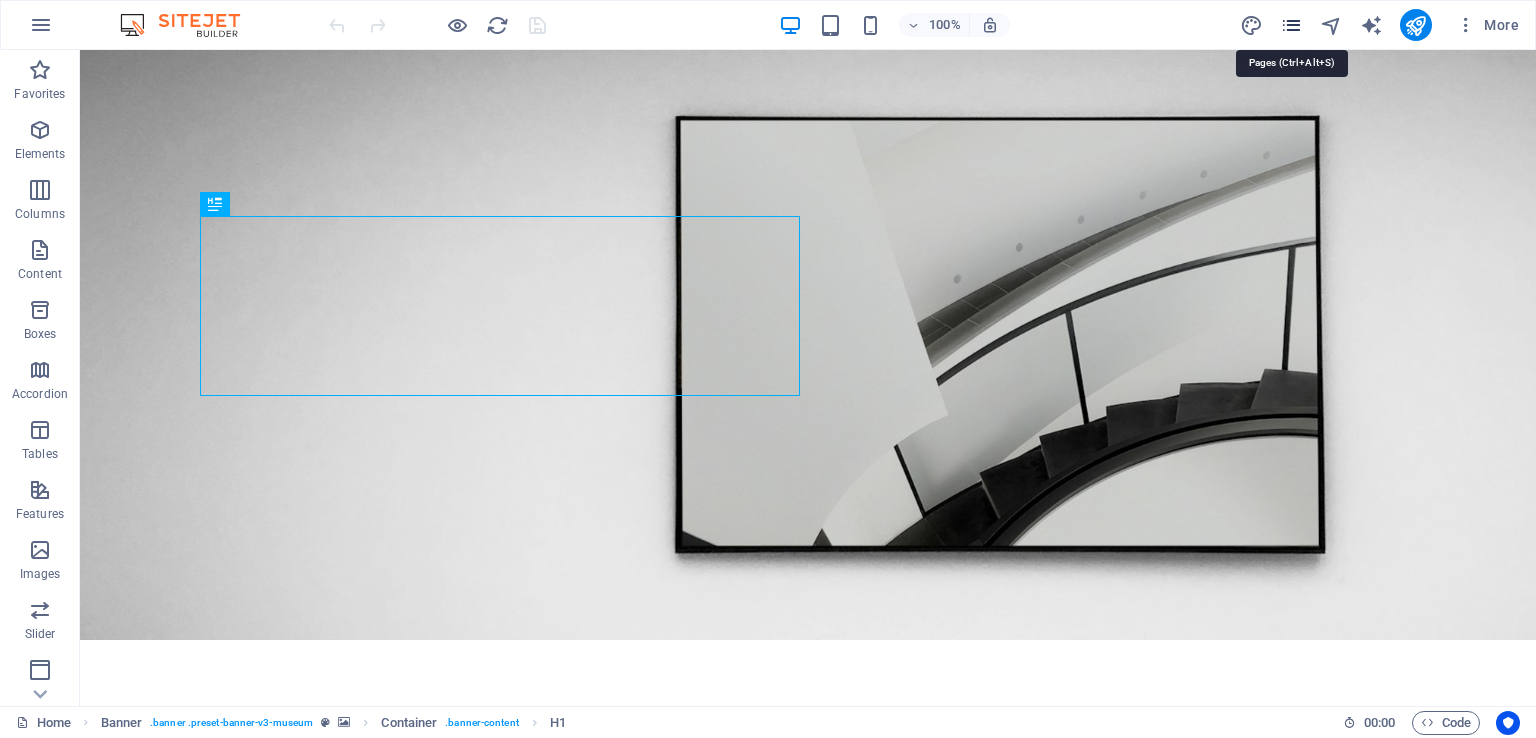 click at bounding box center [1291, 25] 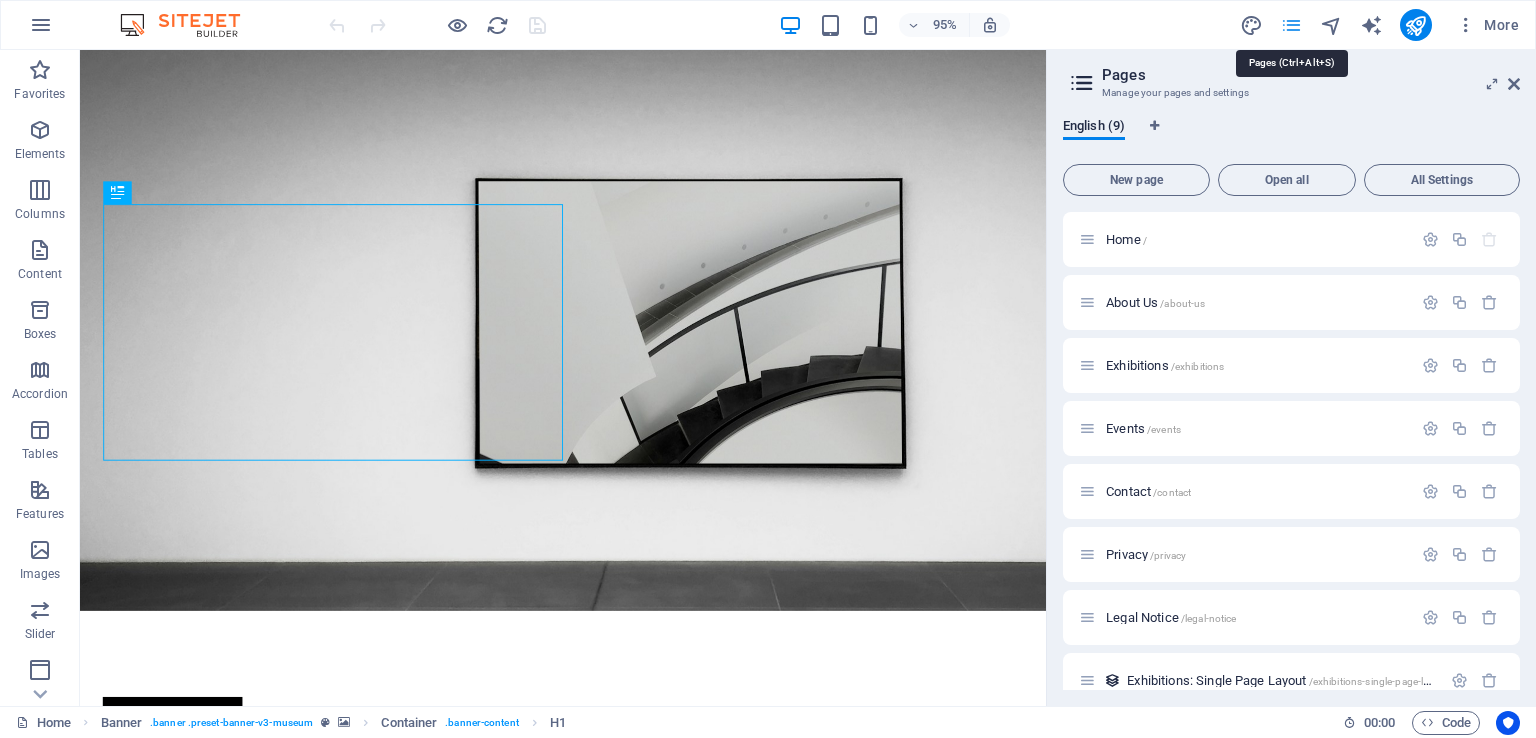click at bounding box center [1291, 25] 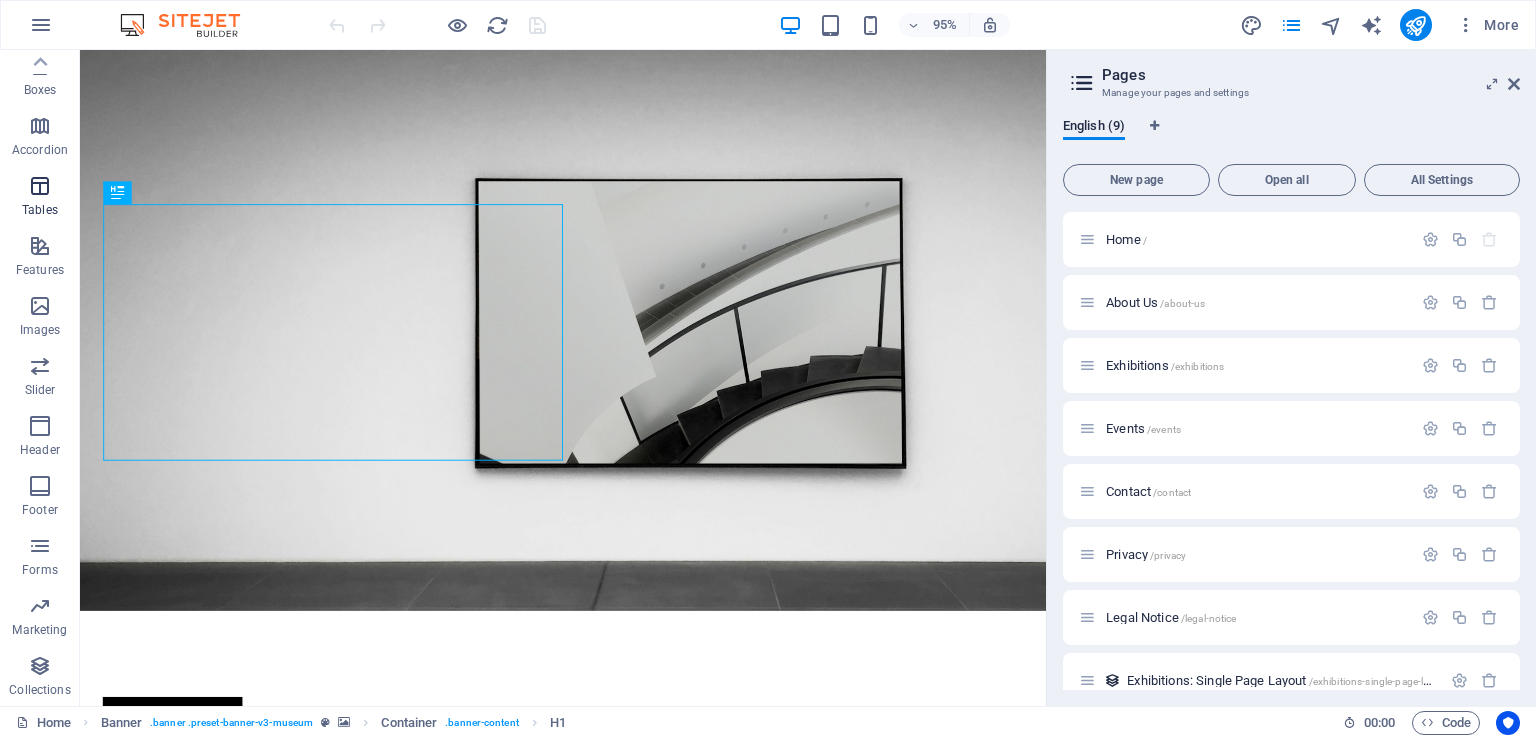 scroll, scrollTop: 0, scrollLeft: 0, axis: both 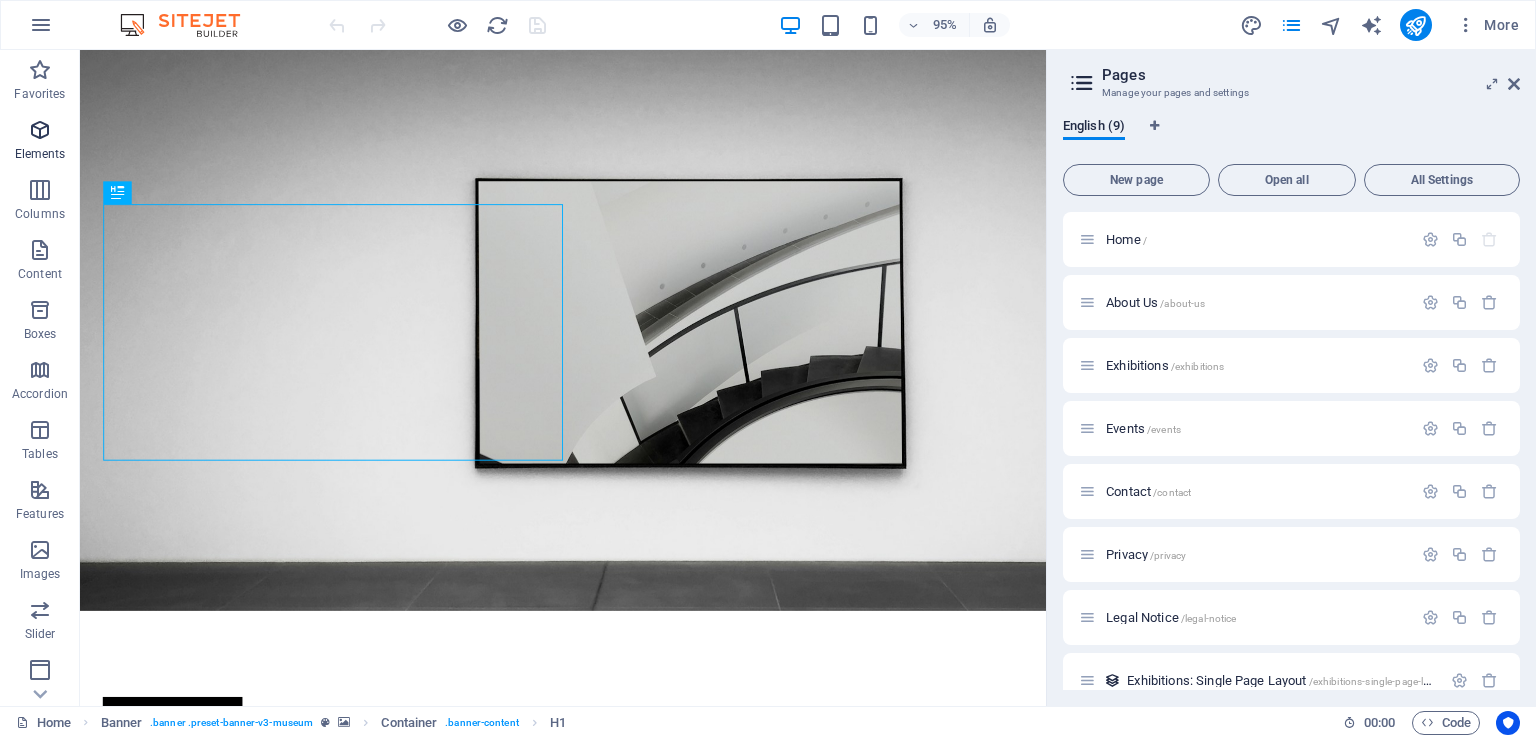 drag, startPoint x: 36, startPoint y: 97, endPoint x: 43, endPoint y: 122, distance: 25.96151 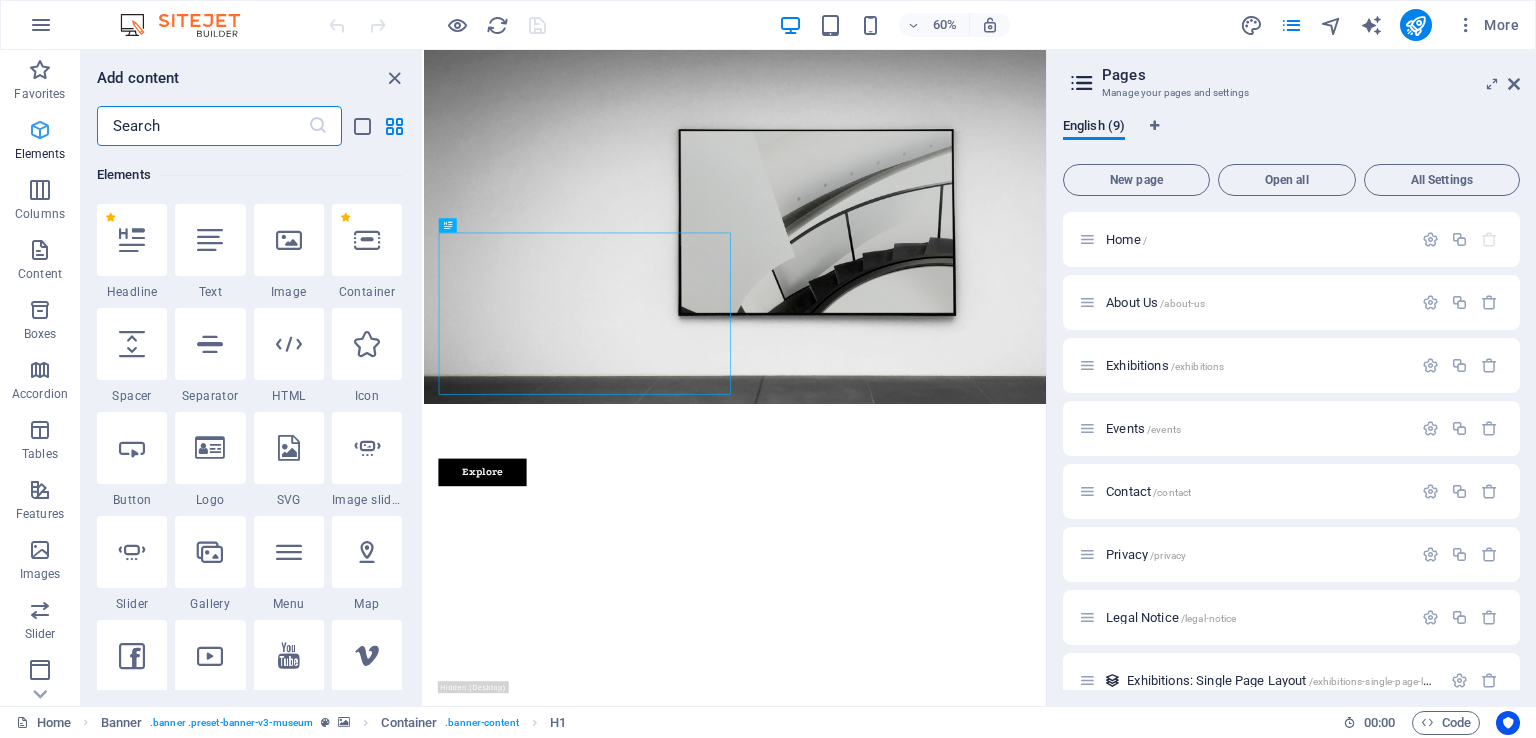 scroll, scrollTop: 212, scrollLeft: 0, axis: vertical 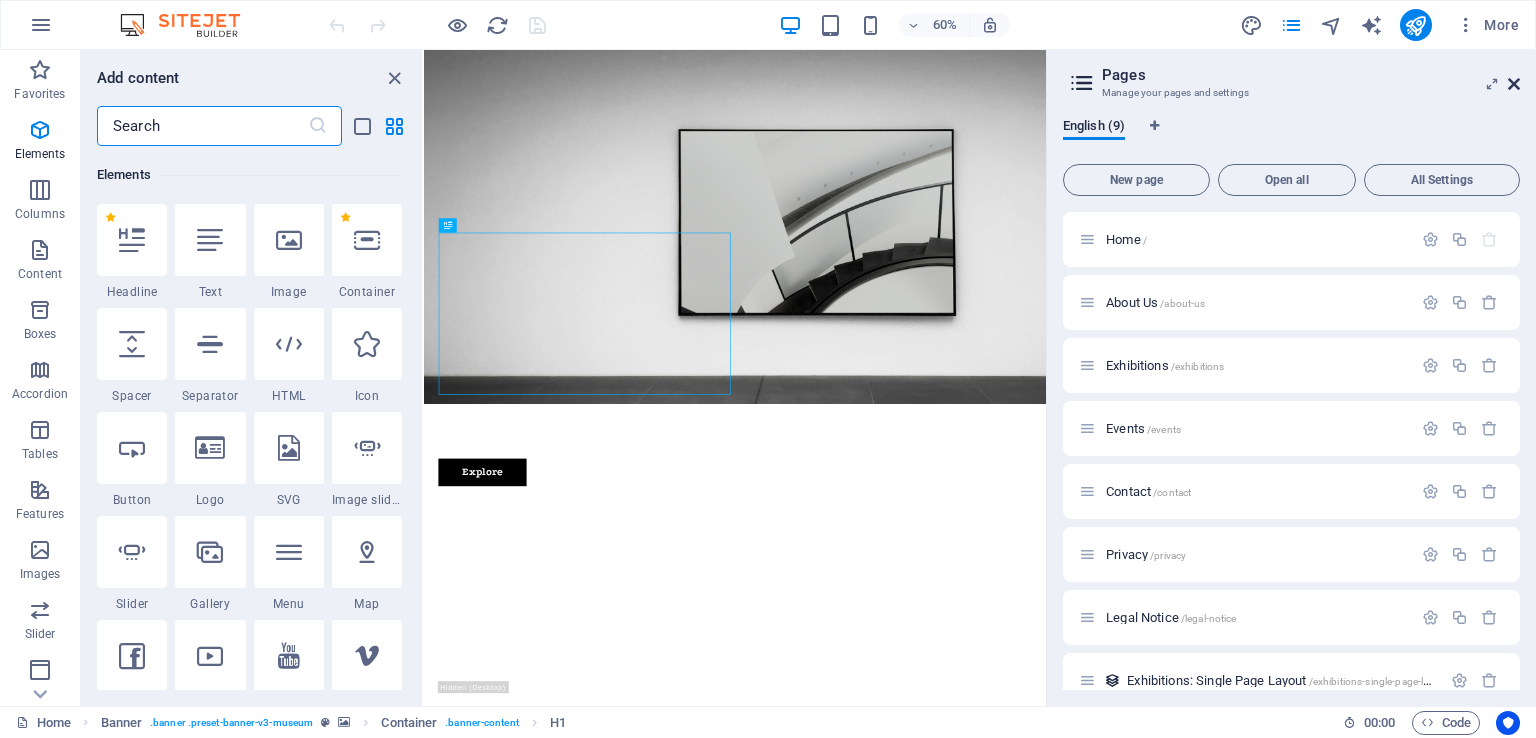 click at bounding box center [1514, 84] 